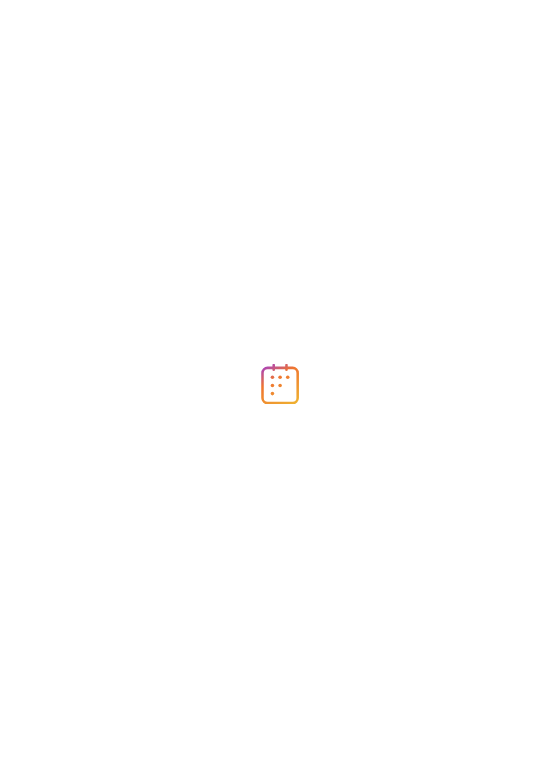 scroll, scrollTop: 0, scrollLeft: 0, axis: both 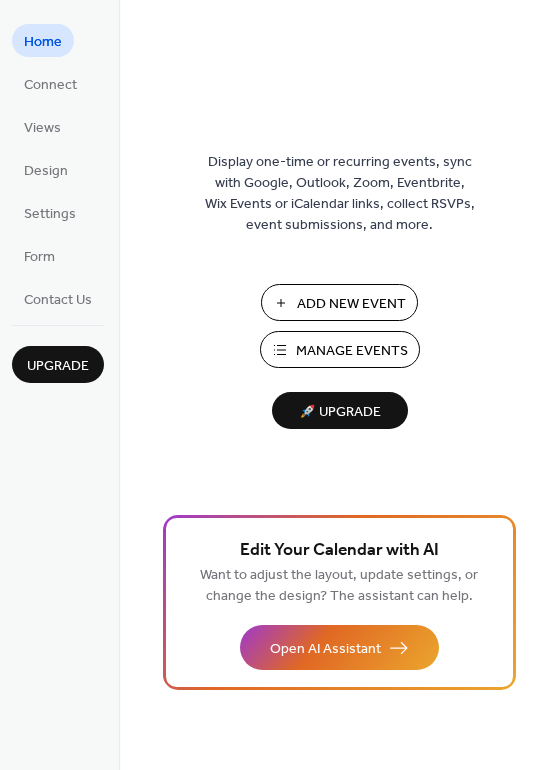 click on "Manage Events" at bounding box center (340, 349) 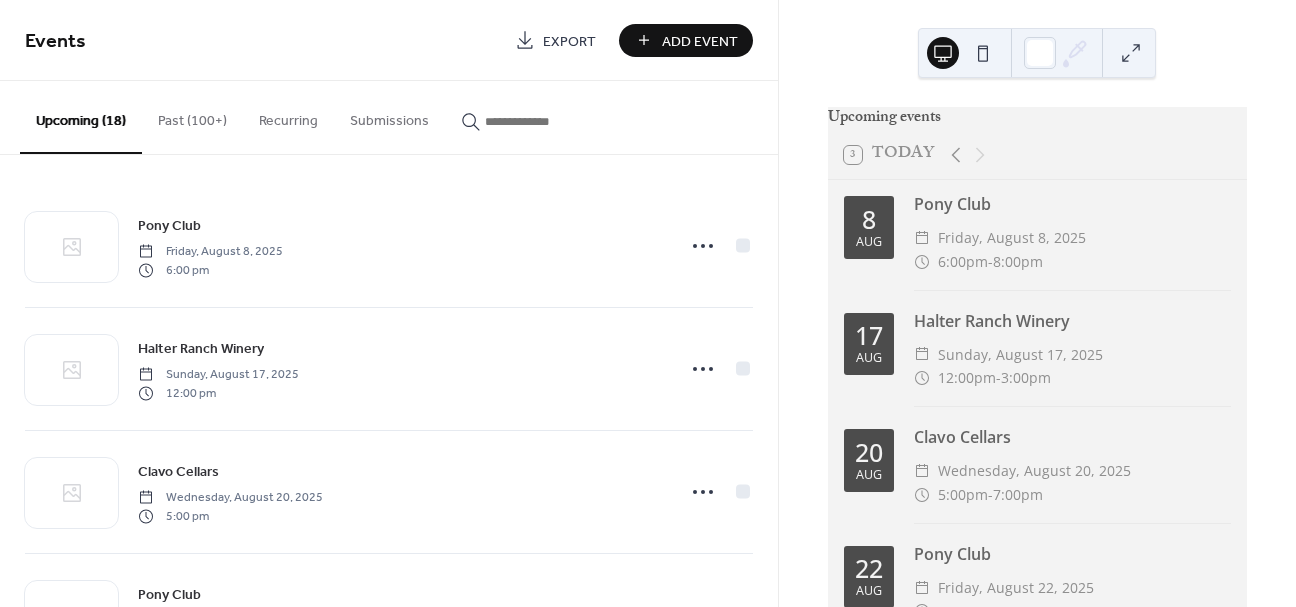 scroll, scrollTop: 0, scrollLeft: 0, axis: both 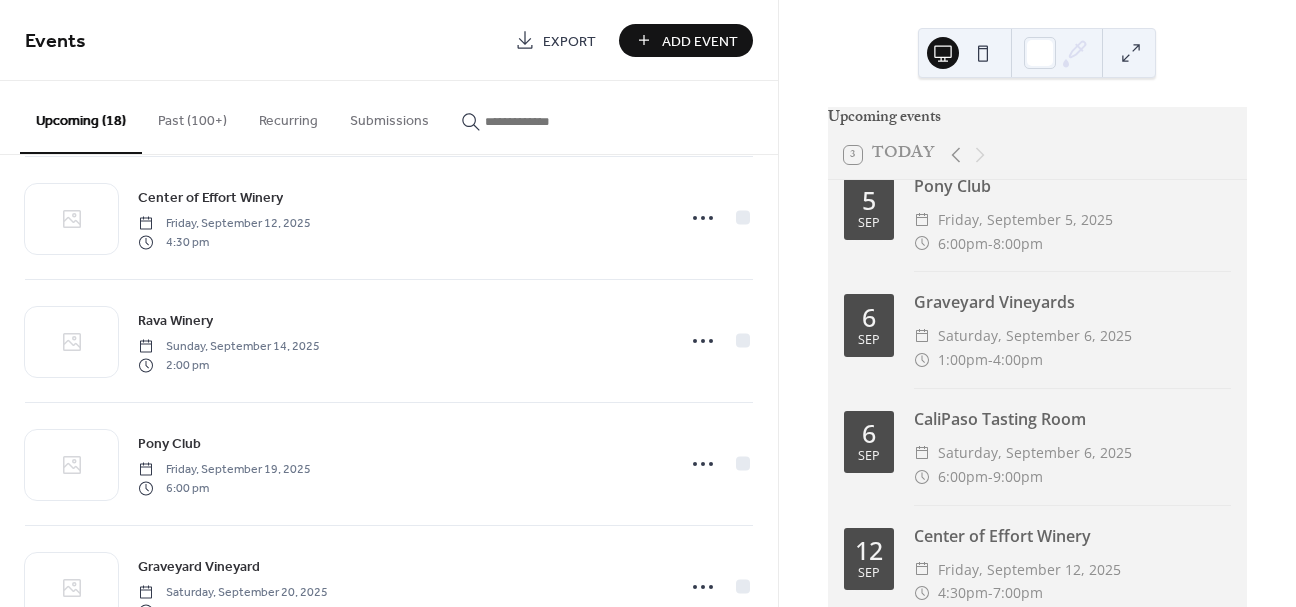click on "Add Event" at bounding box center [700, 41] 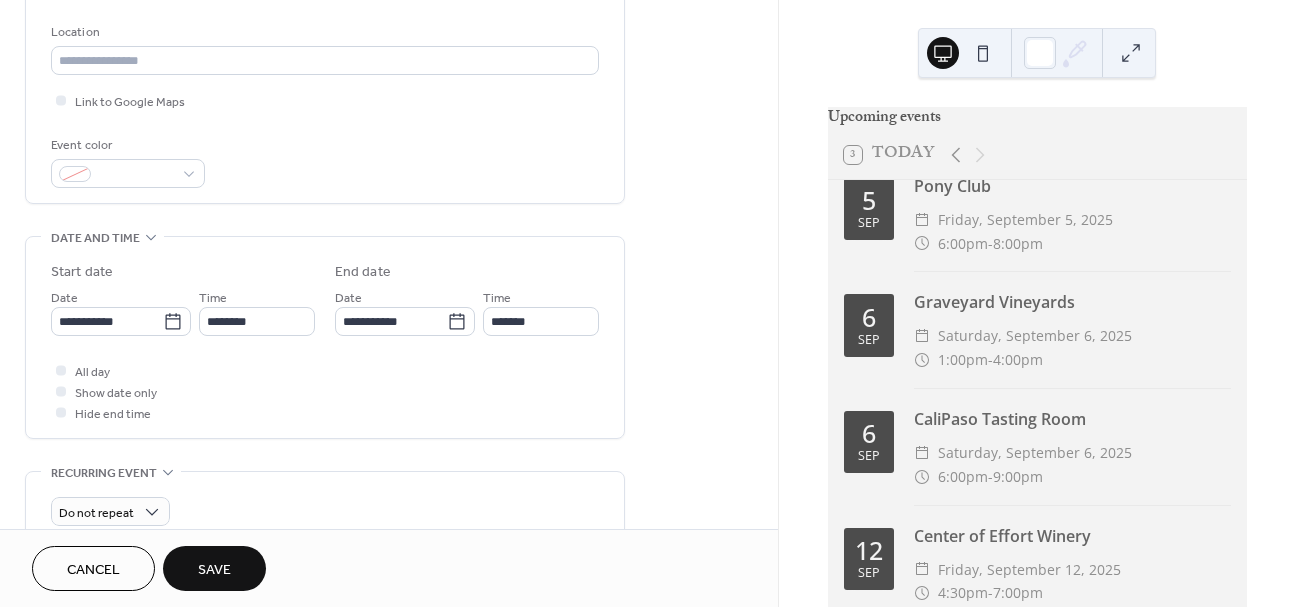 scroll, scrollTop: 509, scrollLeft: 0, axis: vertical 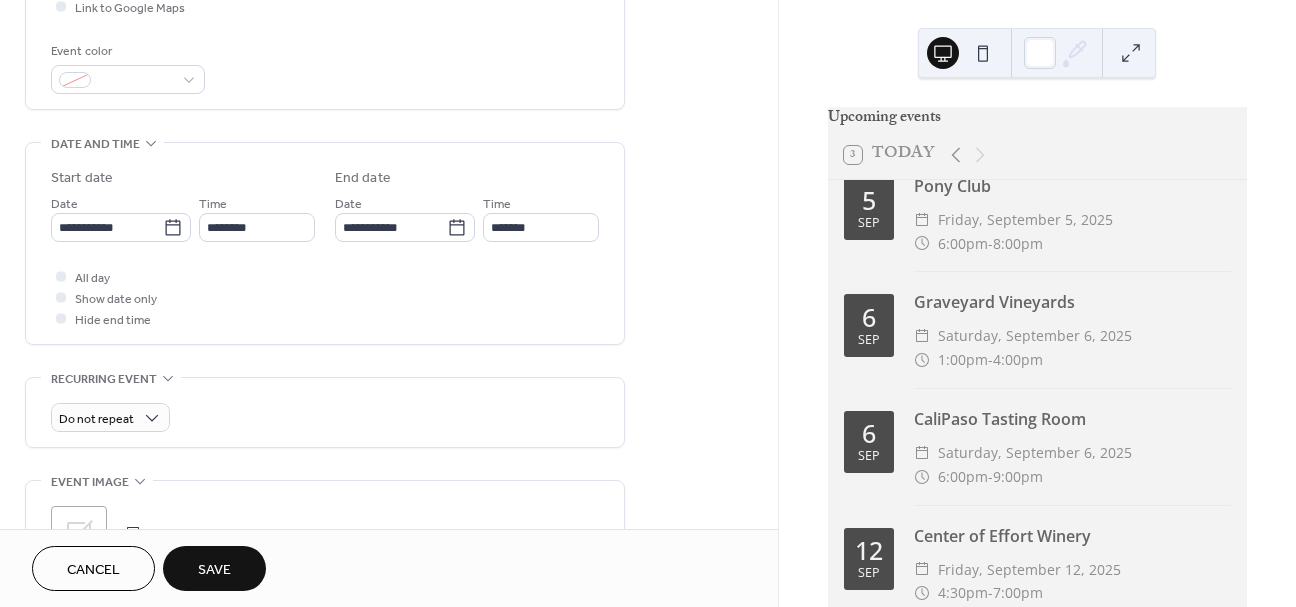 click on "**********" at bounding box center (389, 264) 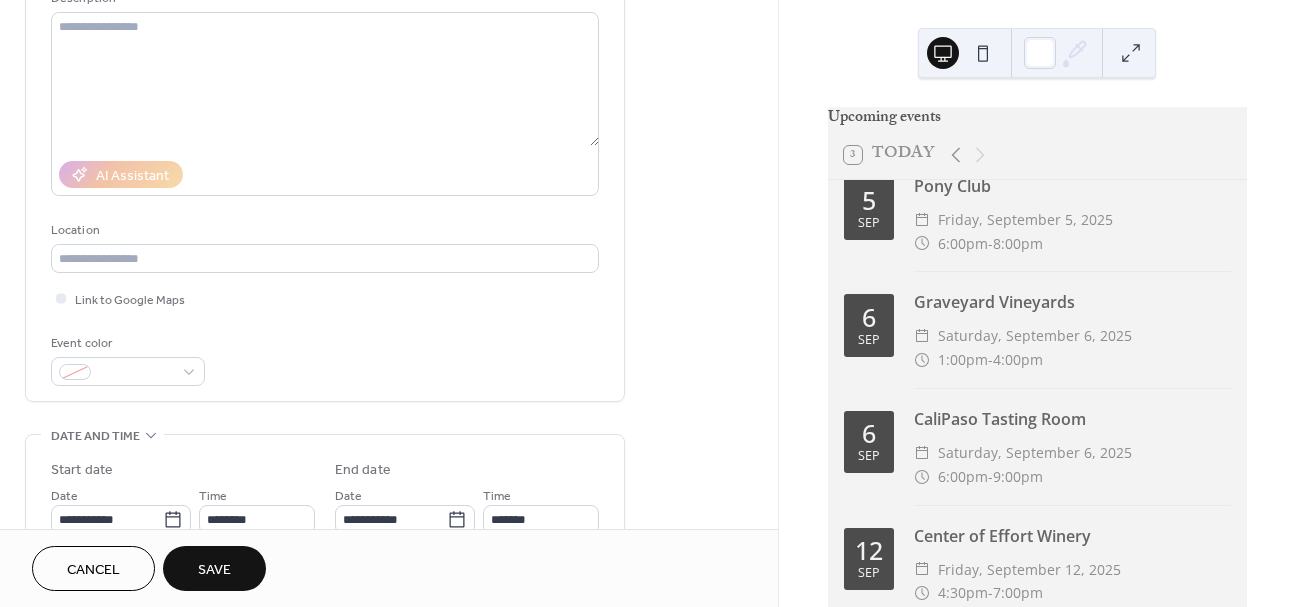 scroll, scrollTop: 0, scrollLeft: 0, axis: both 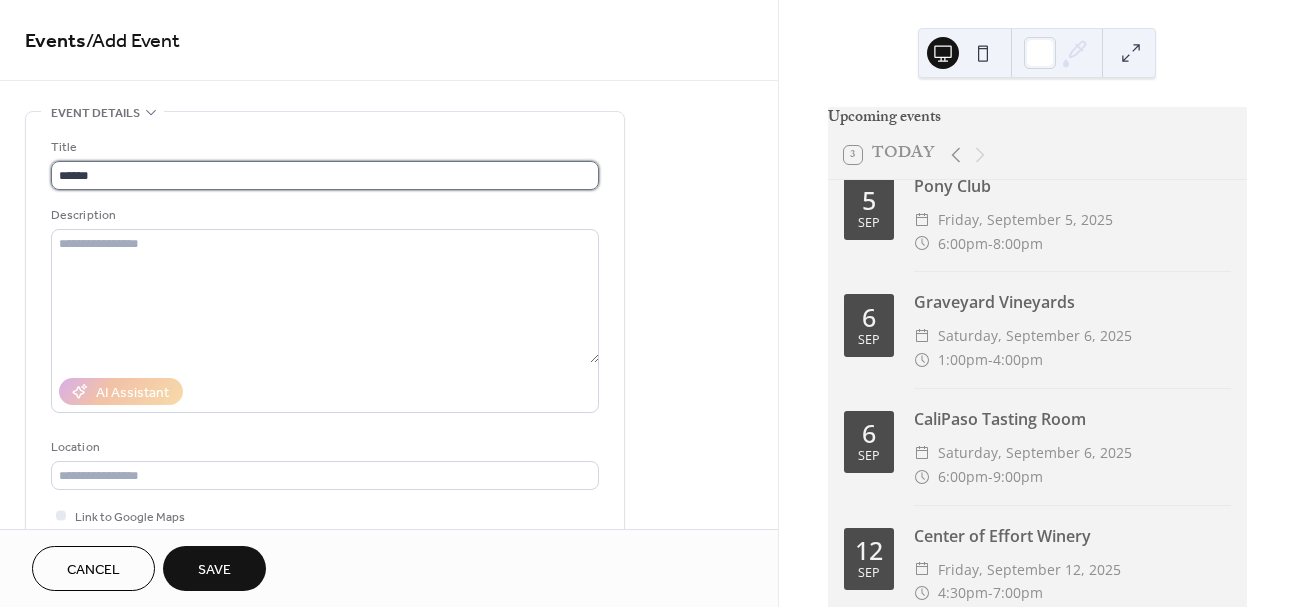 click on "*****" at bounding box center (325, 175) 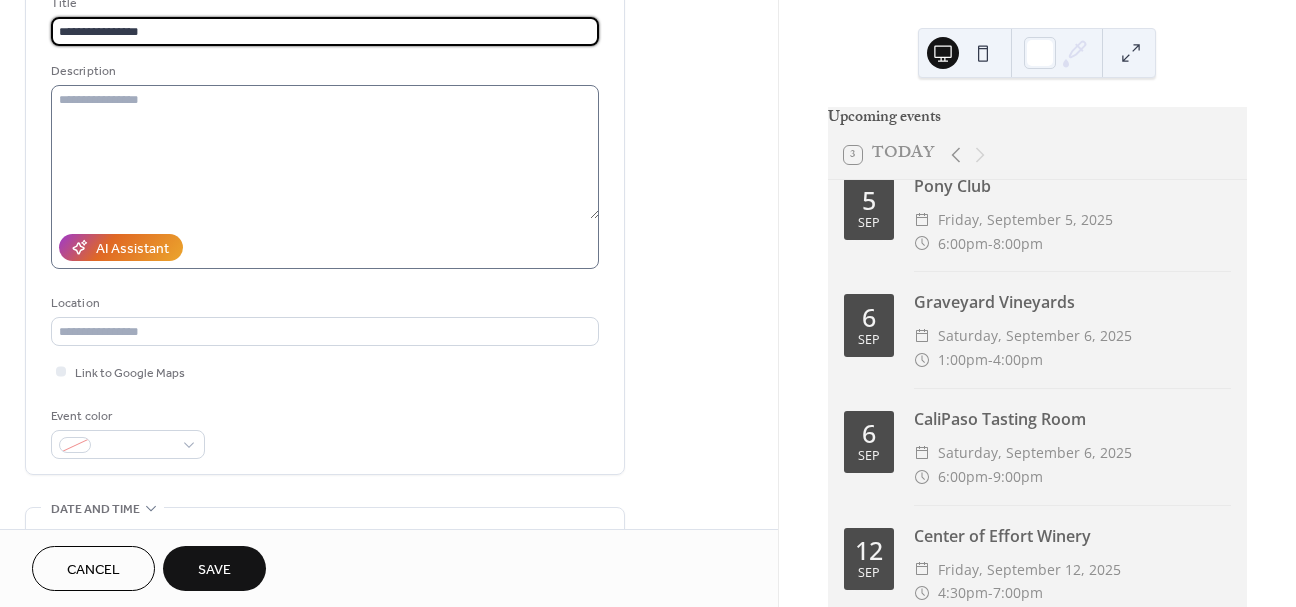 scroll, scrollTop: 376, scrollLeft: 0, axis: vertical 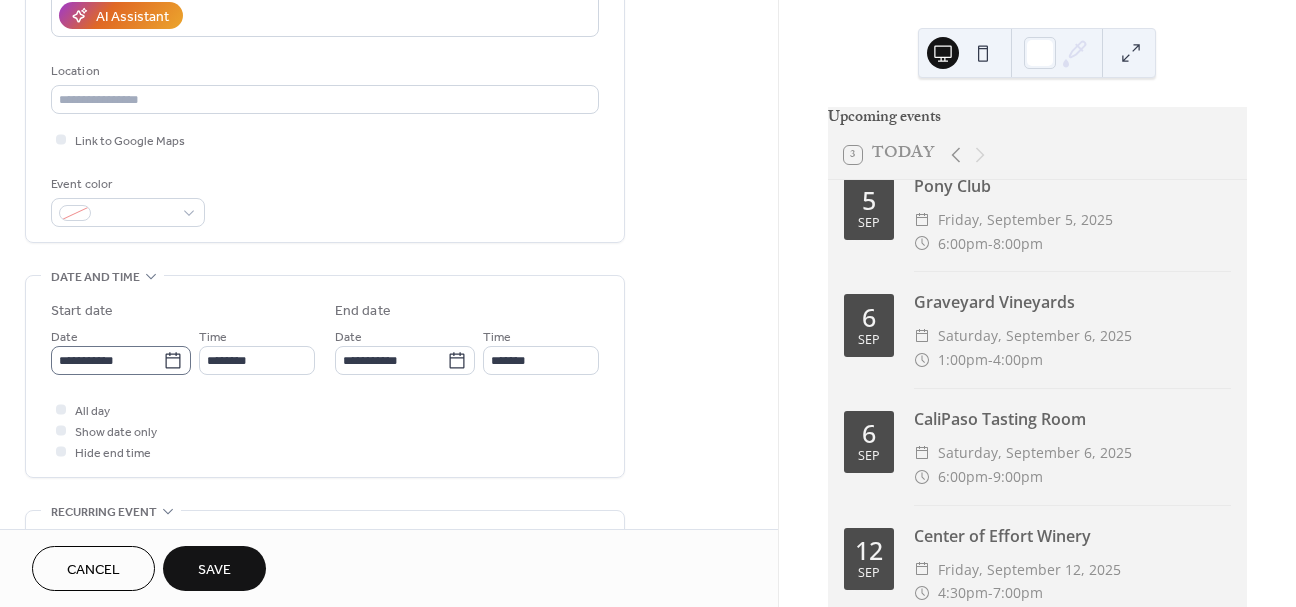 type on "**********" 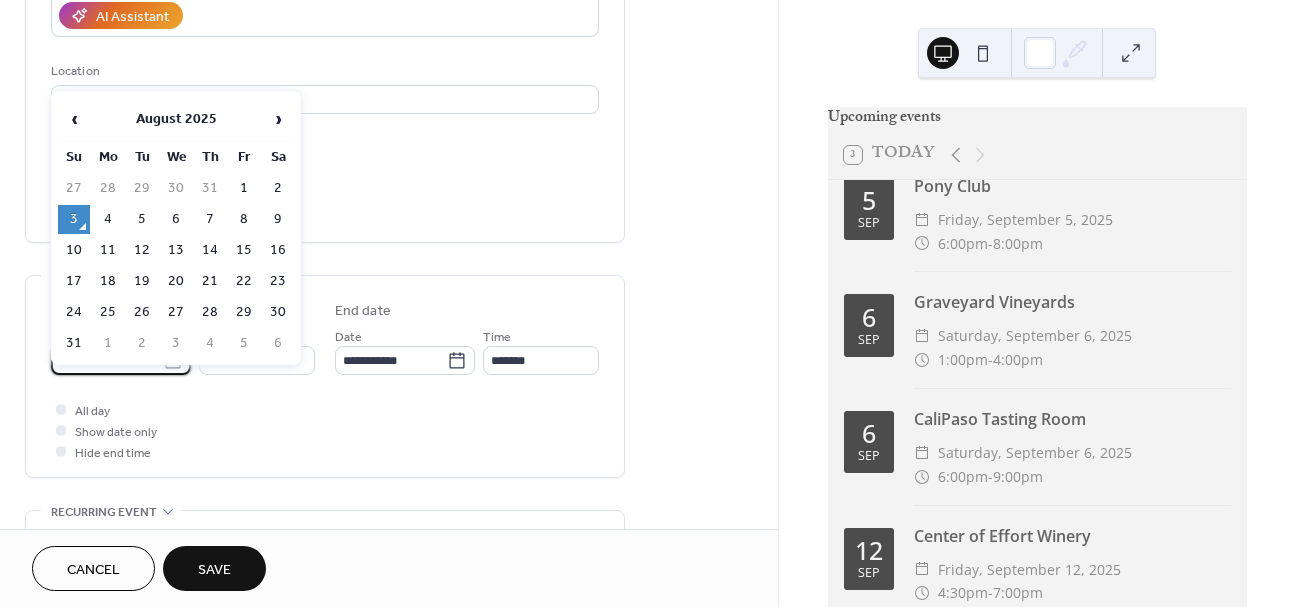 click on "**********" at bounding box center (107, 360) 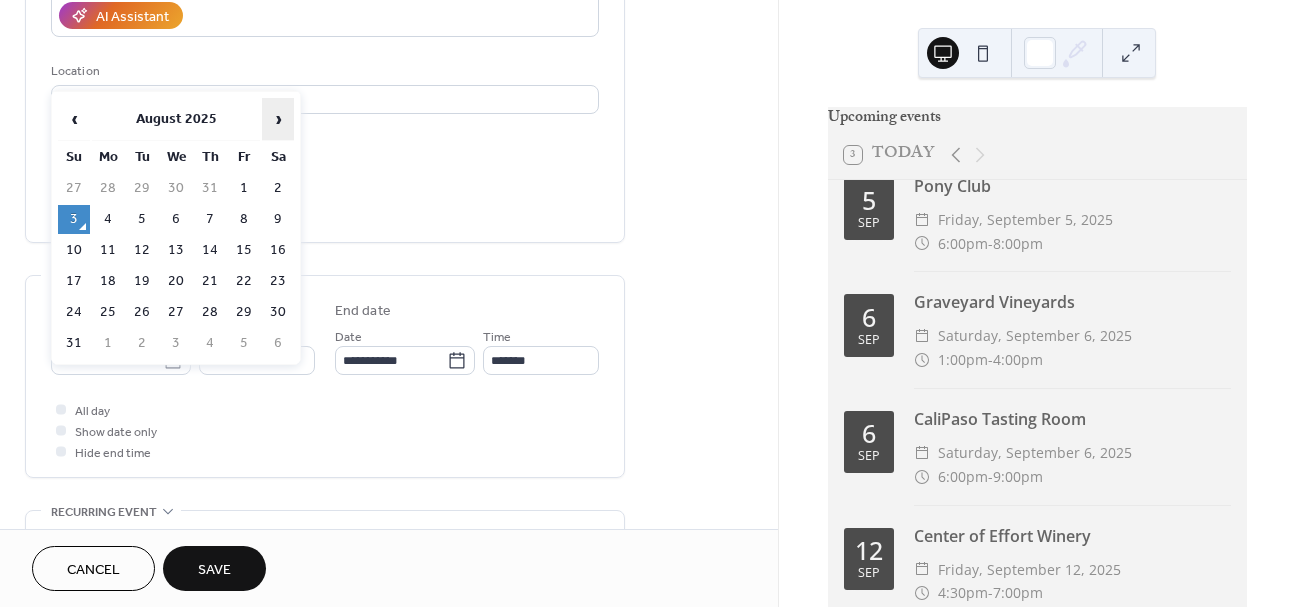 click on "›" at bounding box center (278, 119) 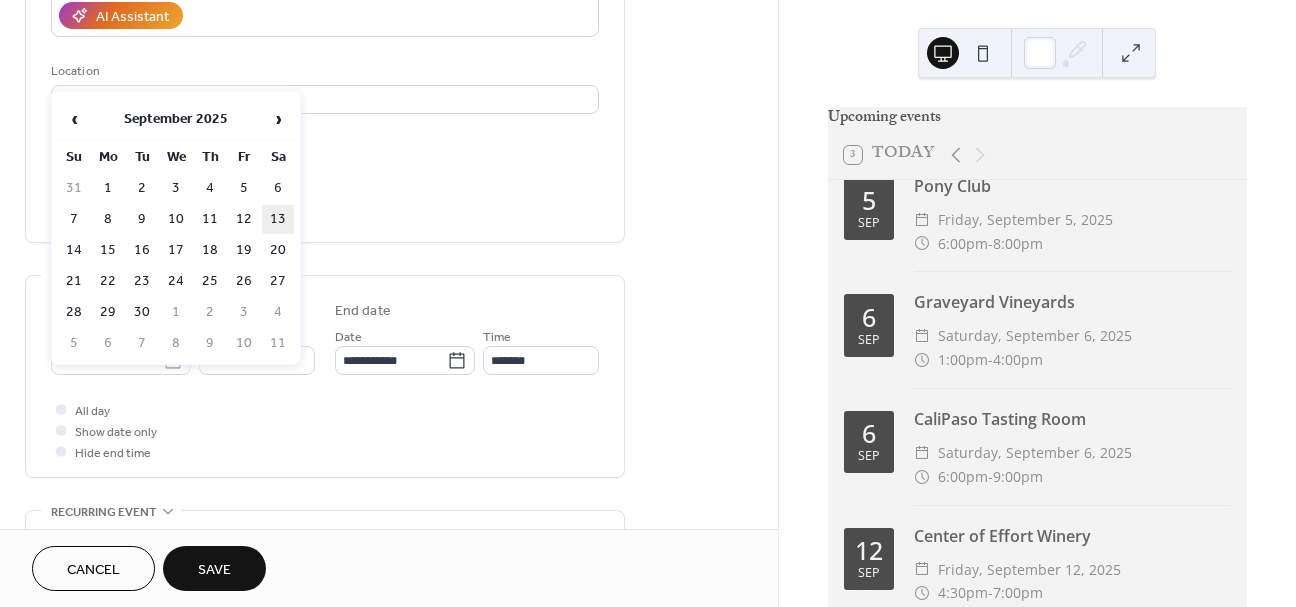 click on "13" at bounding box center (278, 219) 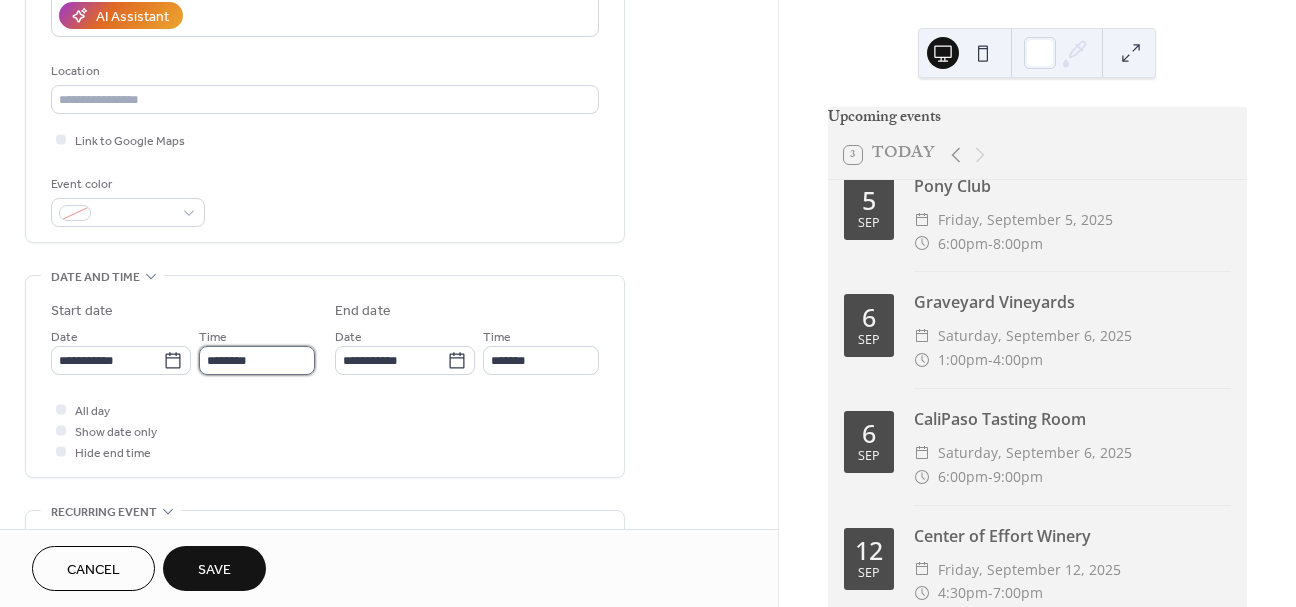 click on "********" at bounding box center [257, 360] 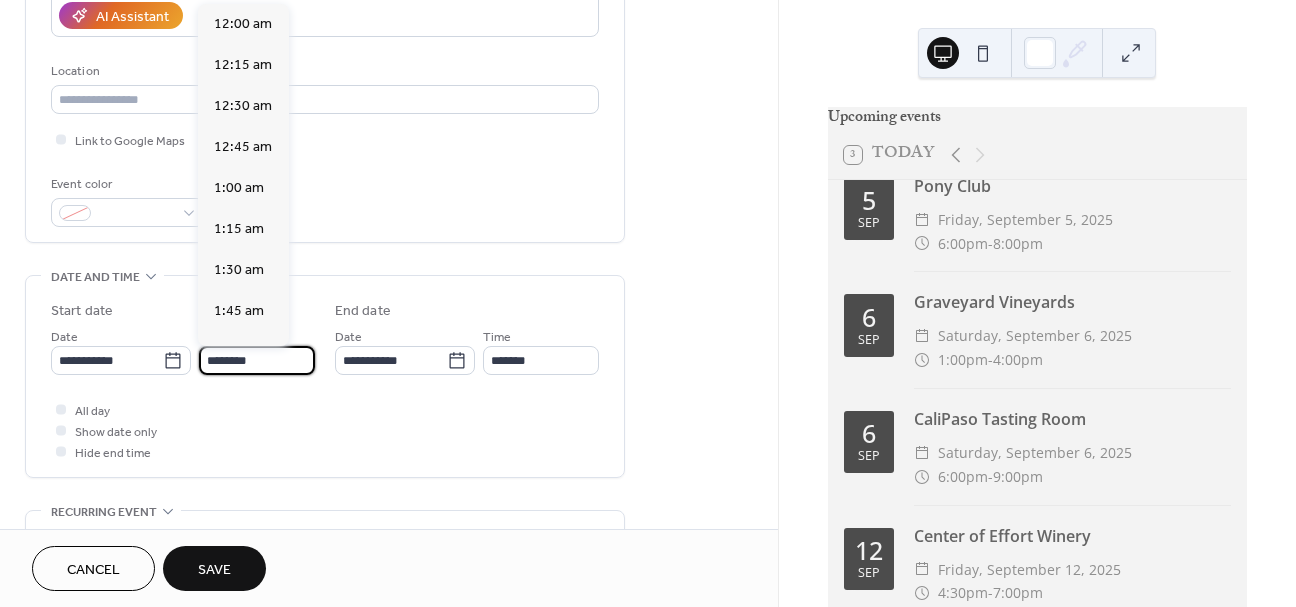 scroll, scrollTop: 1944, scrollLeft: 0, axis: vertical 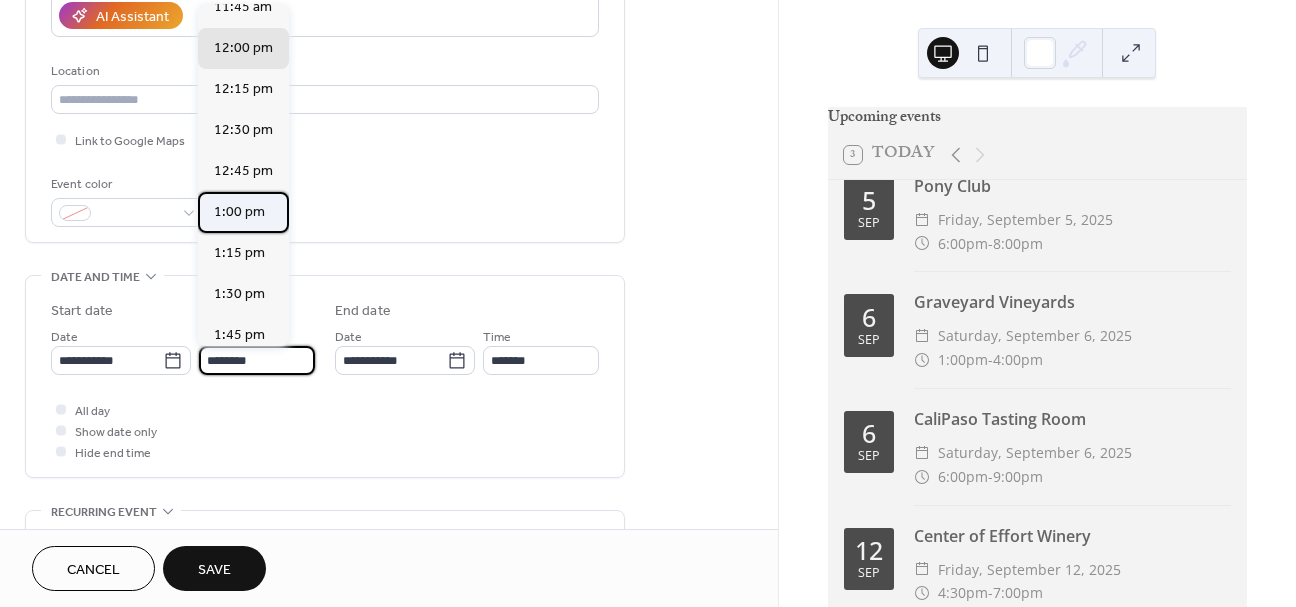 click on "1:00 pm" at bounding box center [239, 212] 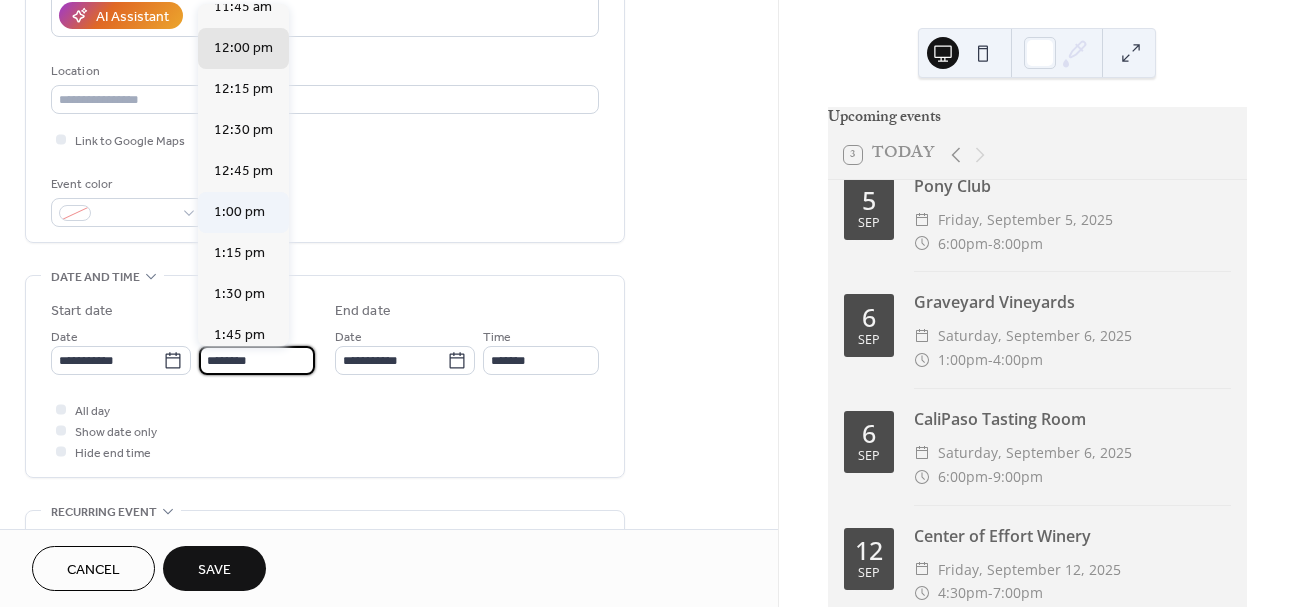 type on "*******" 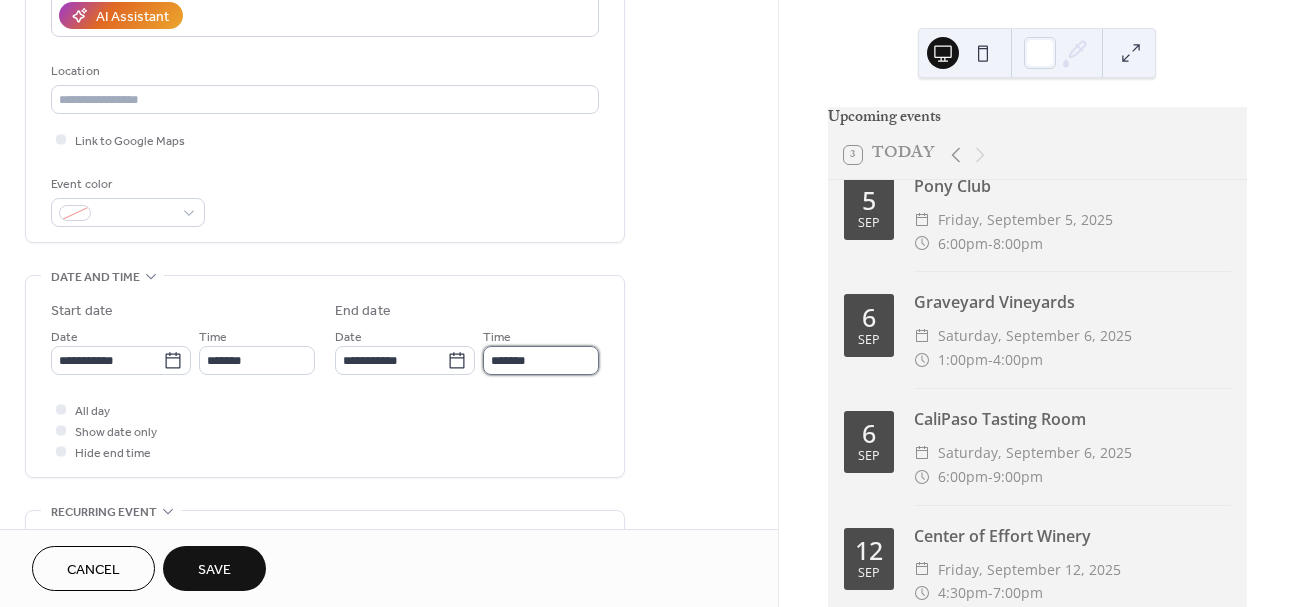 click on "*******" at bounding box center [541, 360] 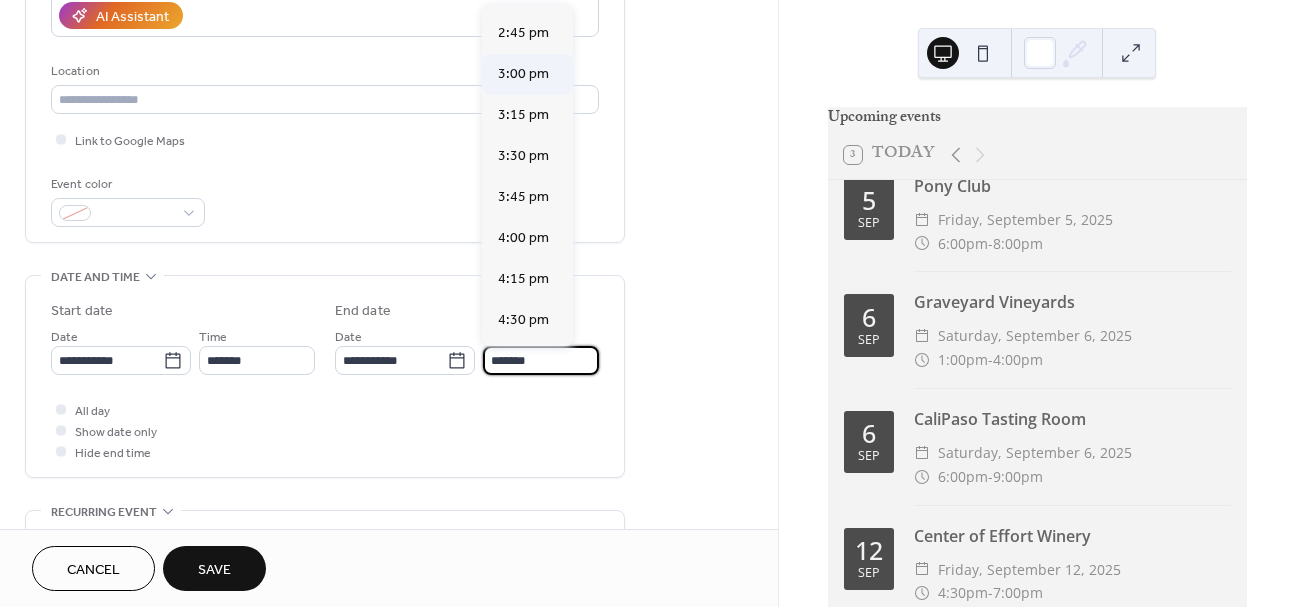 scroll, scrollTop: 236, scrollLeft: 0, axis: vertical 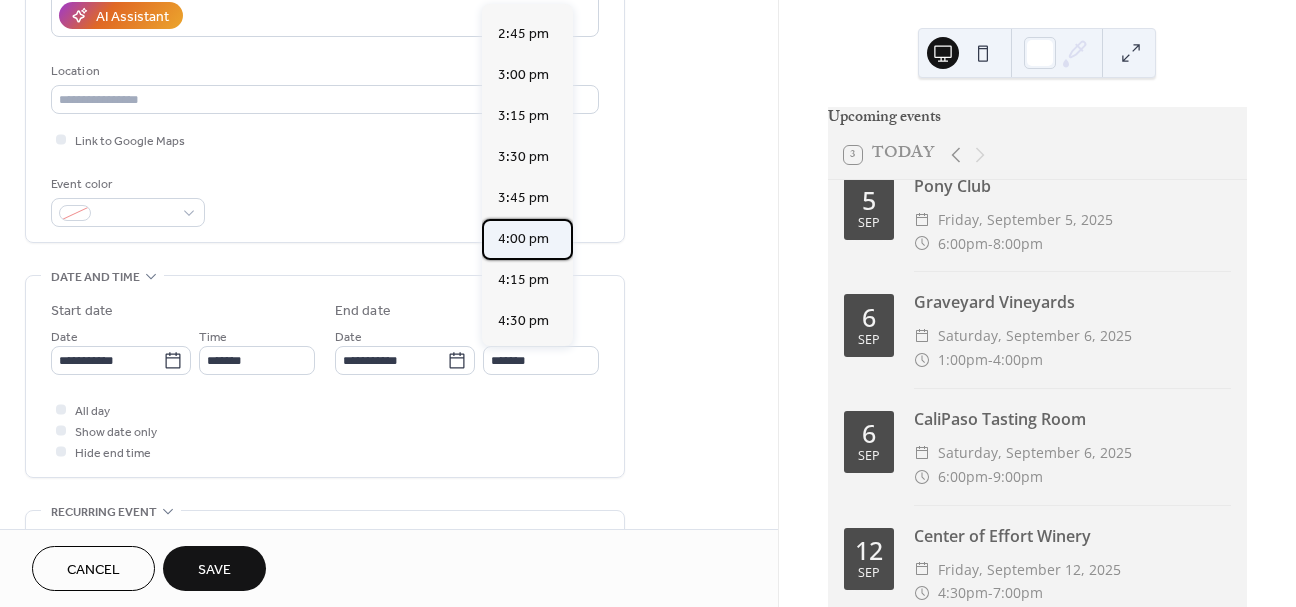 click on "4:00 pm" at bounding box center [523, 239] 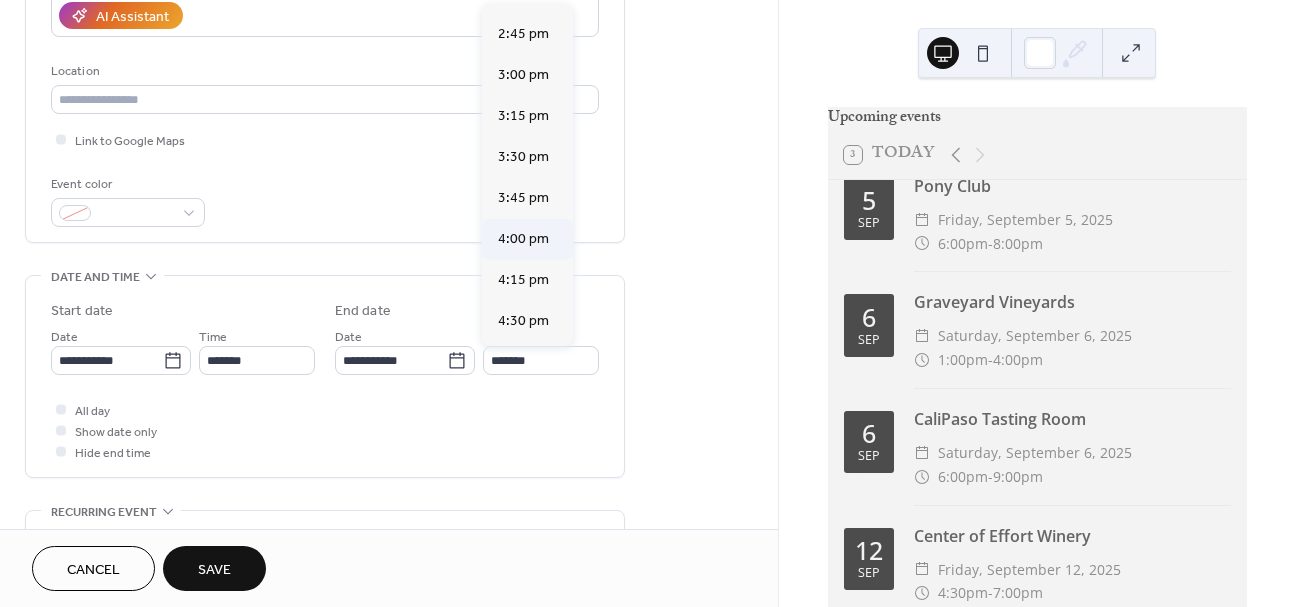 type on "*******" 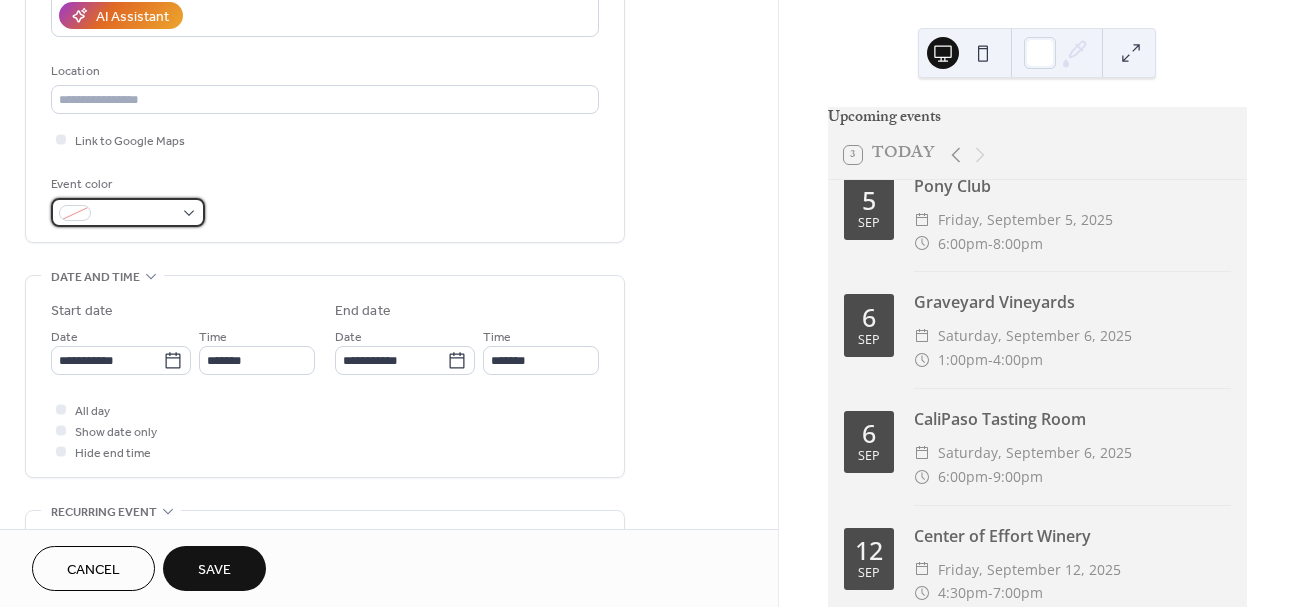 click at bounding box center (128, 212) 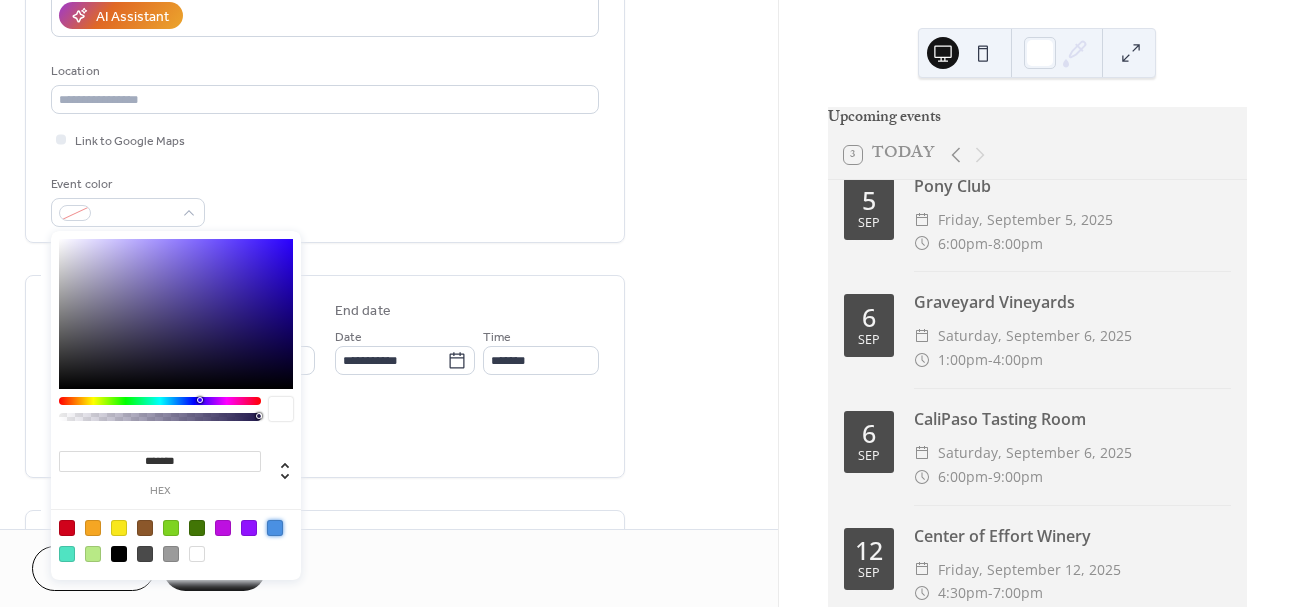 click at bounding box center [275, 528] 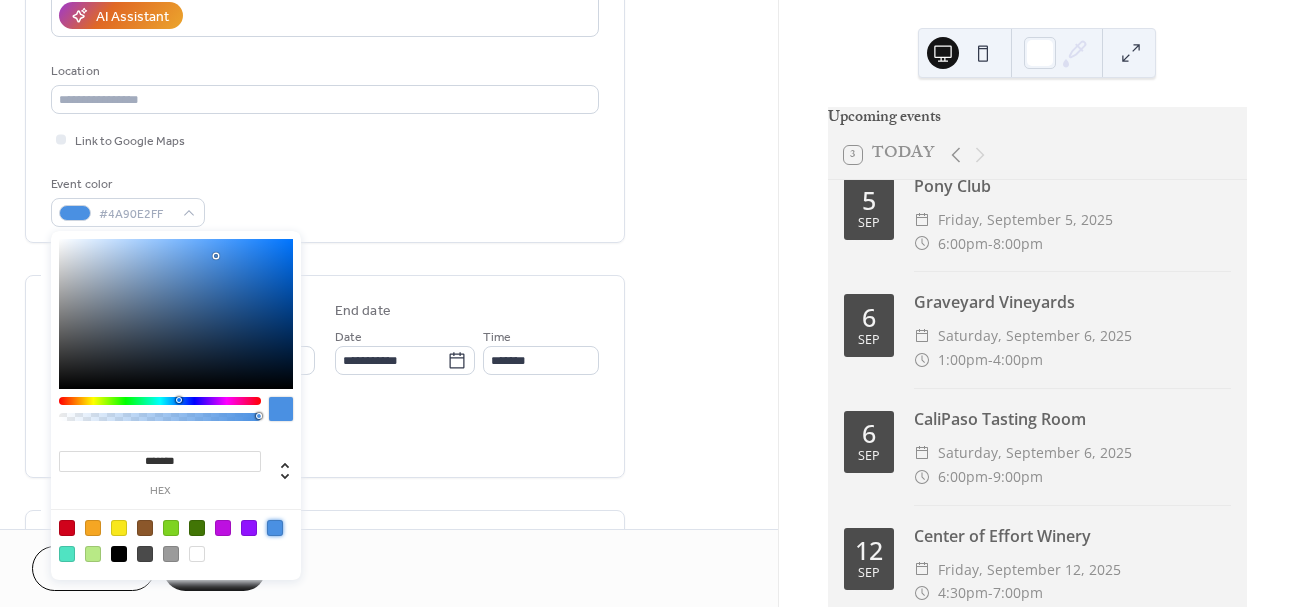 click on "**********" at bounding box center [325, -11] 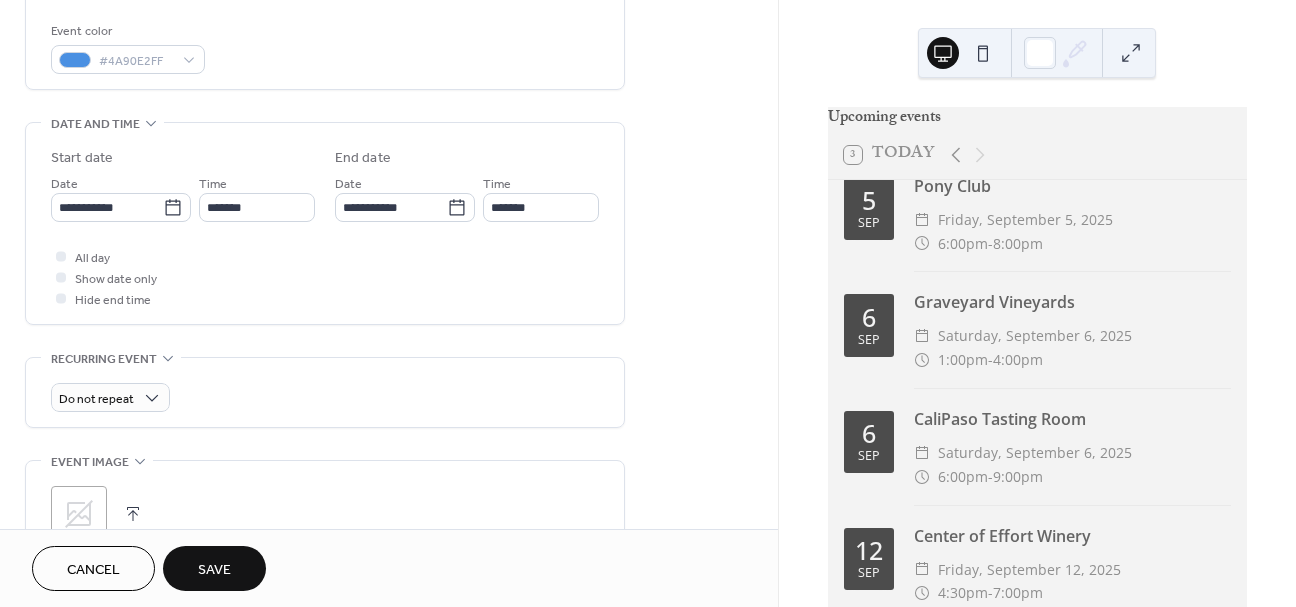 scroll, scrollTop: 556, scrollLeft: 0, axis: vertical 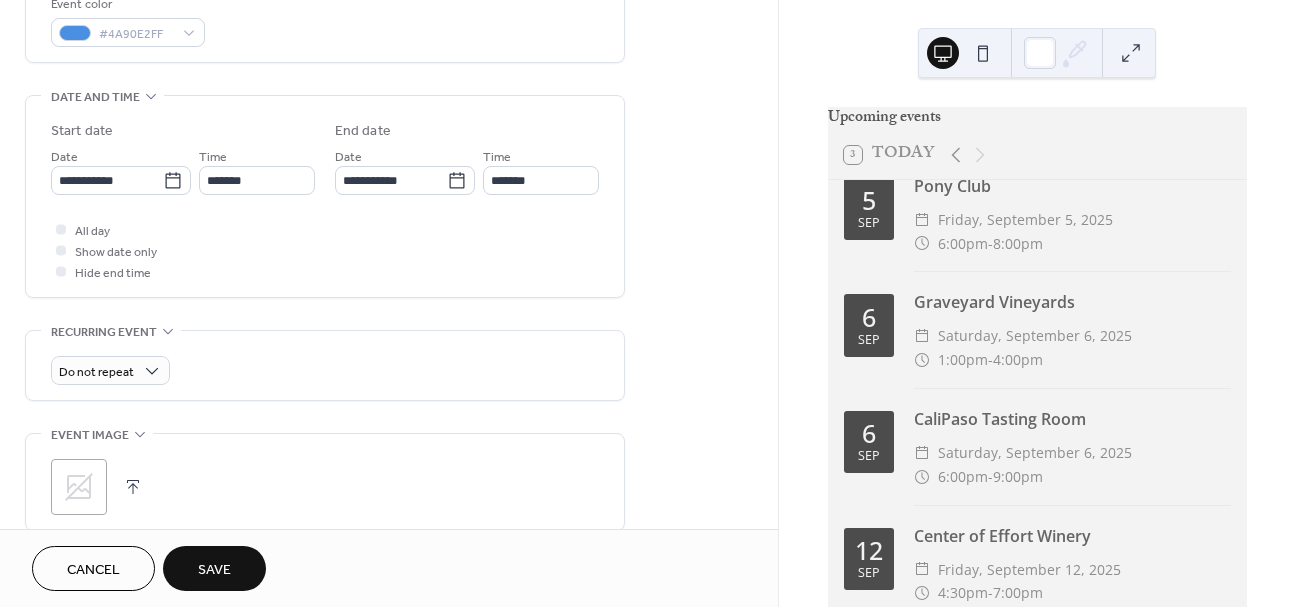 click on "Save" at bounding box center [214, 570] 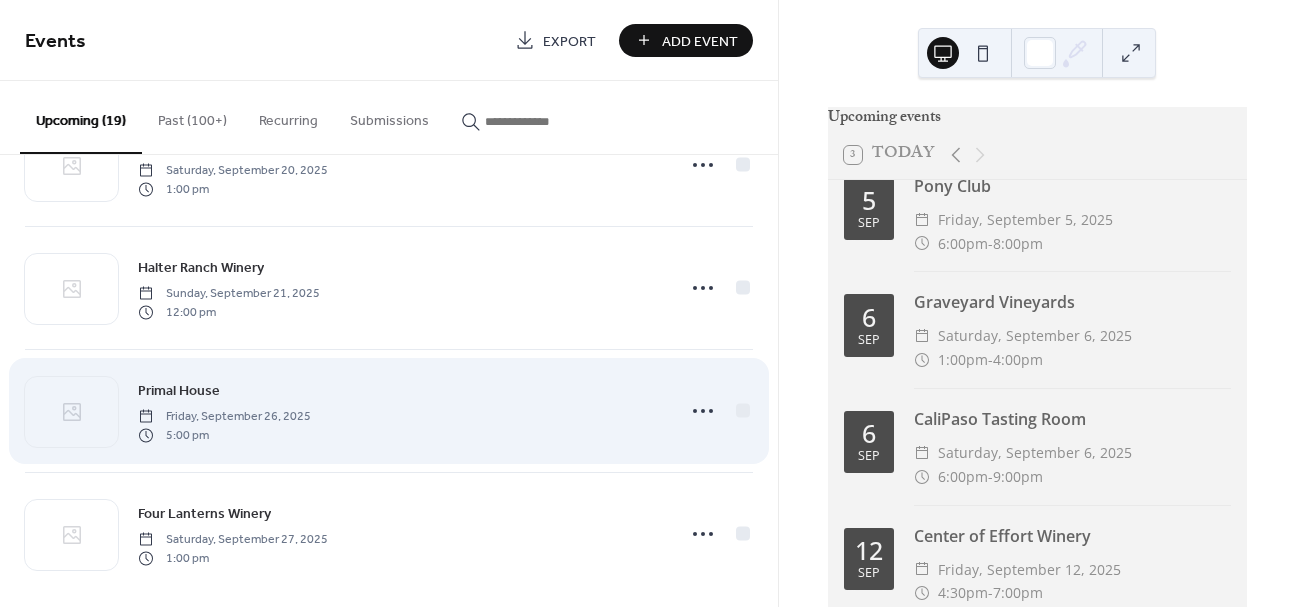 scroll, scrollTop: 1944, scrollLeft: 0, axis: vertical 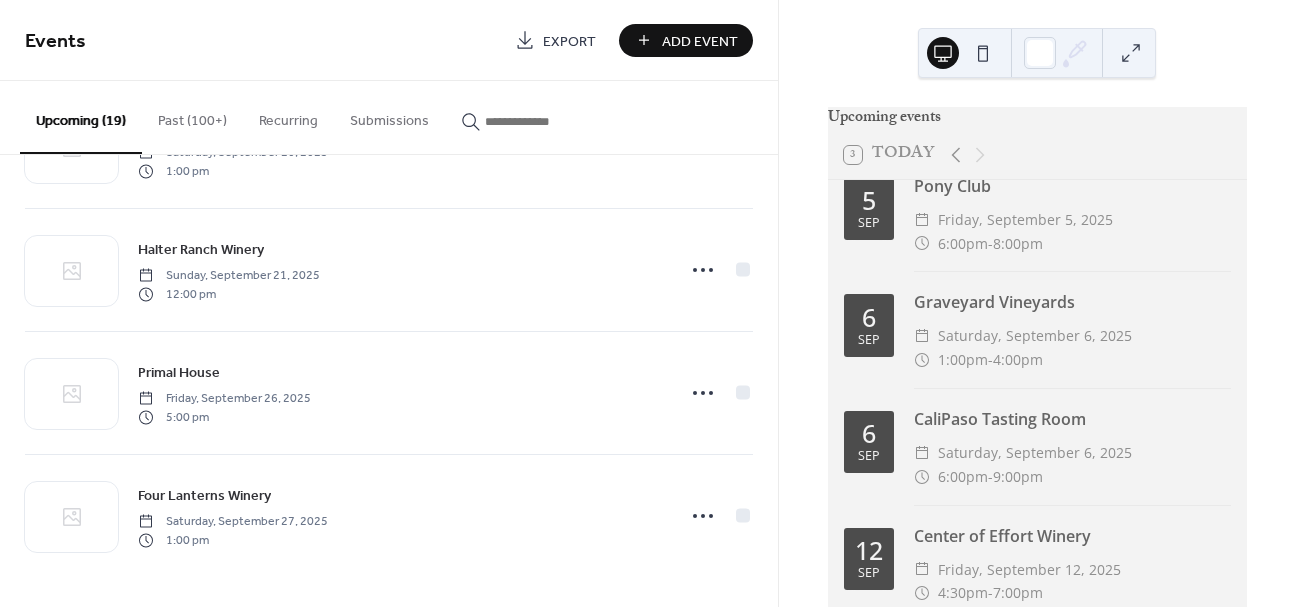 click on "Add Event" at bounding box center (700, 41) 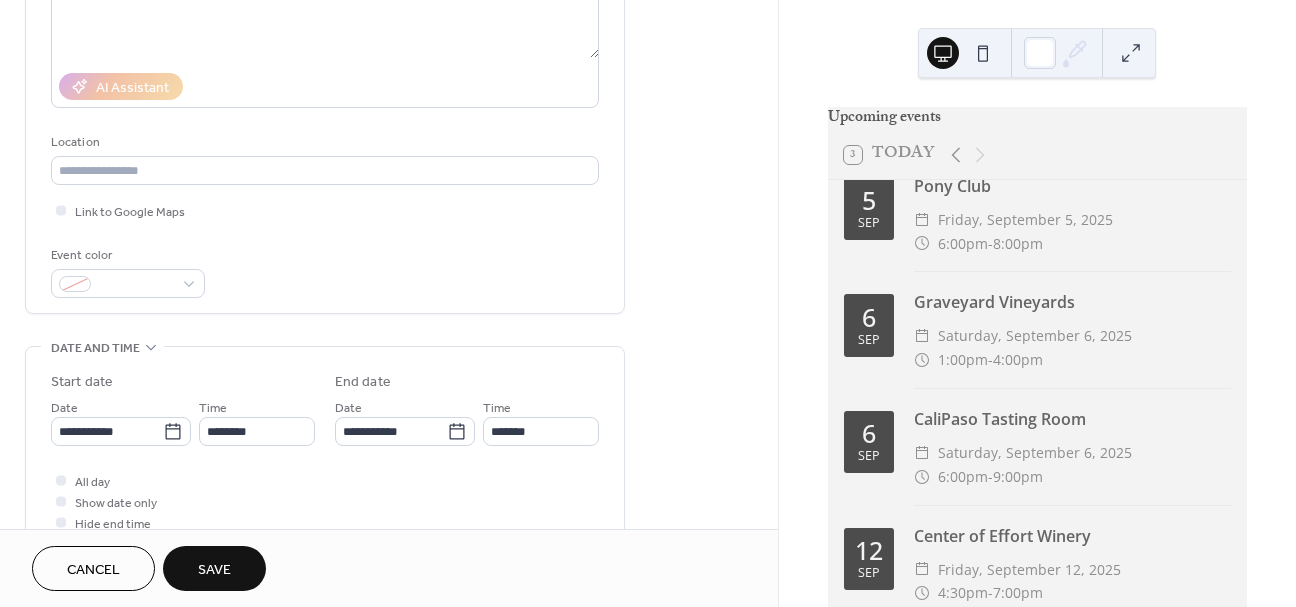 scroll, scrollTop: 329, scrollLeft: 0, axis: vertical 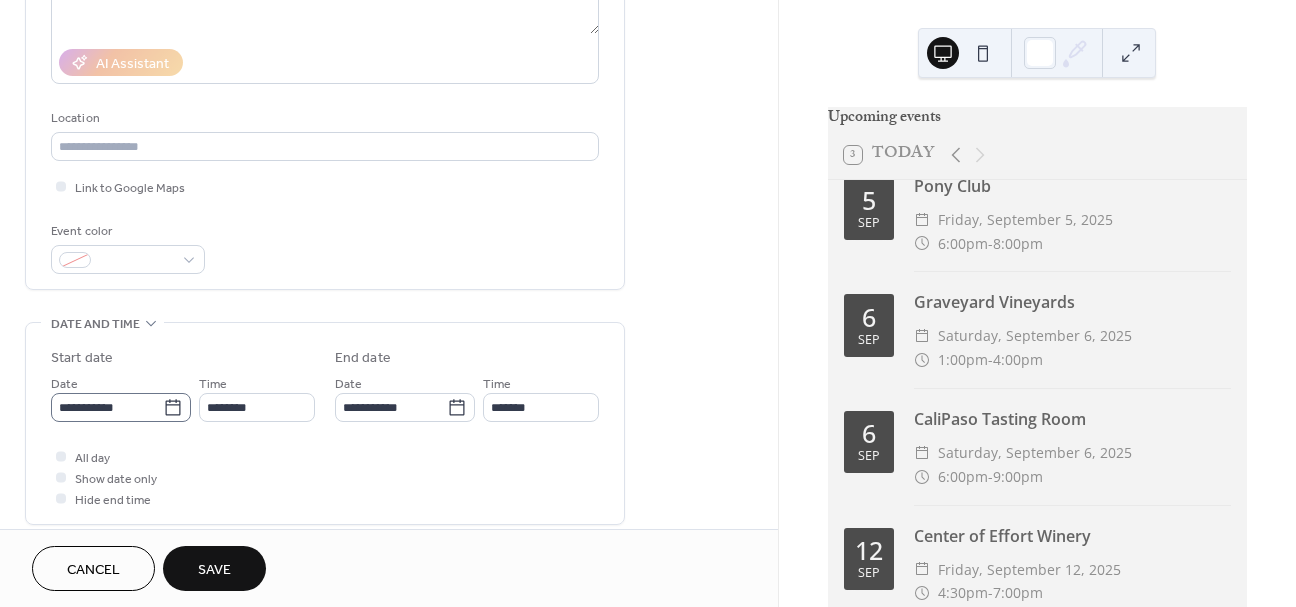 type on "*********" 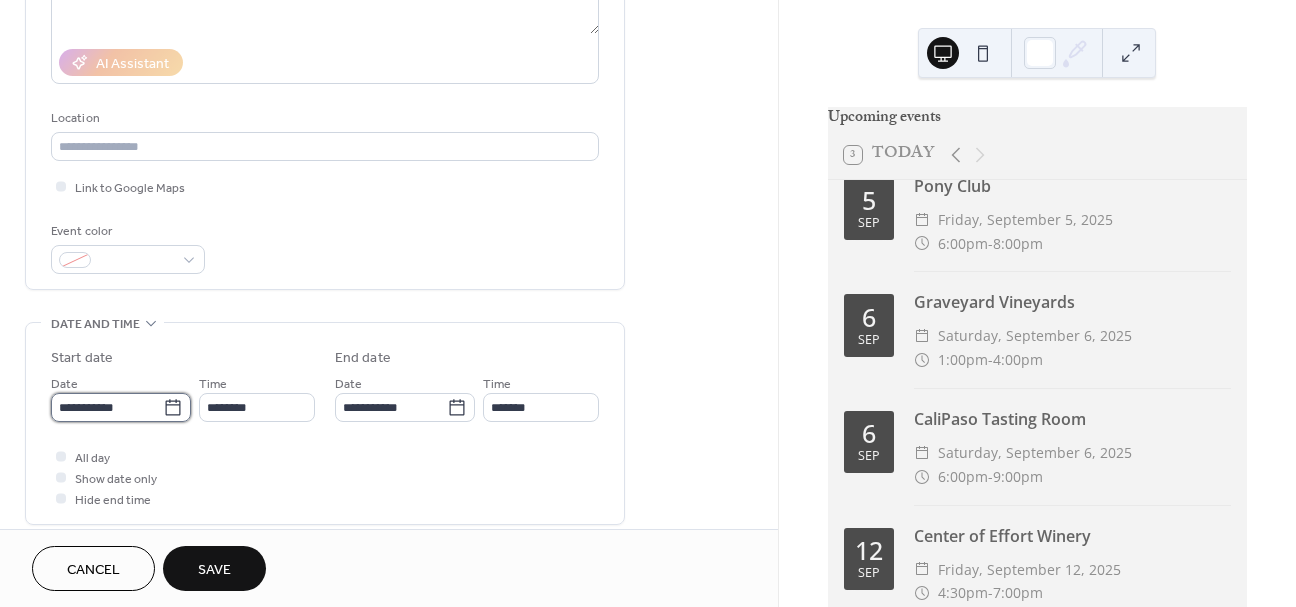 click on "**********" at bounding box center [107, 407] 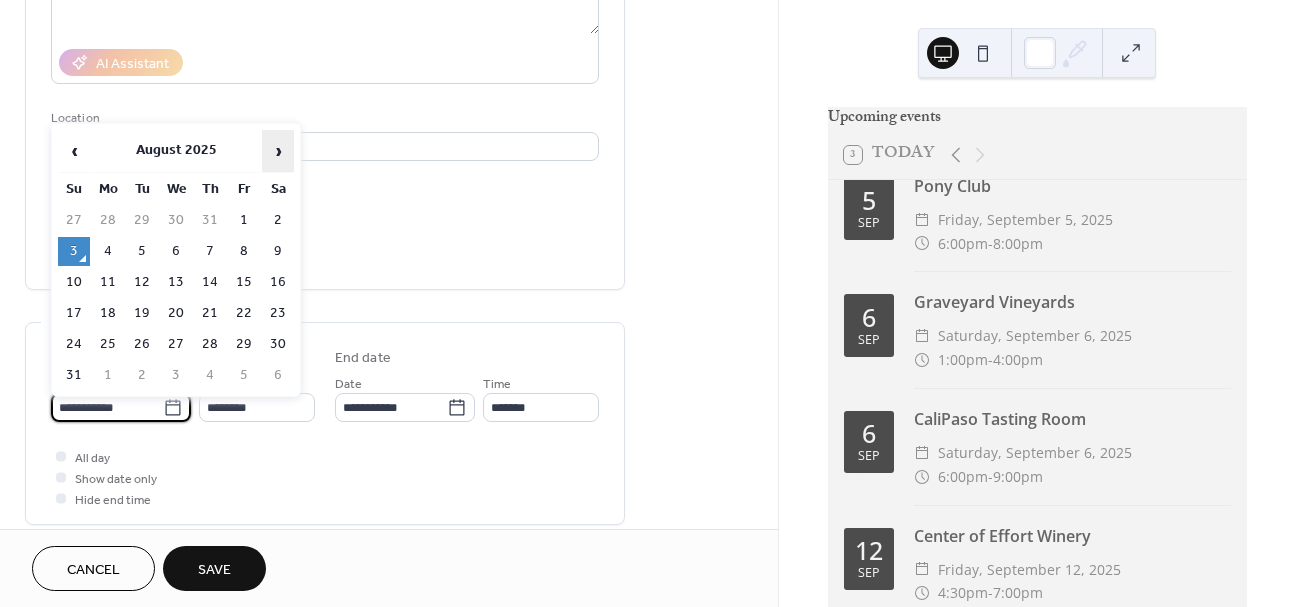 click on "›" at bounding box center [278, 151] 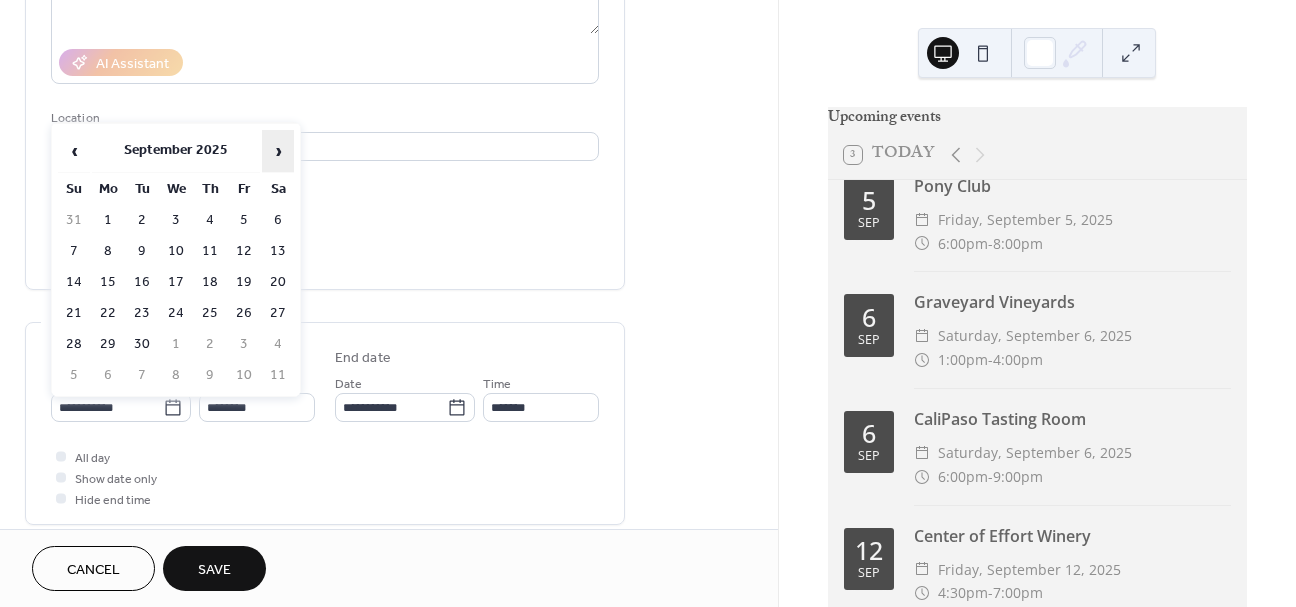 click on "›" at bounding box center (278, 151) 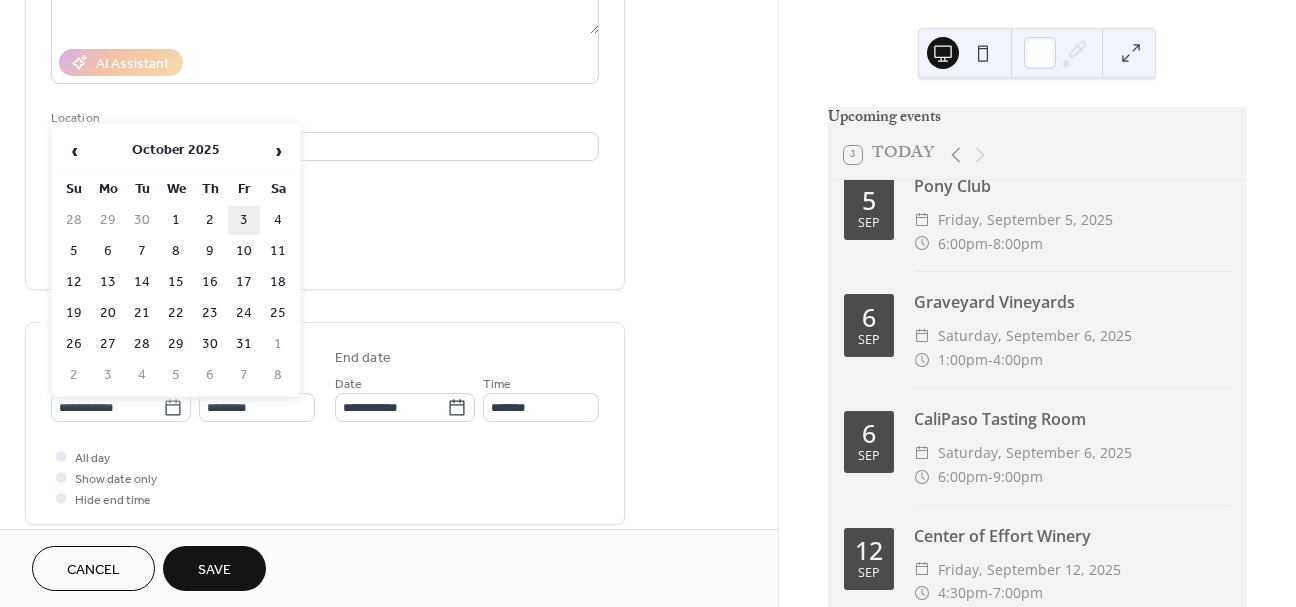 click on "3" at bounding box center (244, 220) 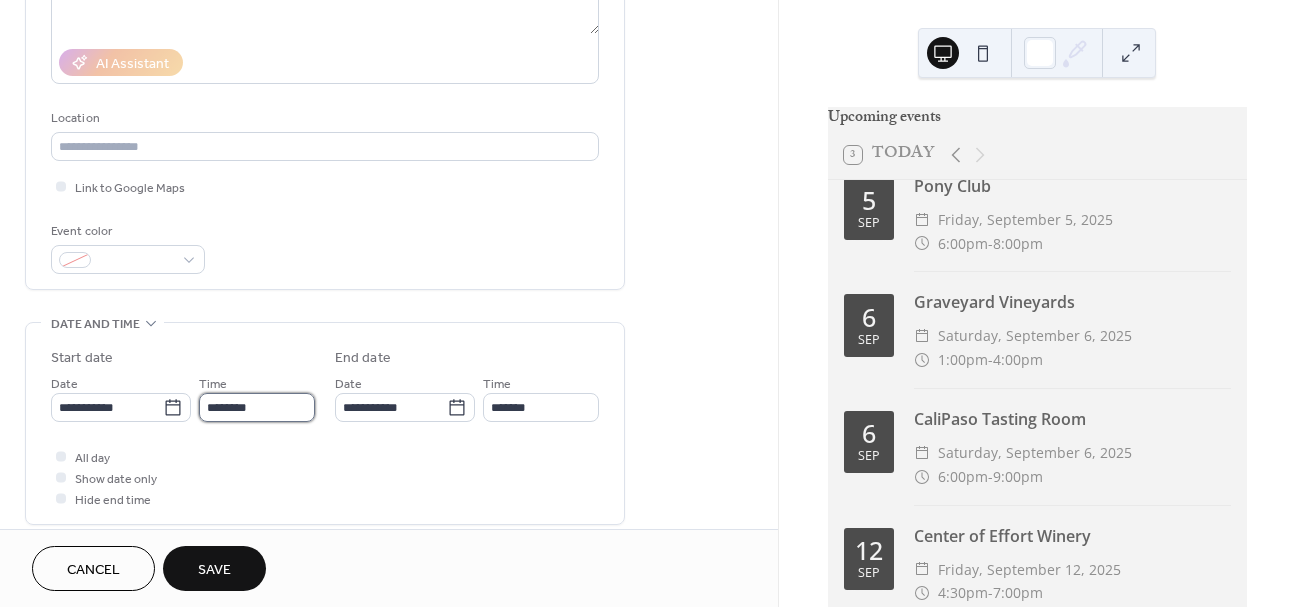 click on "********" at bounding box center (257, 407) 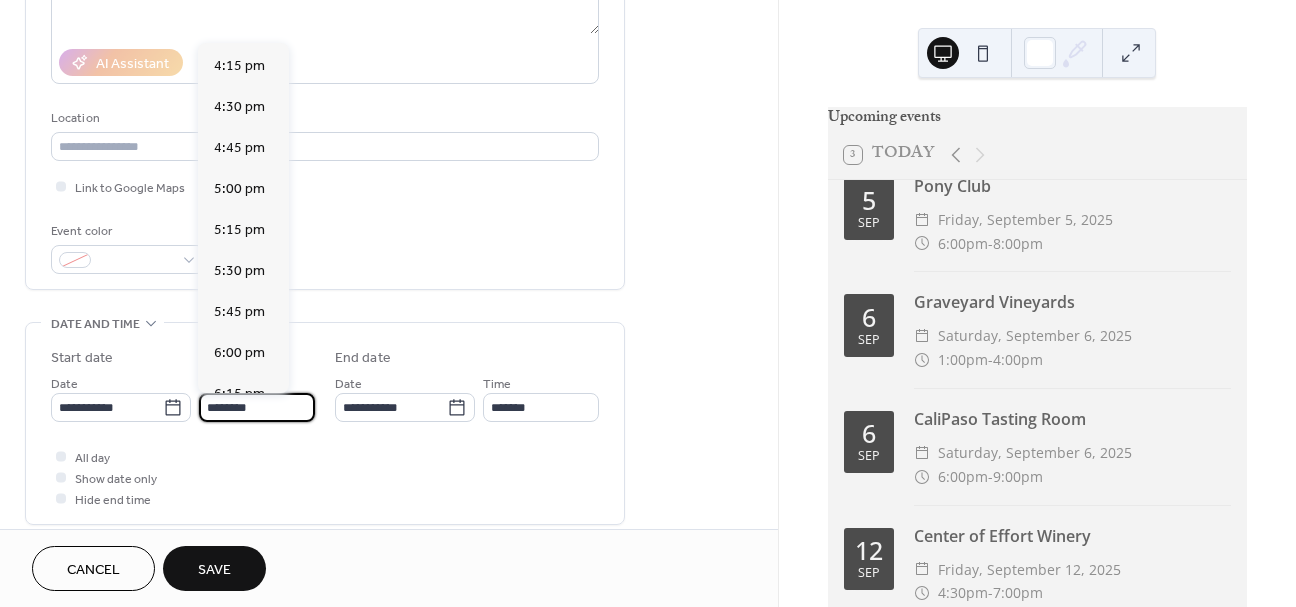 scroll, scrollTop: 2663, scrollLeft: 0, axis: vertical 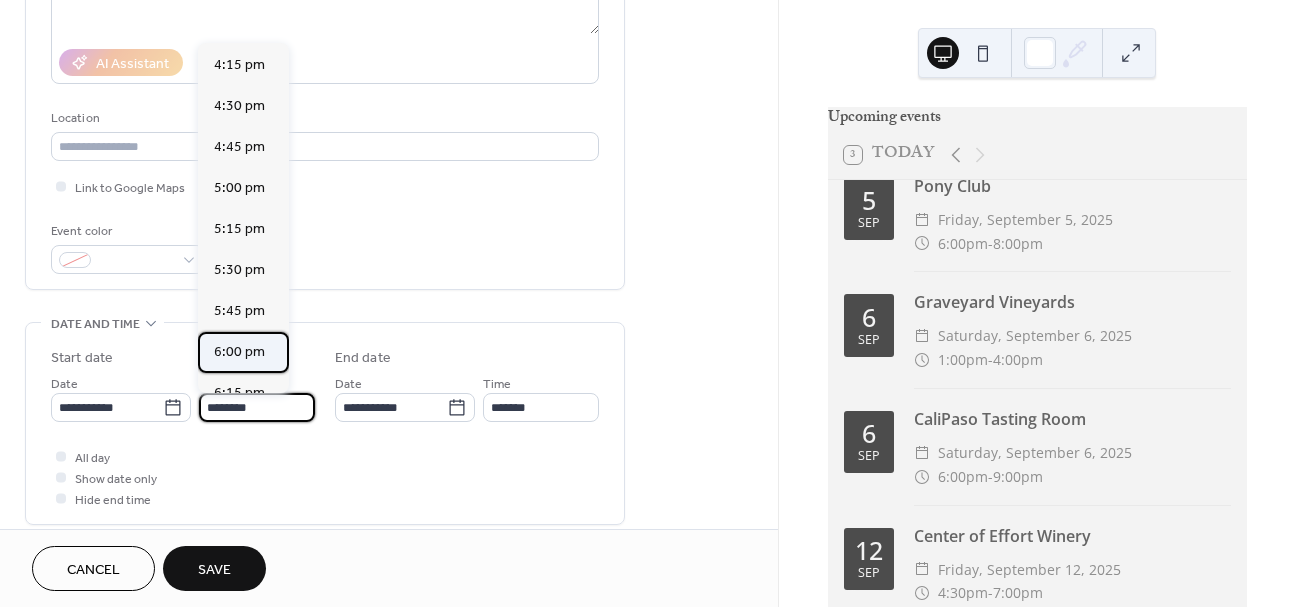 click on "6:00 pm" at bounding box center (239, 352) 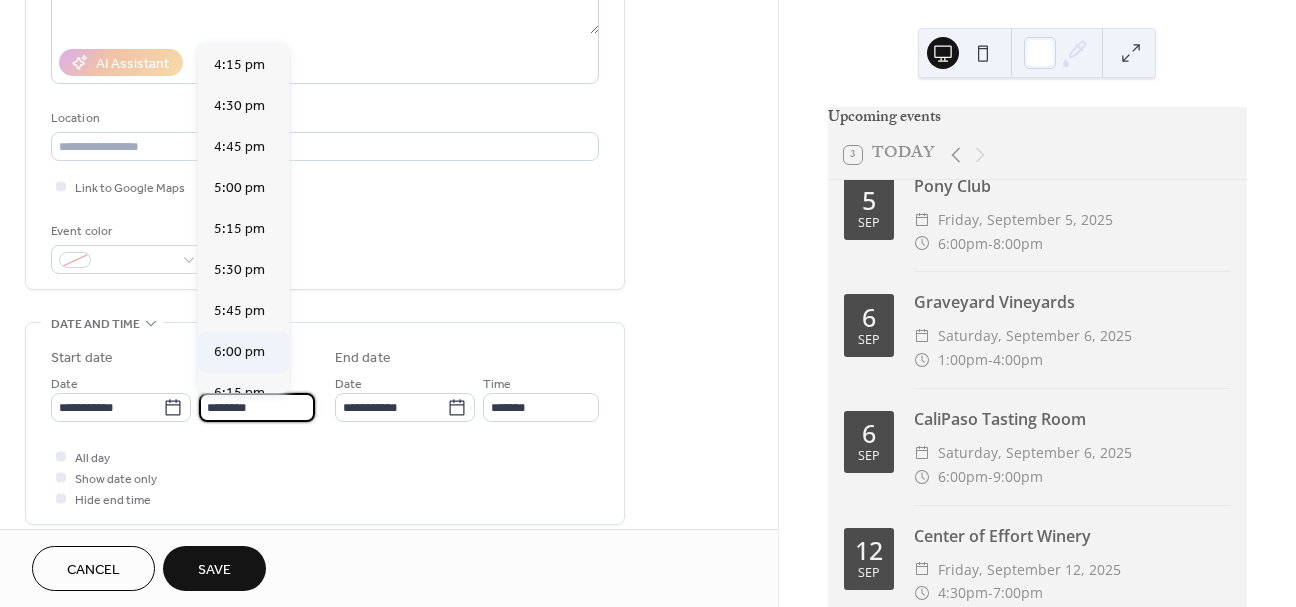 type on "*******" 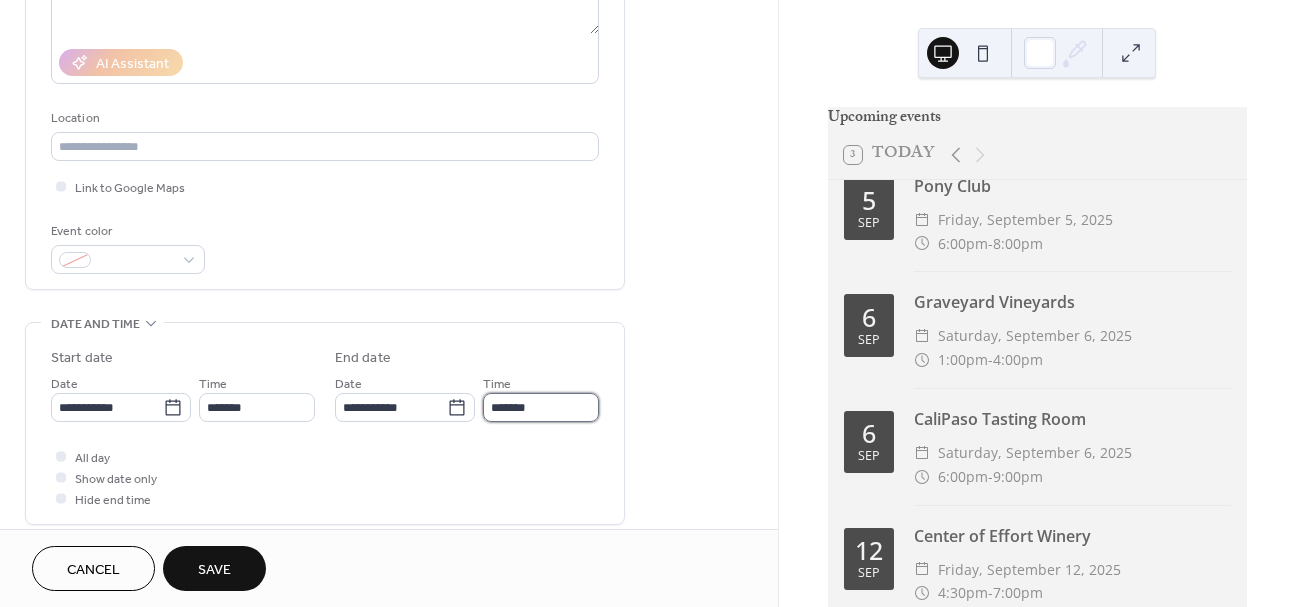 click on "*******" at bounding box center (541, 407) 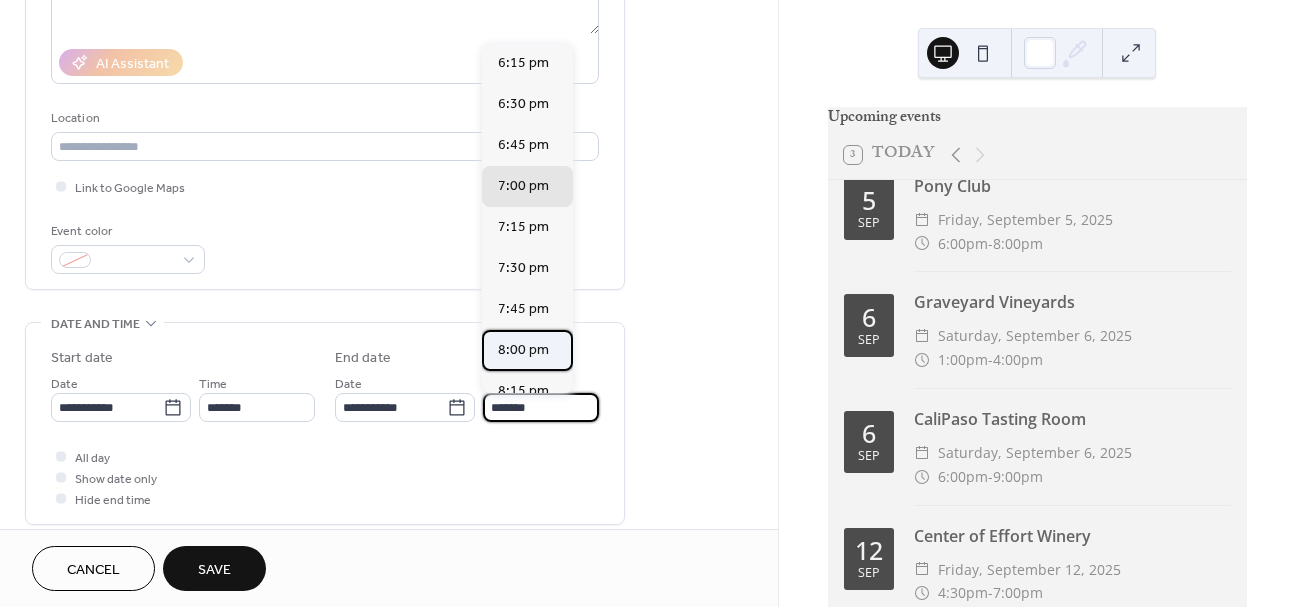 click on "8:00 pm" at bounding box center [523, 350] 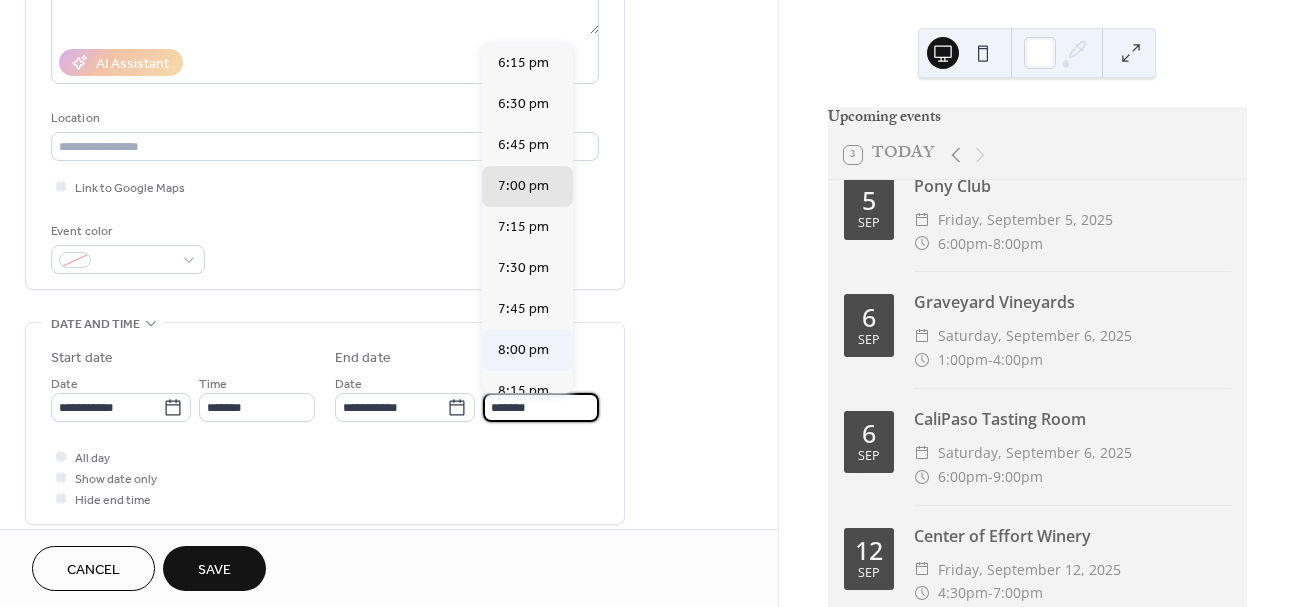 type on "*******" 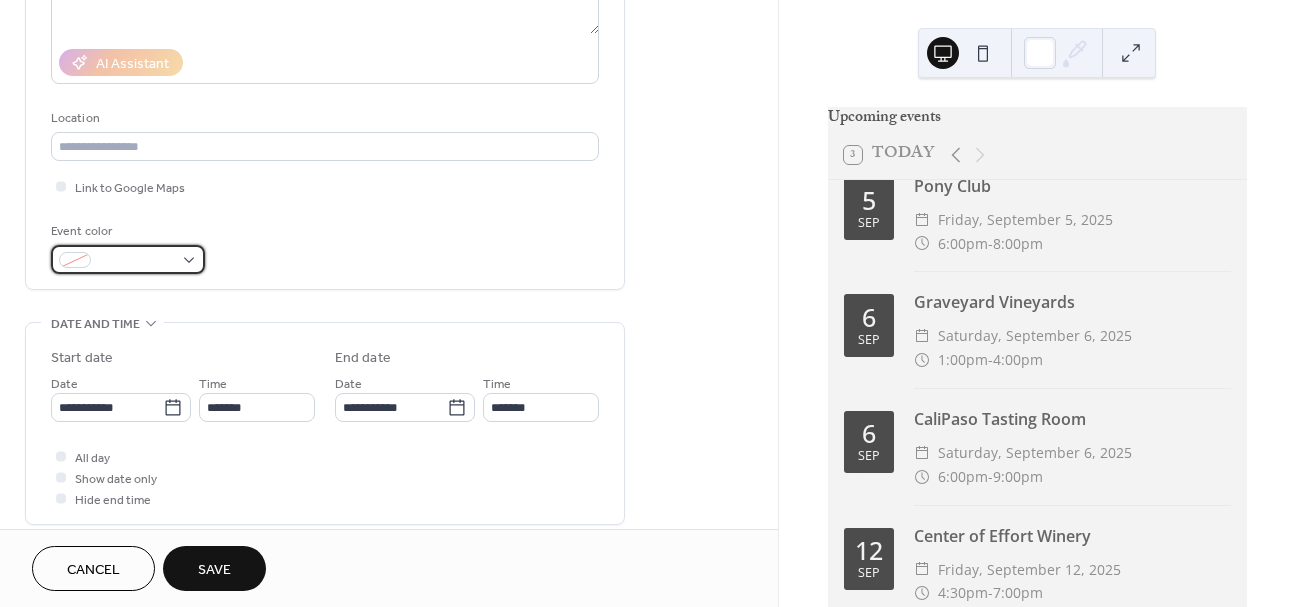 click at bounding box center (128, 259) 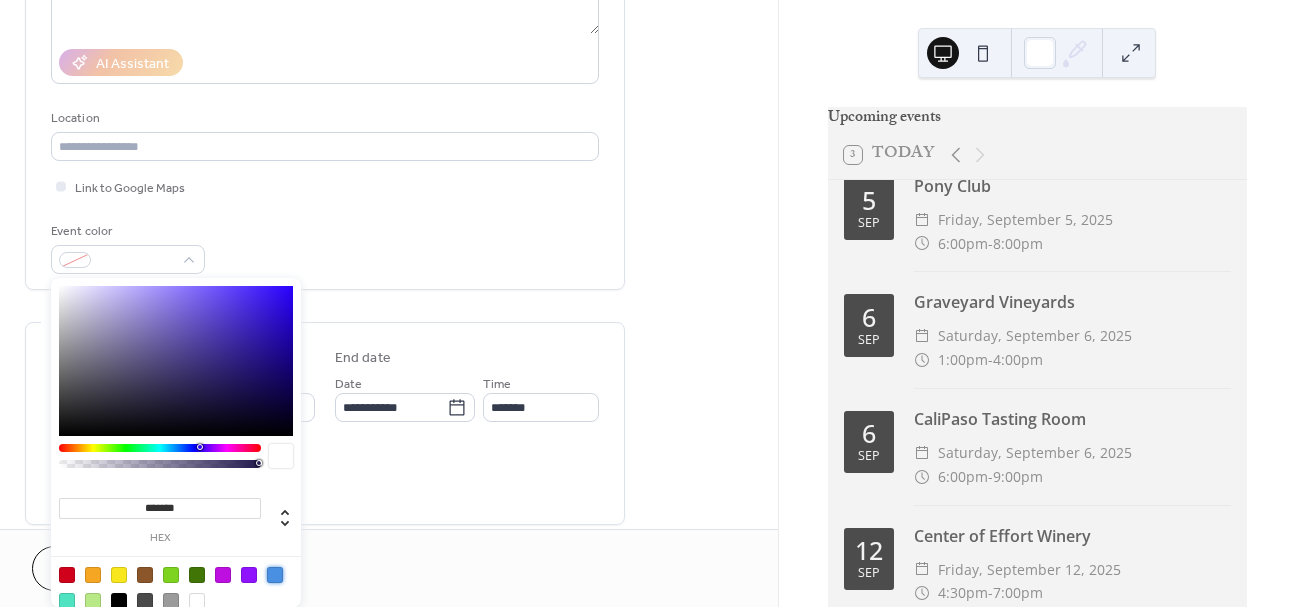 click at bounding box center [275, 575] 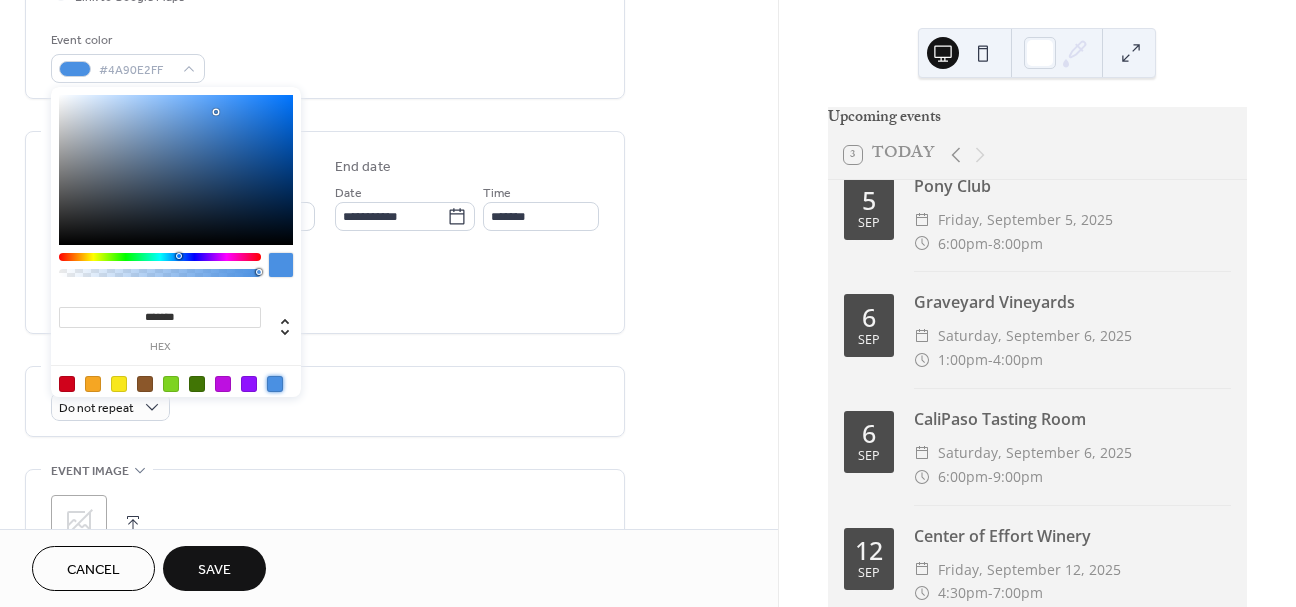 scroll, scrollTop: 522, scrollLeft: 0, axis: vertical 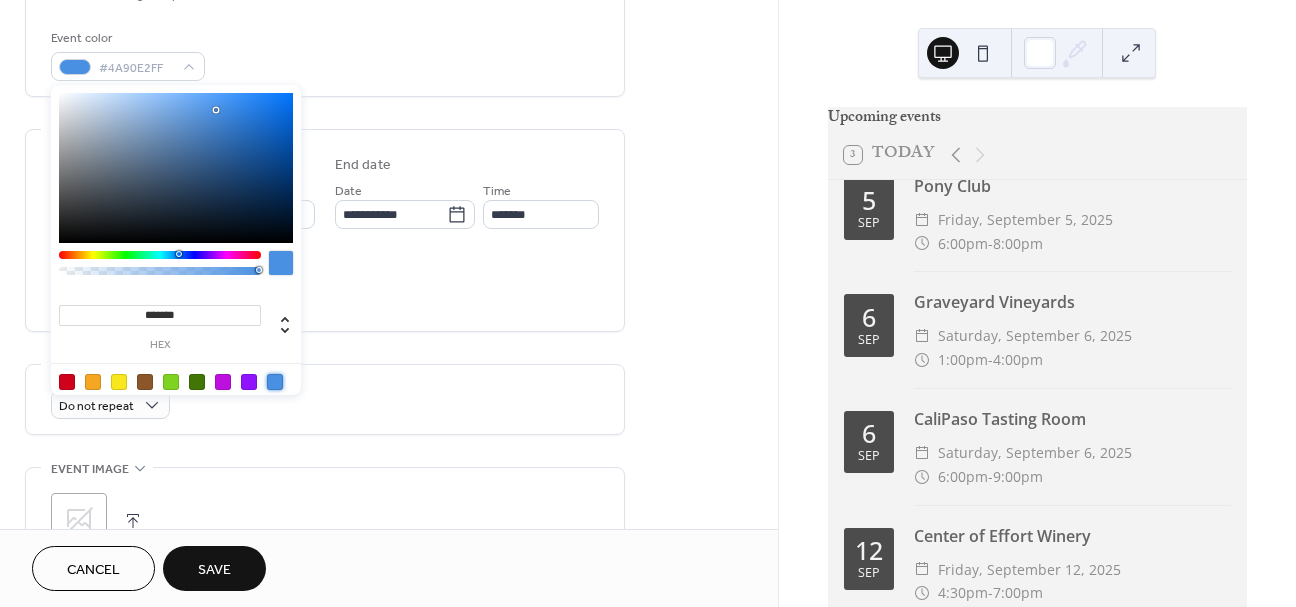 click on "Save" at bounding box center (214, 568) 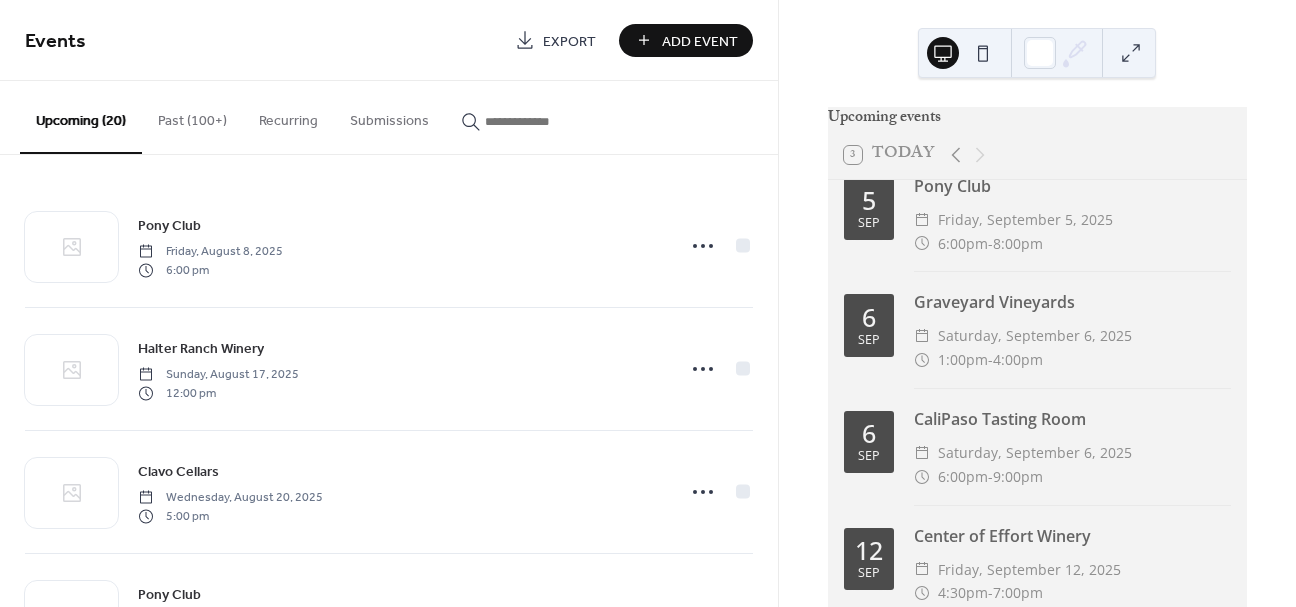 click on "Add Event" at bounding box center [700, 41] 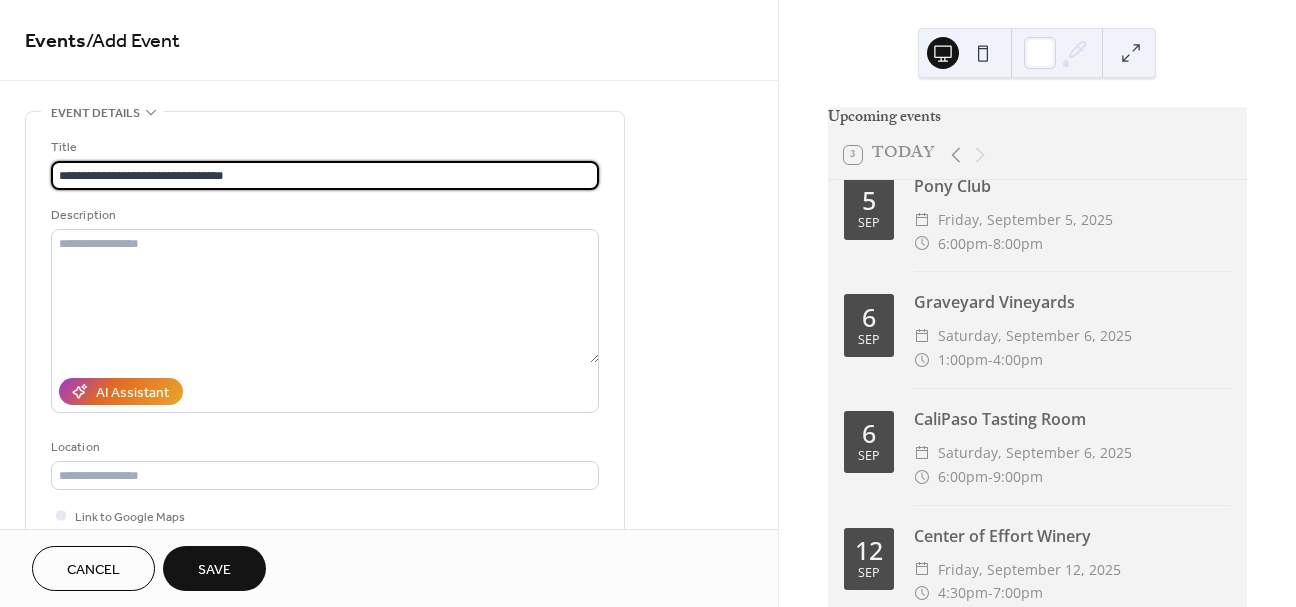 click on "Events  /  Add Event" at bounding box center (389, 42) 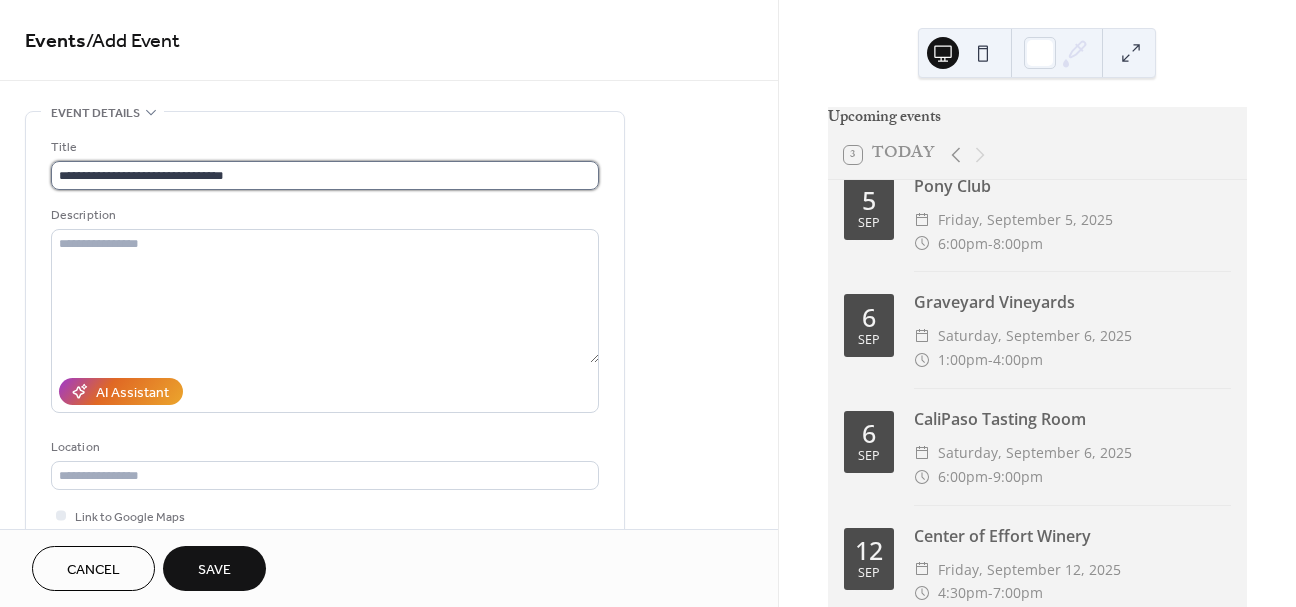 click on "**********" at bounding box center (325, 175) 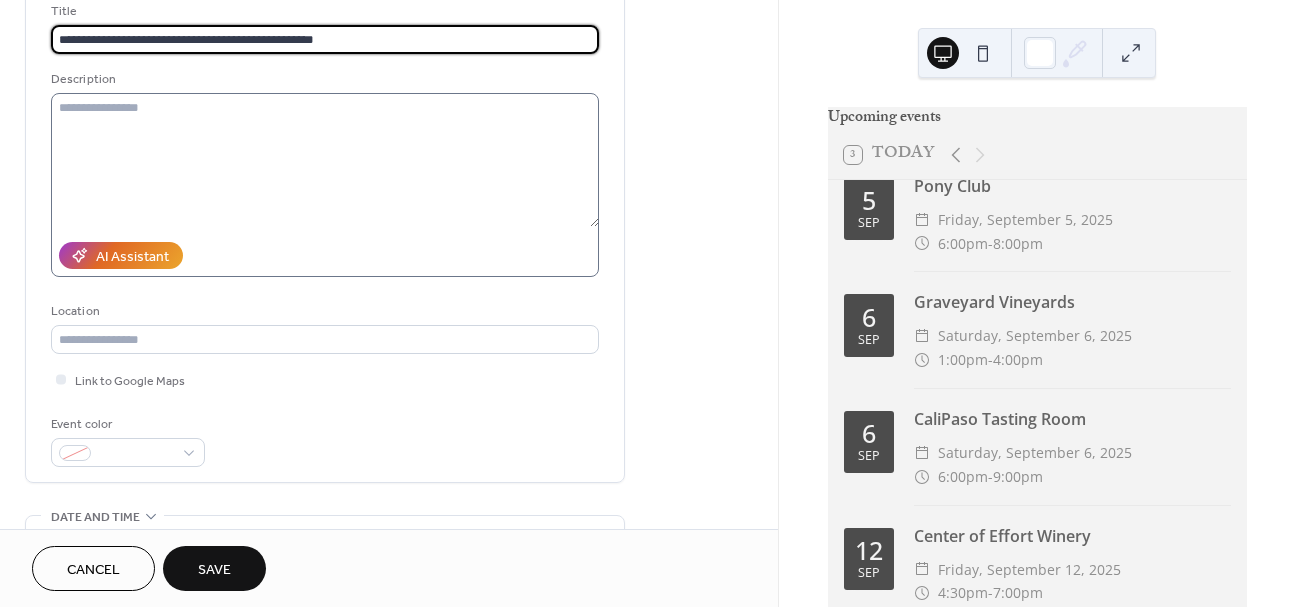 scroll, scrollTop: 184, scrollLeft: 0, axis: vertical 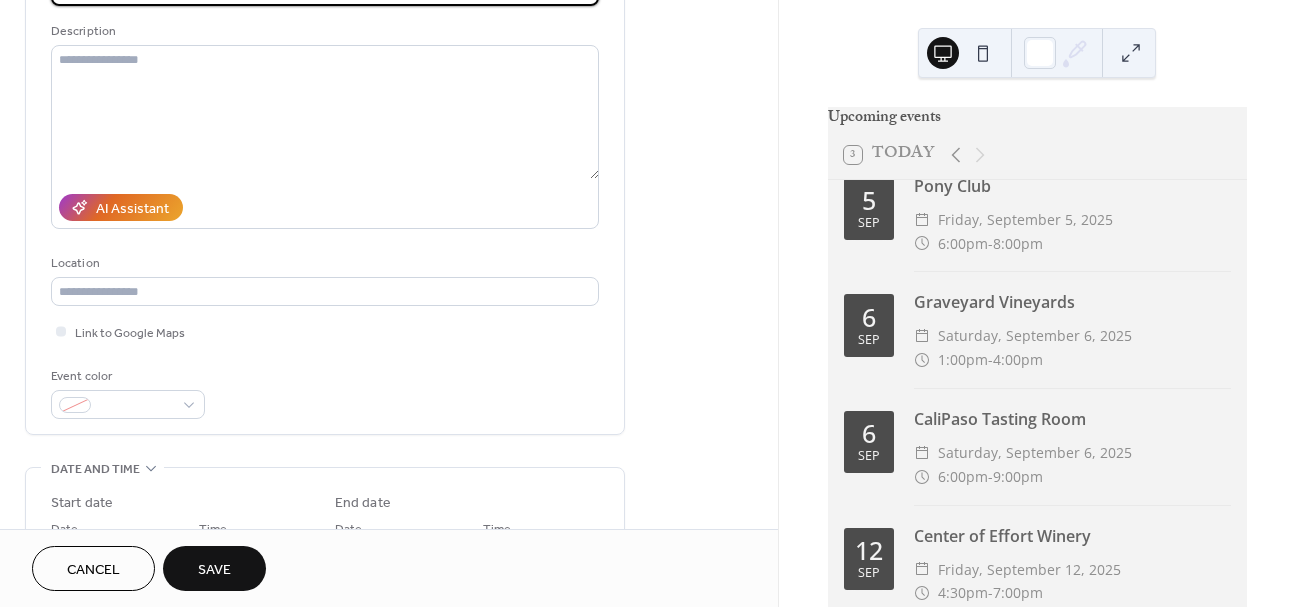 type on "**********" 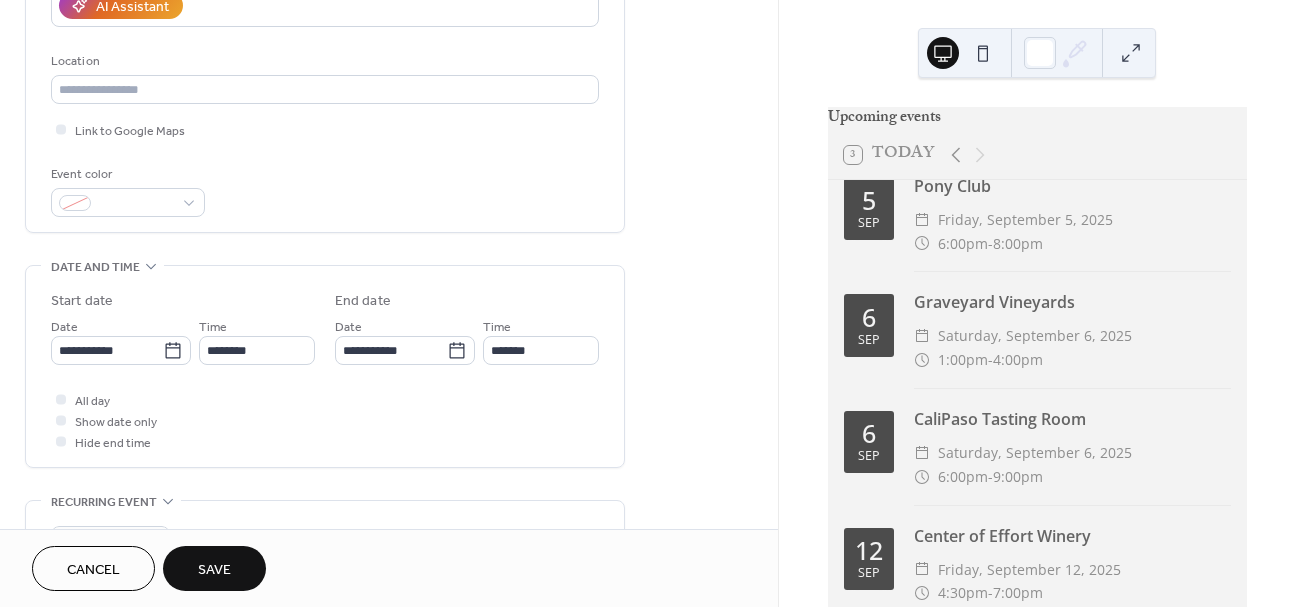 scroll, scrollTop: 390, scrollLeft: 0, axis: vertical 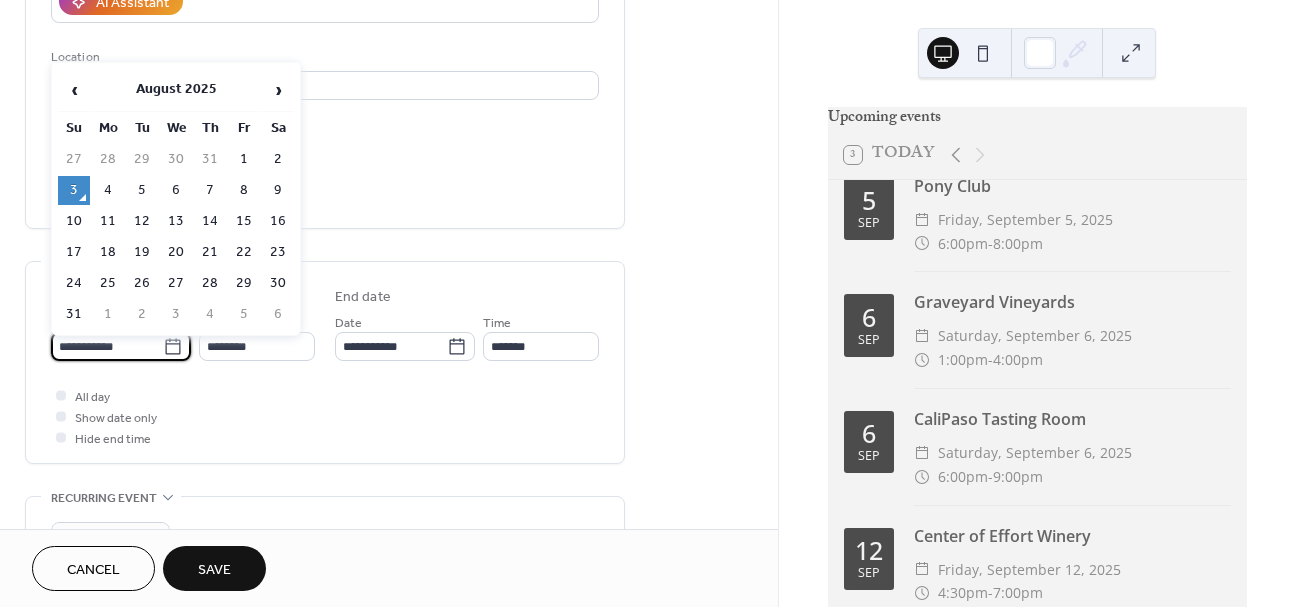 click on "**********" at bounding box center [107, 346] 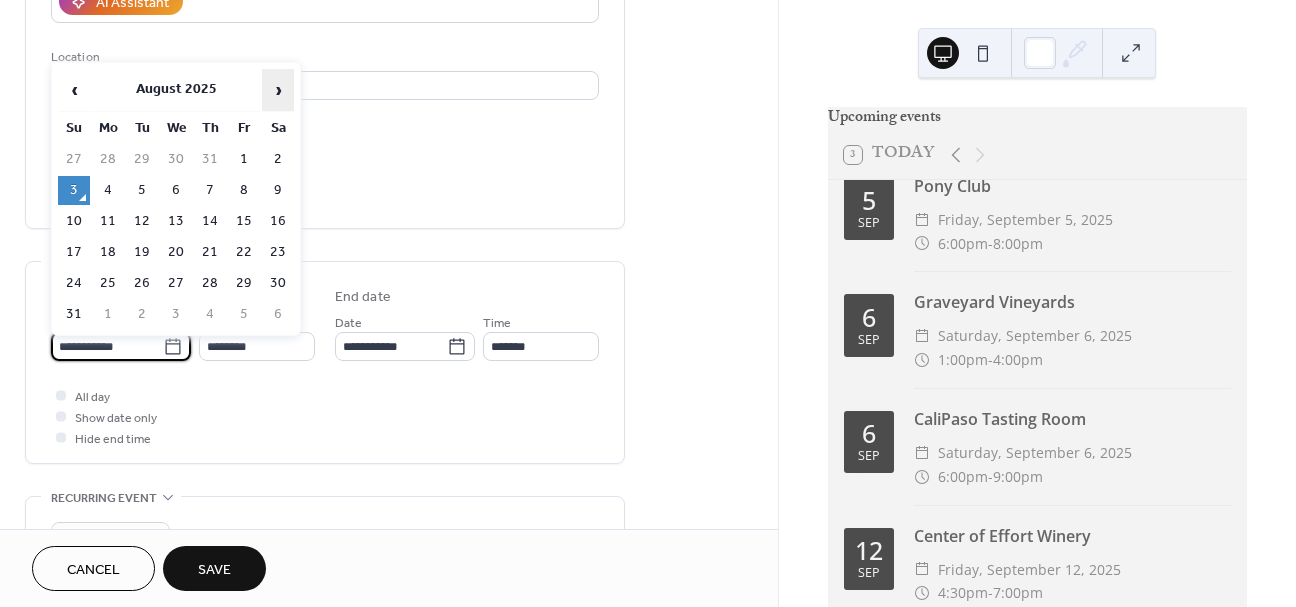 click on "›" at bounding box center [278, 90] 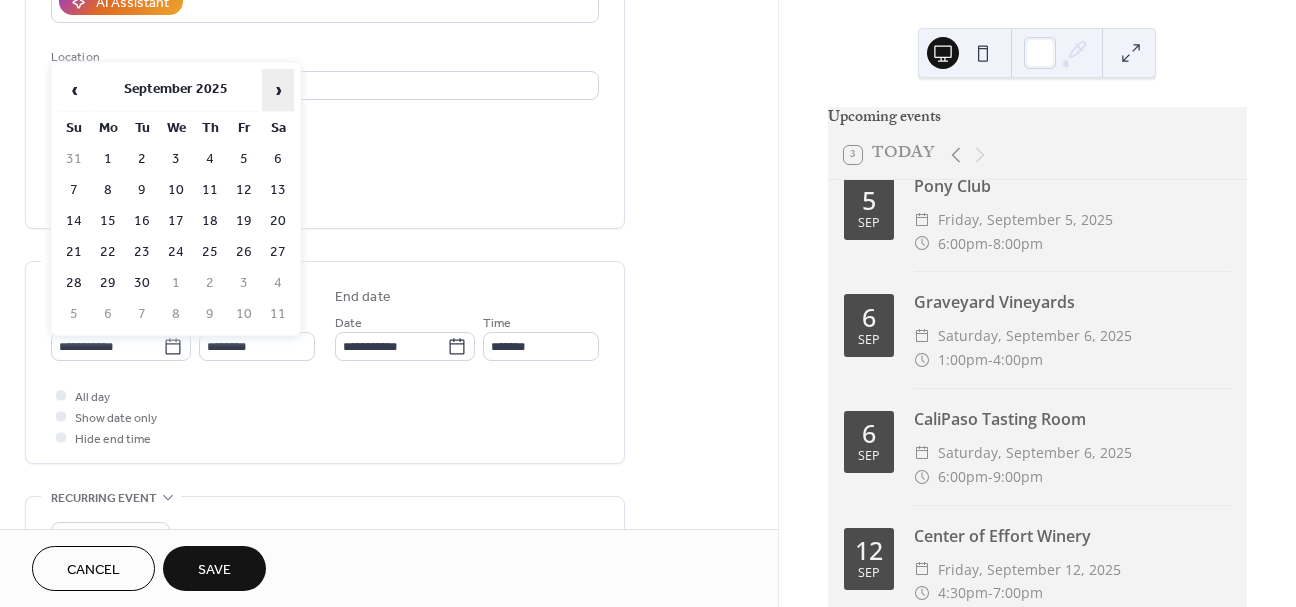 click on "›" at bounding box center [278, 90] 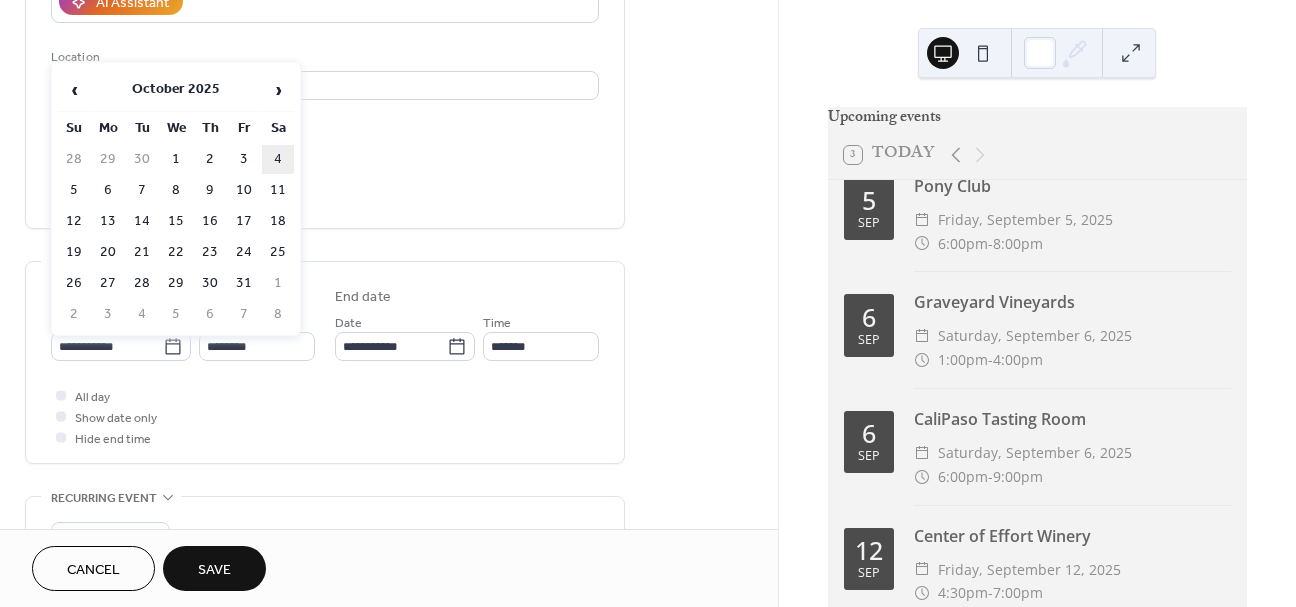 click on "4" at bounding box center [278, 159] 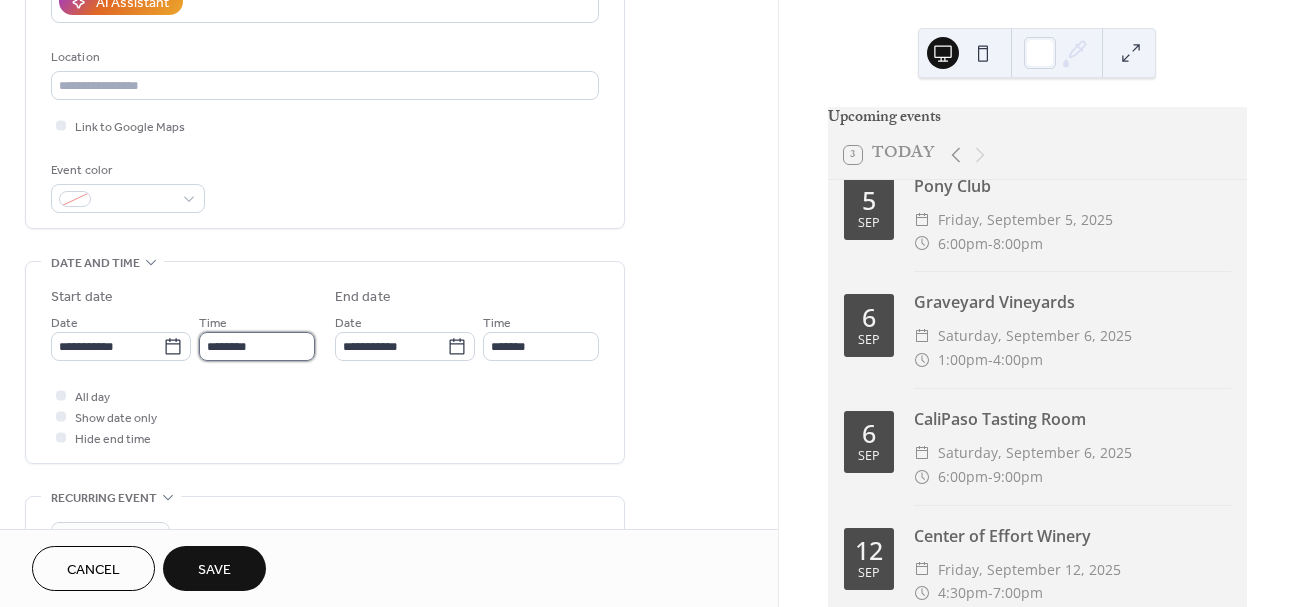 click on "********" at bounding box center [257, 346] 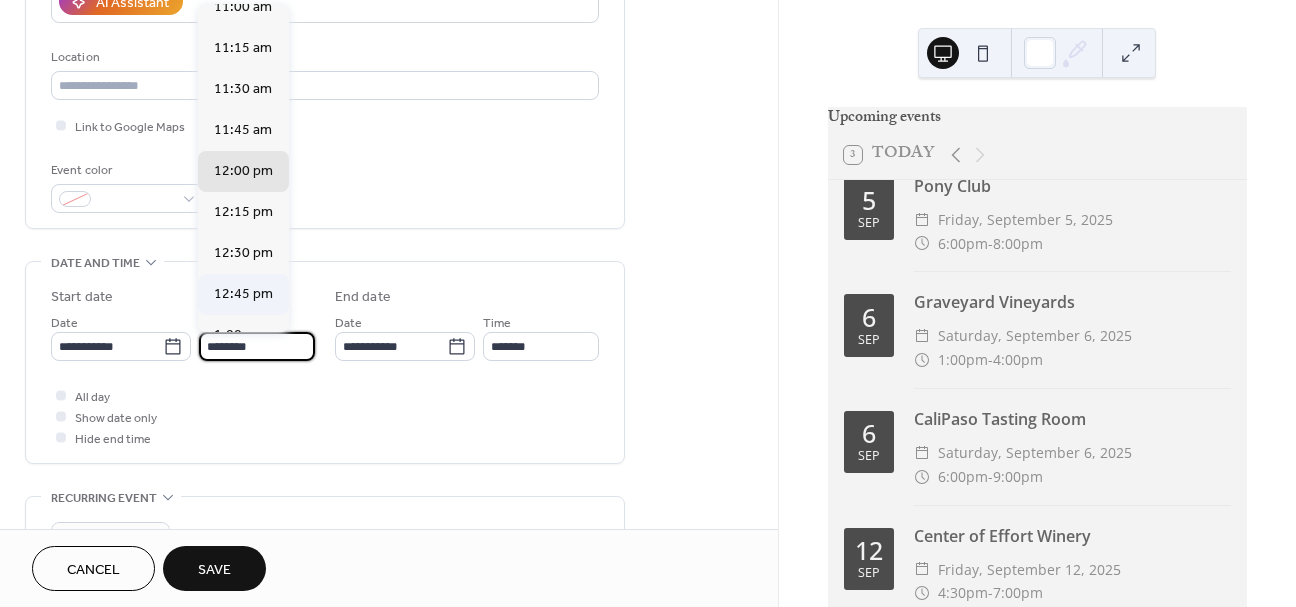 scroll, scrollTop: 1796, scrollLeft: 0, axis: vertical 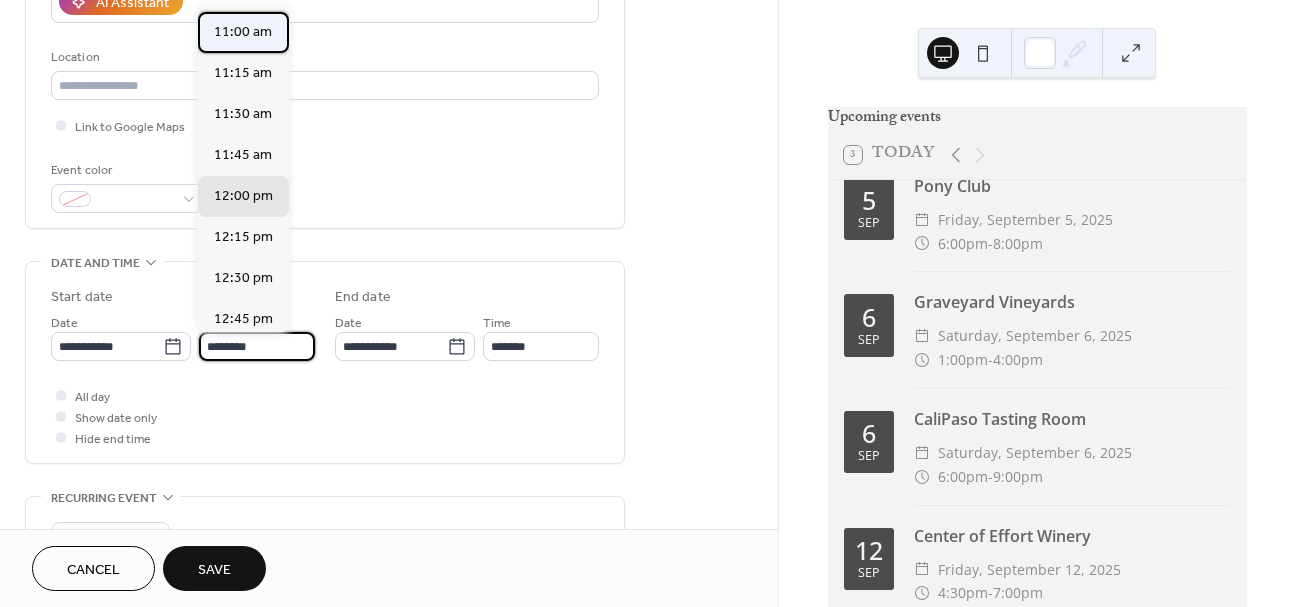 click on "11:00 am" at bounding box center (243, 32) 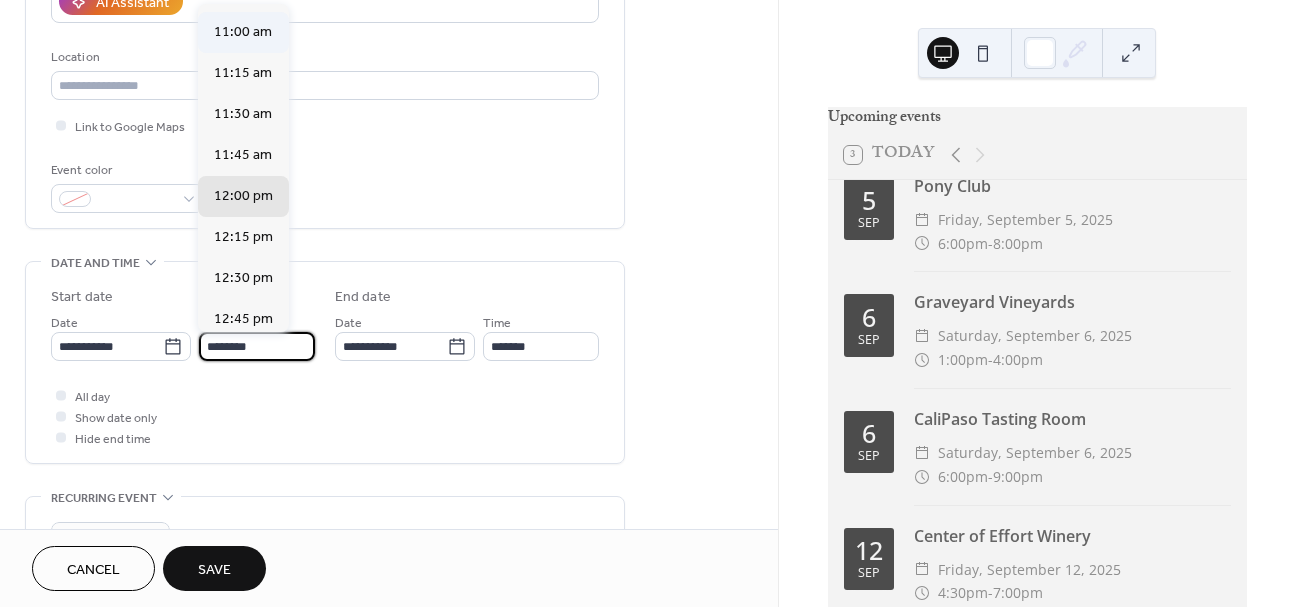 type on "********" 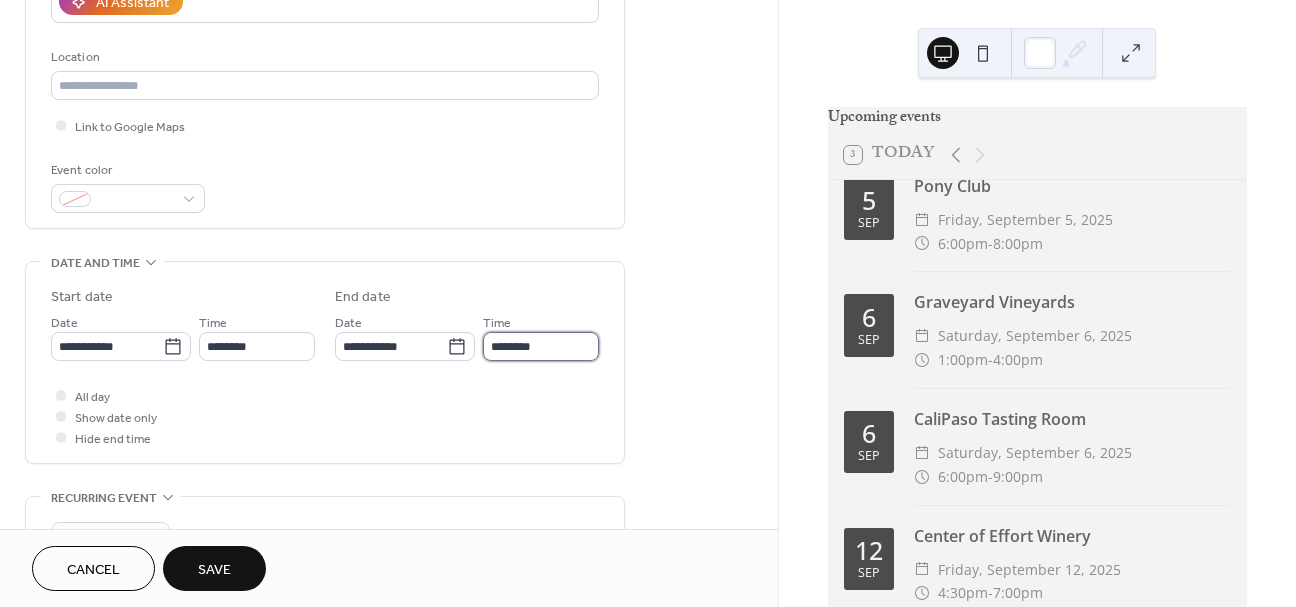 click on "********" at bounding box center (541, 346) 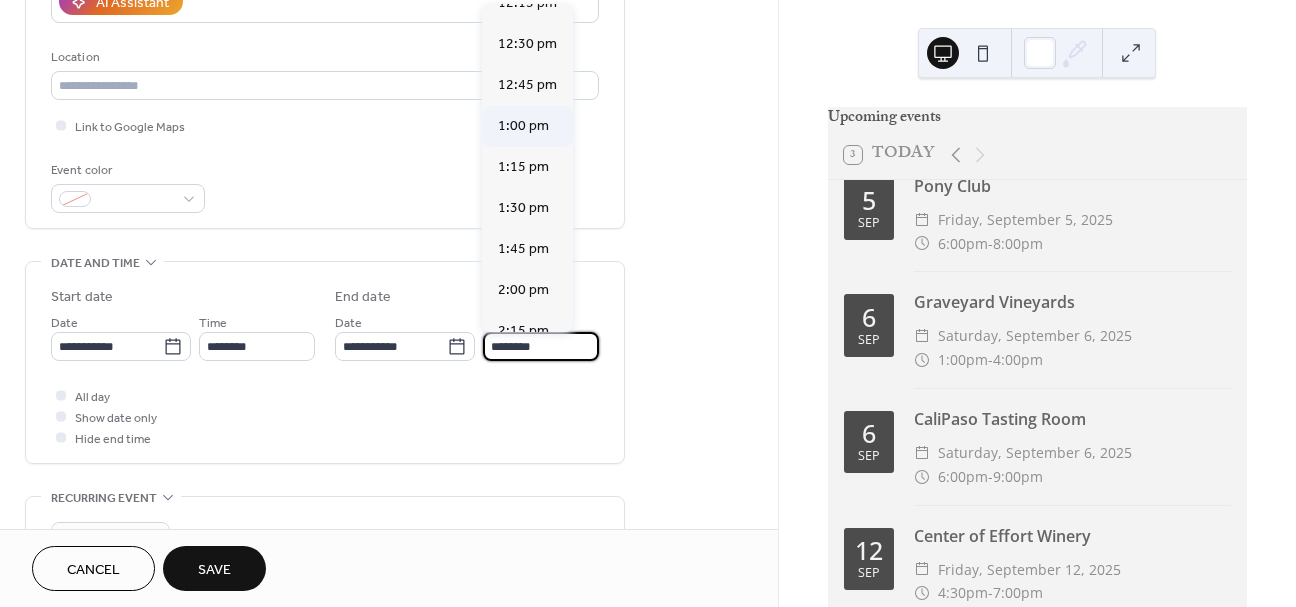 scroll, scrollTop: 183, scrollLeft: 0, axis: vertical 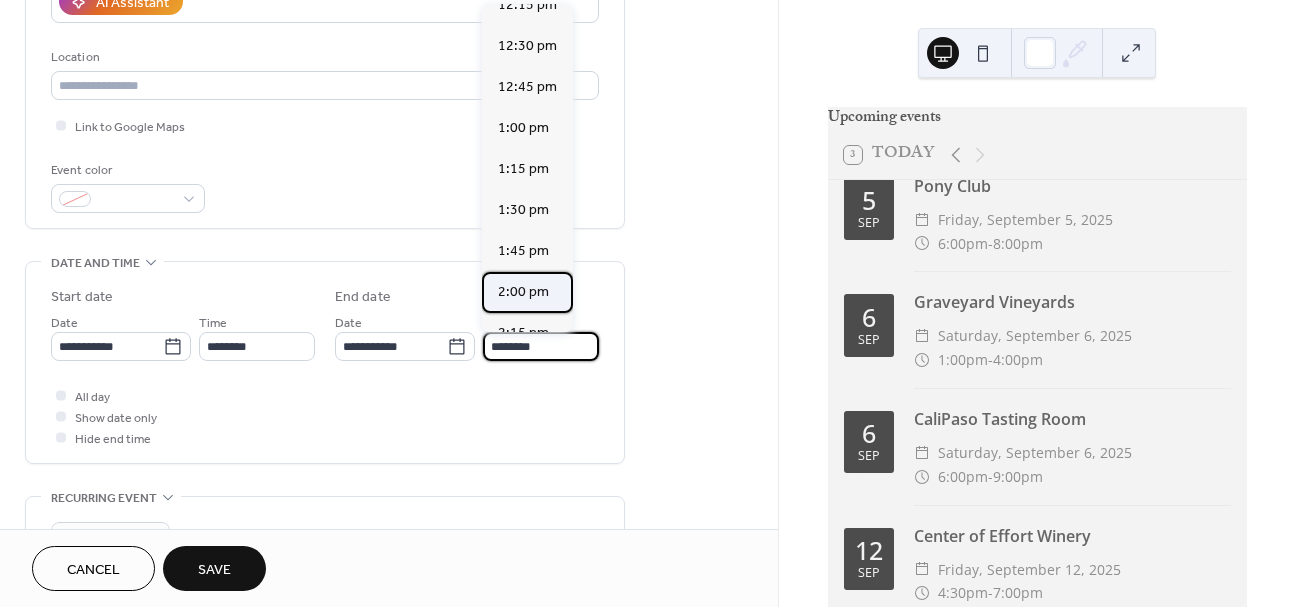 click on "2:00 pm" at bounding box center (523, 292) 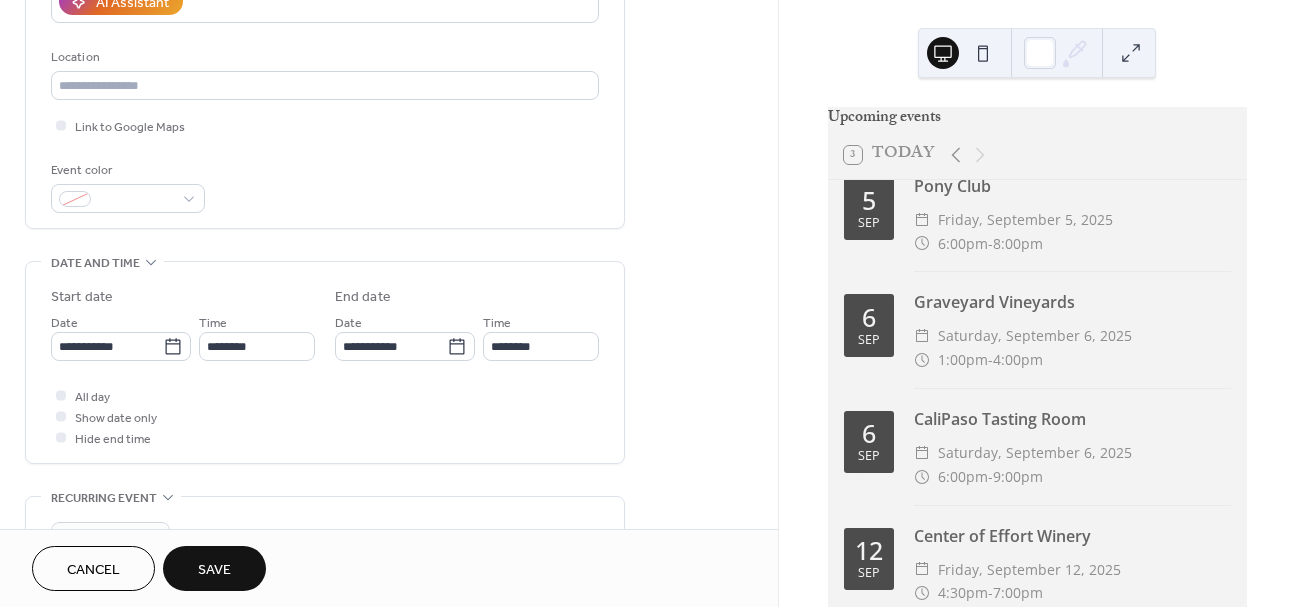 type on "*******" 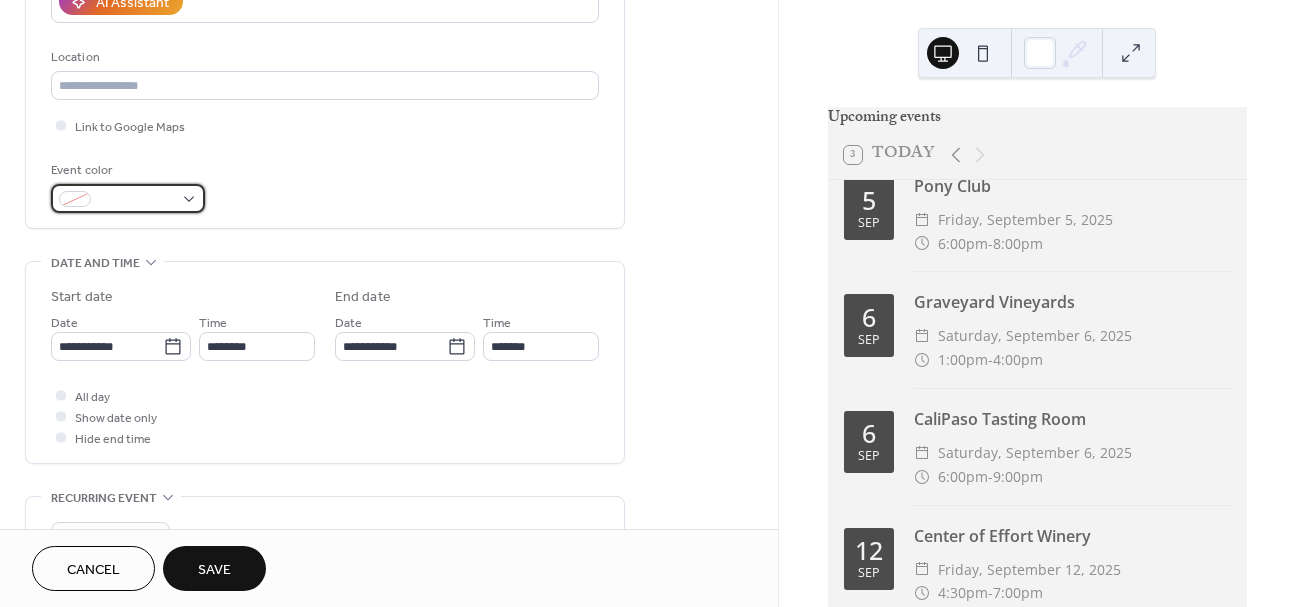 click at bounding box center (128, 198) 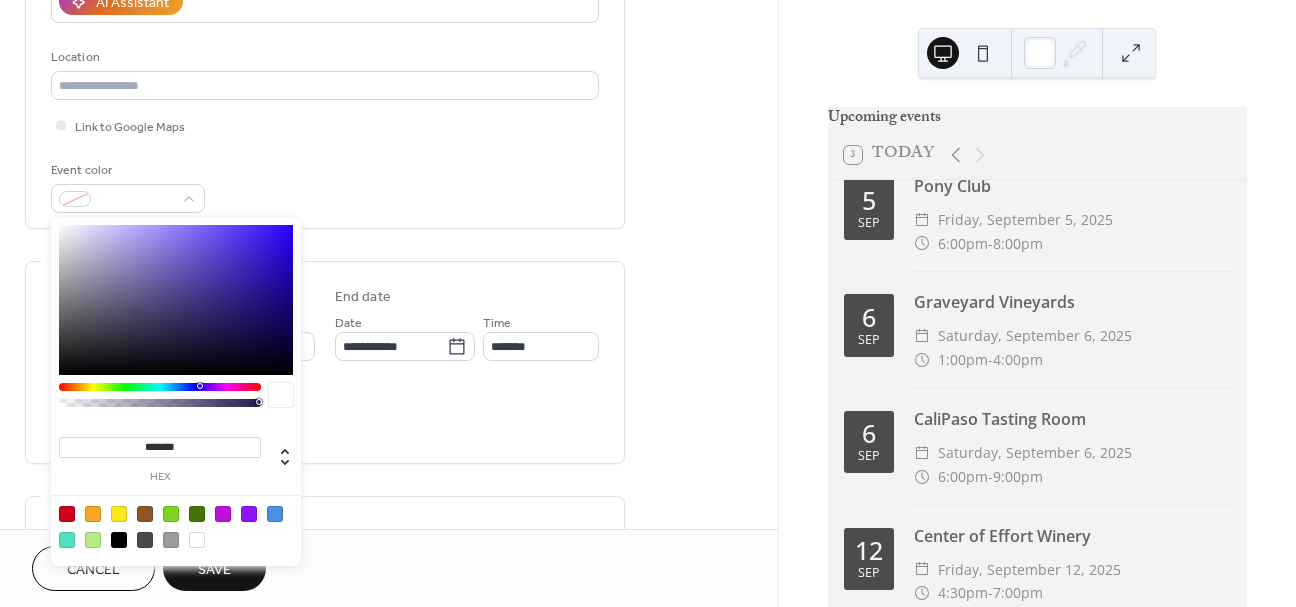 click at bounding box center (275, 514) 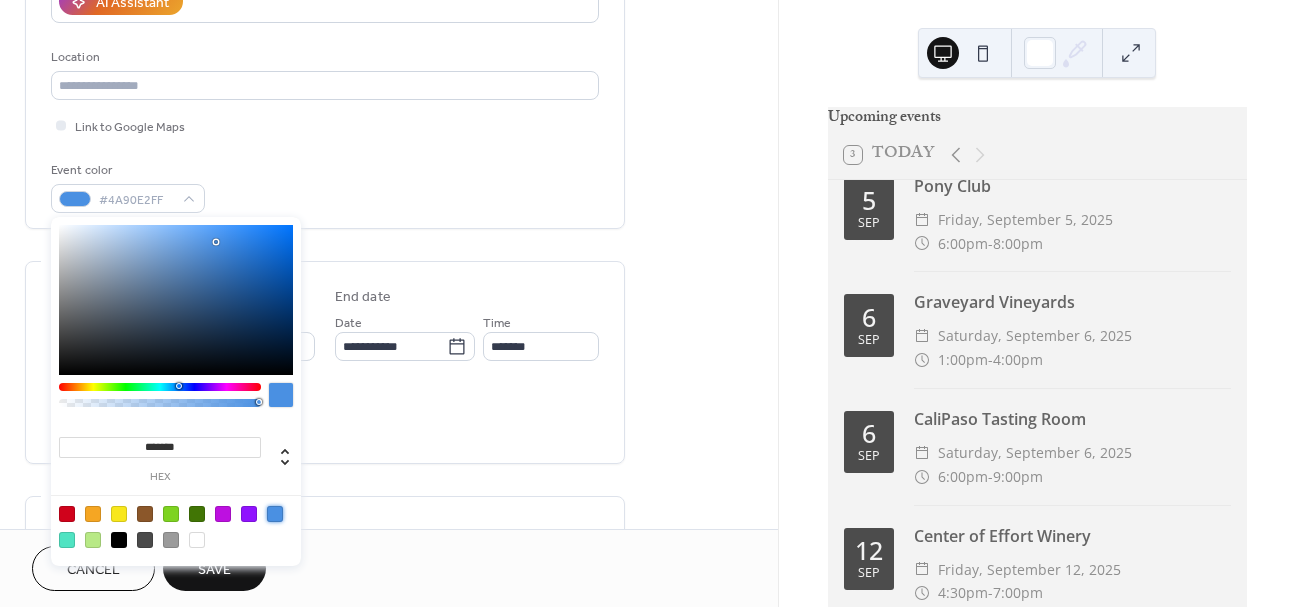 click on "All day Show date only Hide end time" at bounding box center [325, 416] 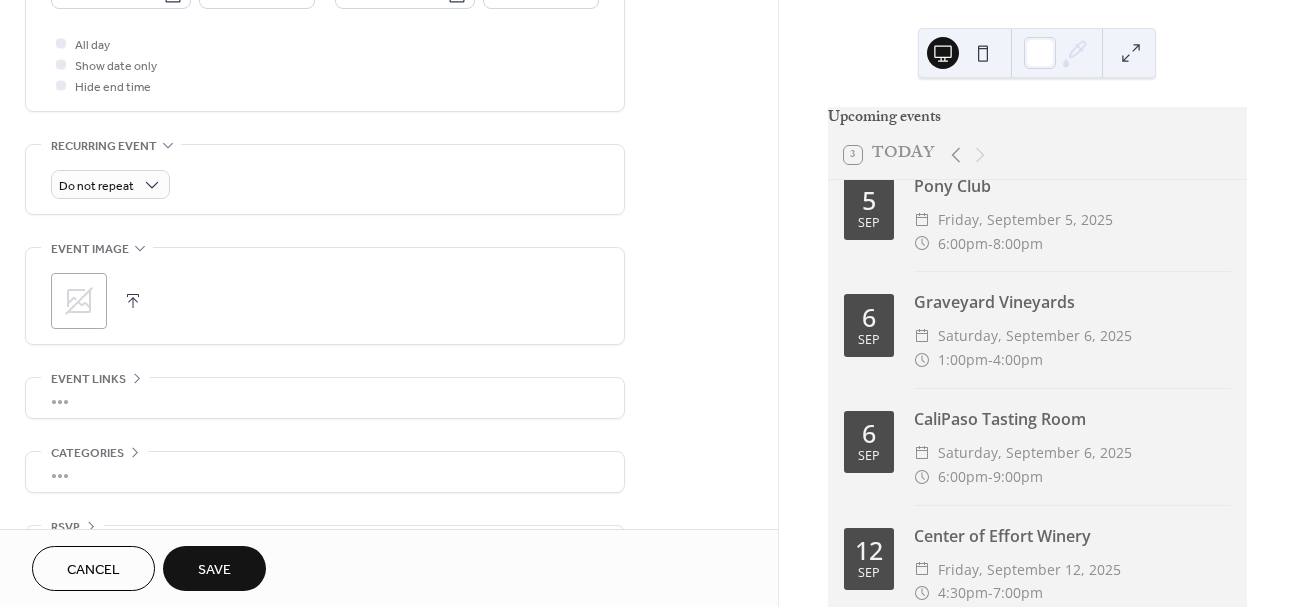 scroll, scrollTop: 741, scrollLeft: 0, axis: vertical 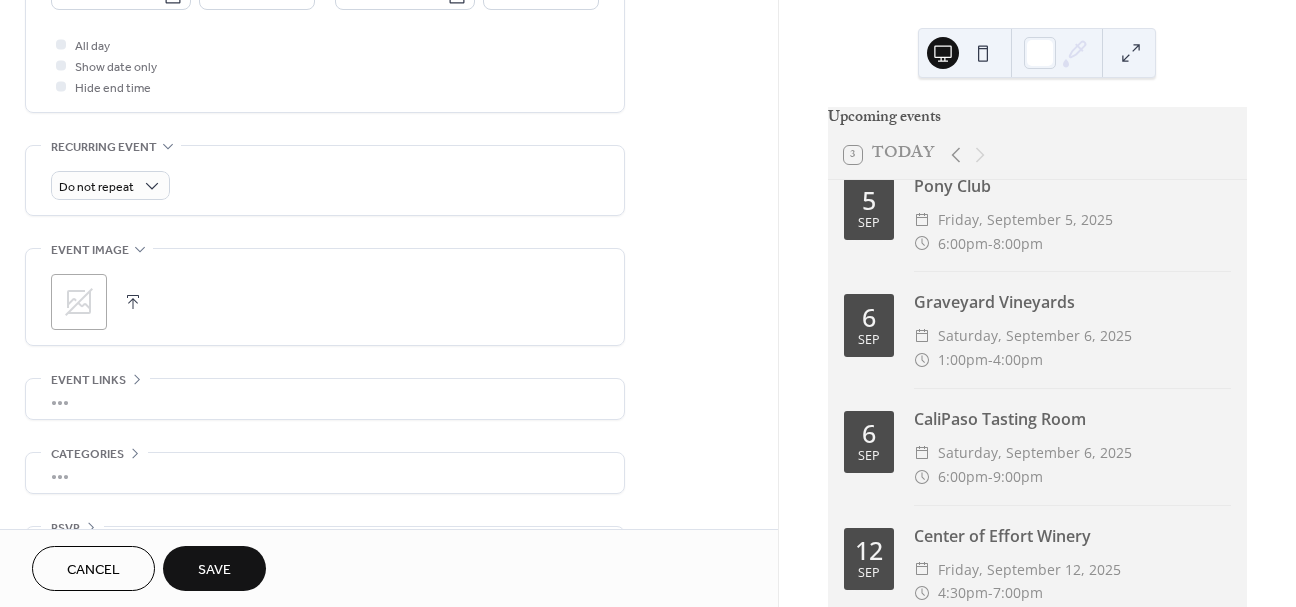 click on "Save" at bounding box center [214, 570] 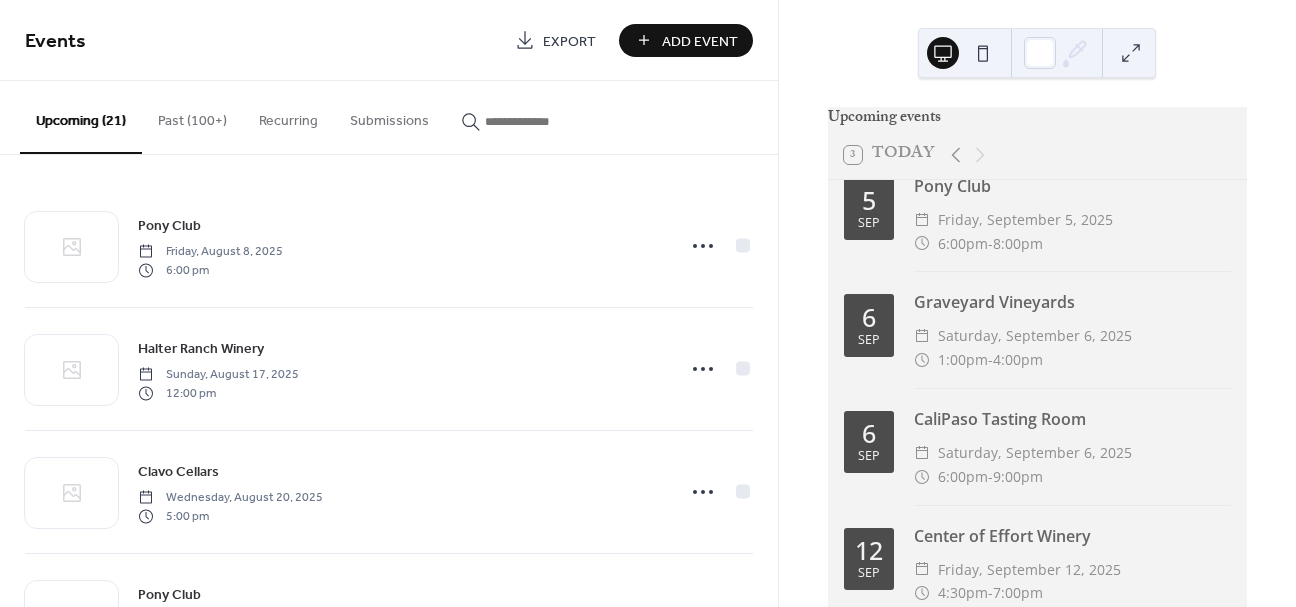 click on "Add Event" at bounding box center [700, 41] 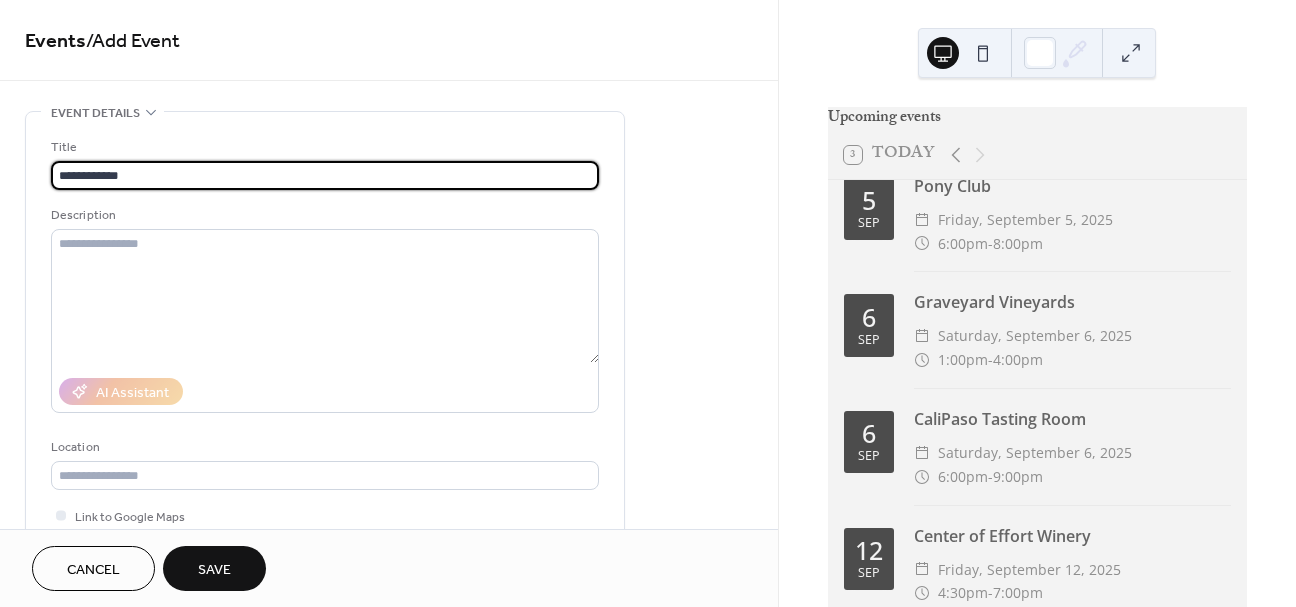 click on "**********" at bounding box center (325, 175) 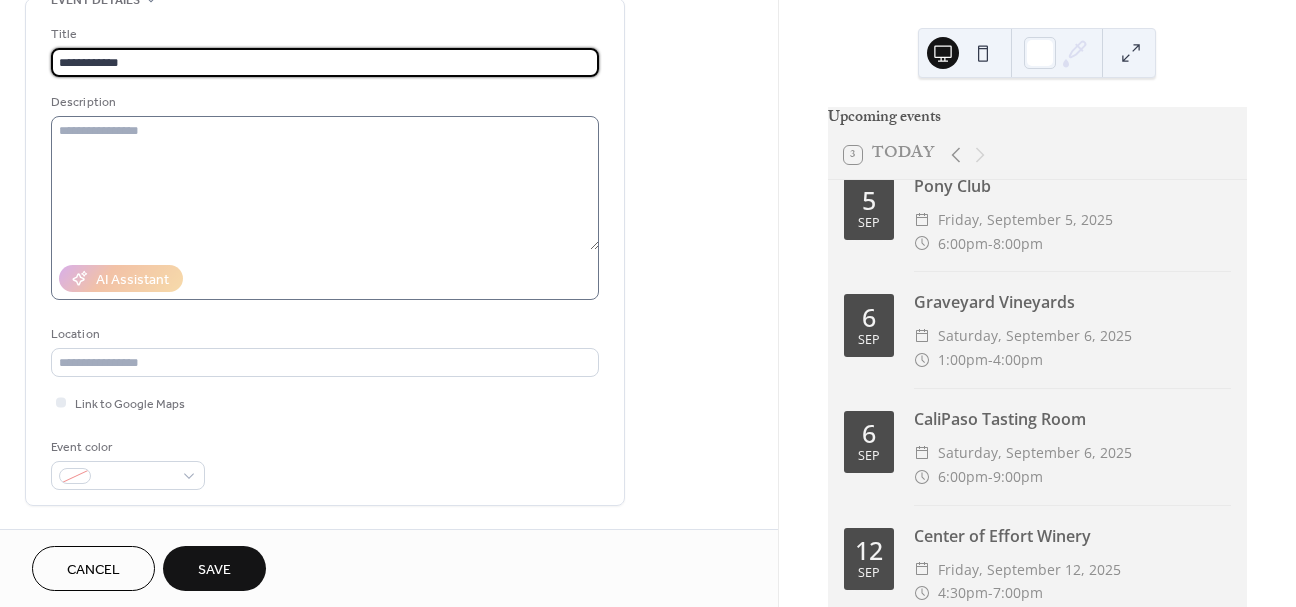 scroll, scrollTop: 367, scrollLeft: 0, axis: vertical 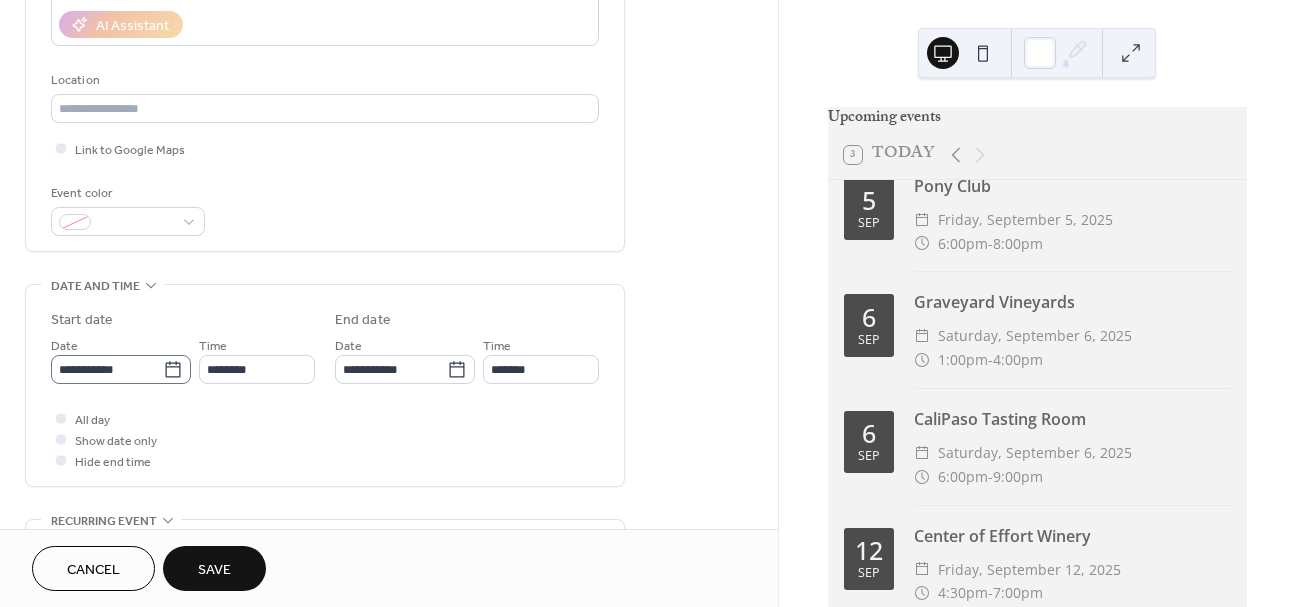 type on "**********" 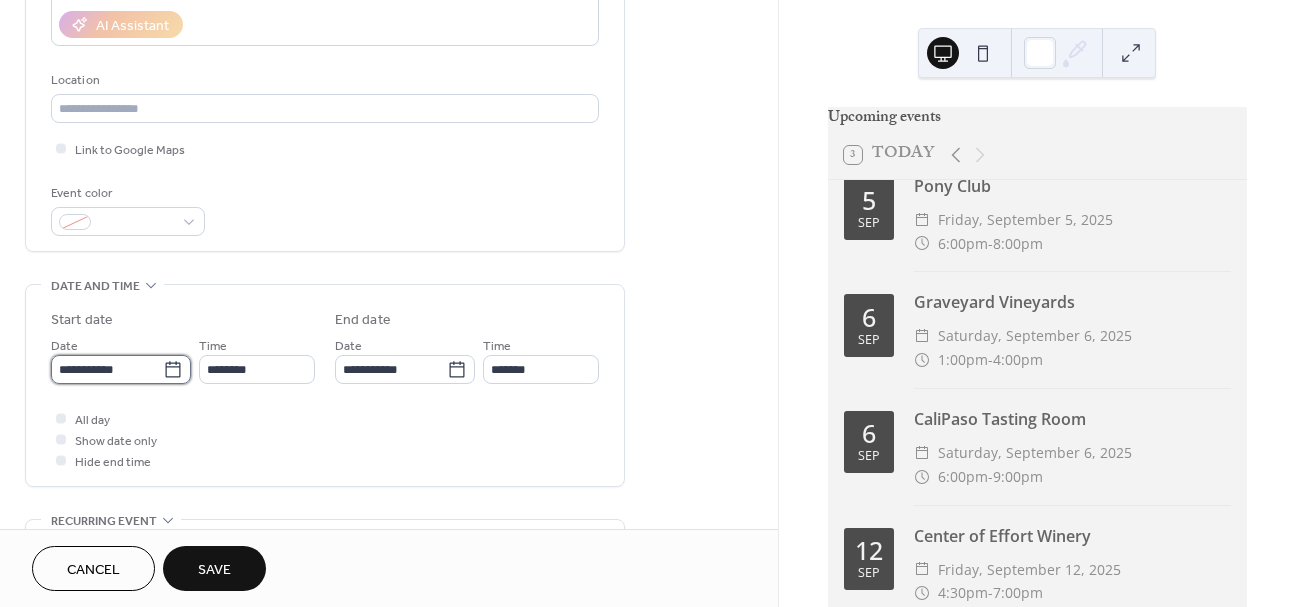 click on "**********" at bounding box center (107, 369) 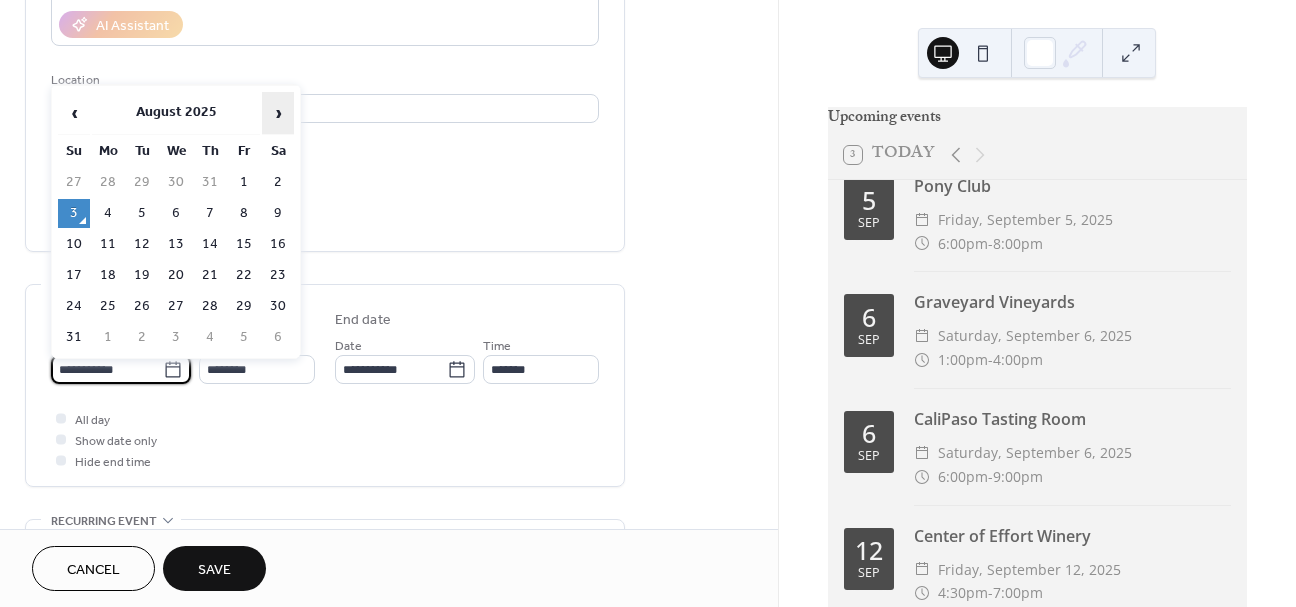click on "›" at bounding box center (278, 113) 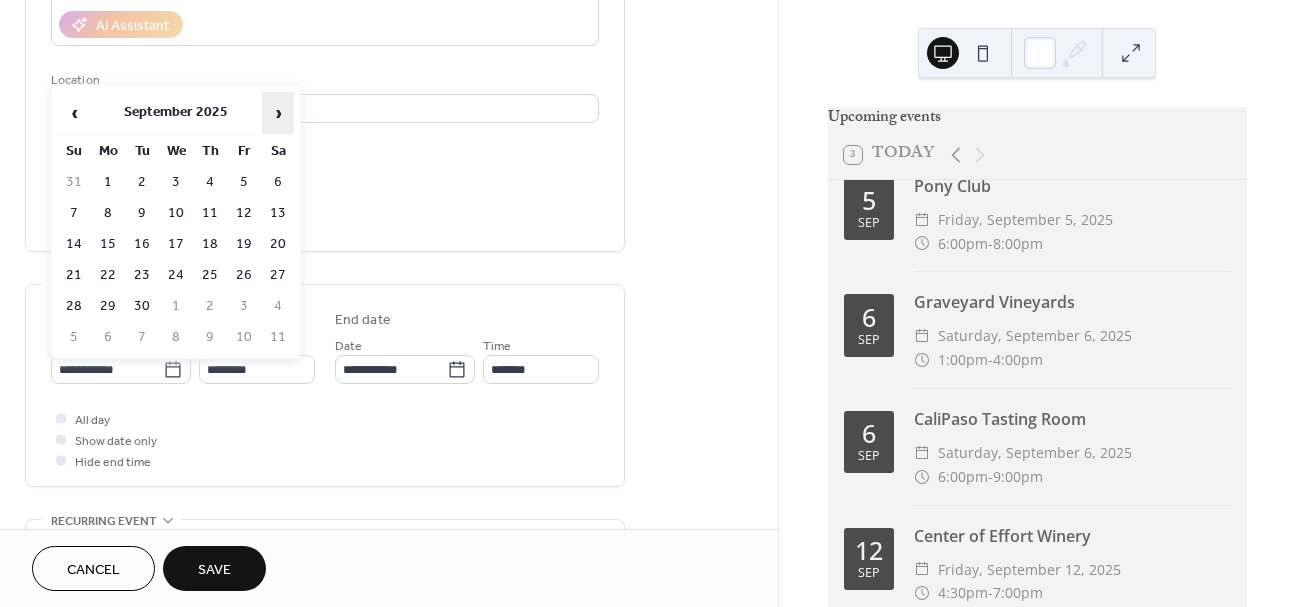 click on "›" at bounding box center (278, 113) 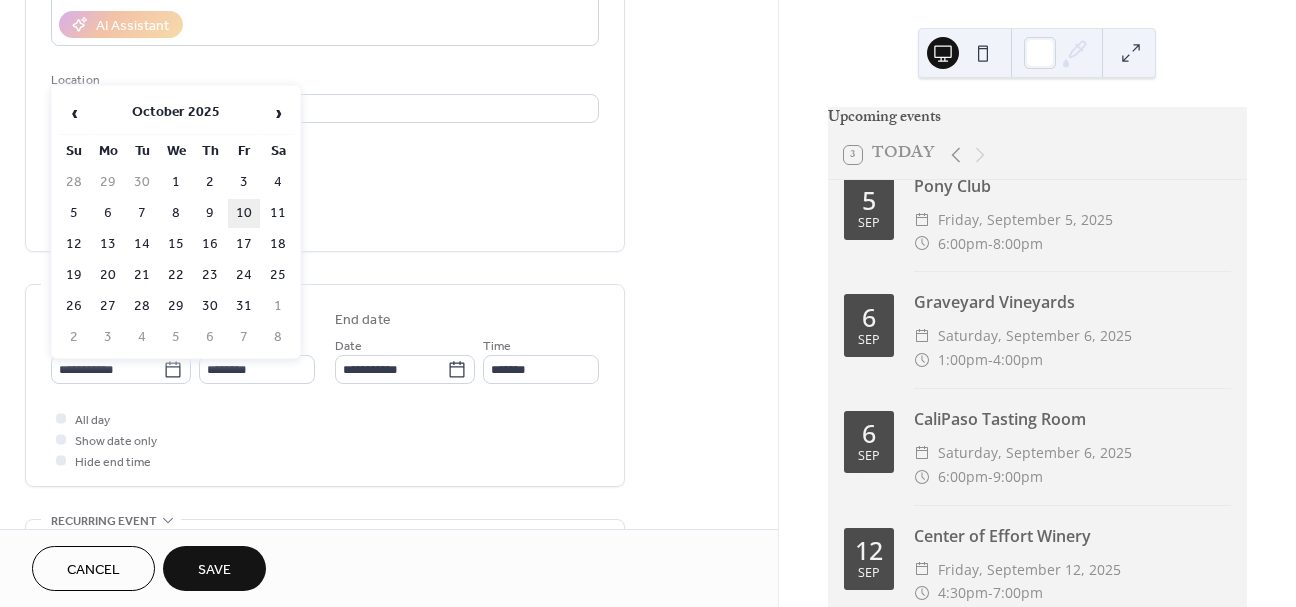 click on "10" at bounding box center [244, 213] 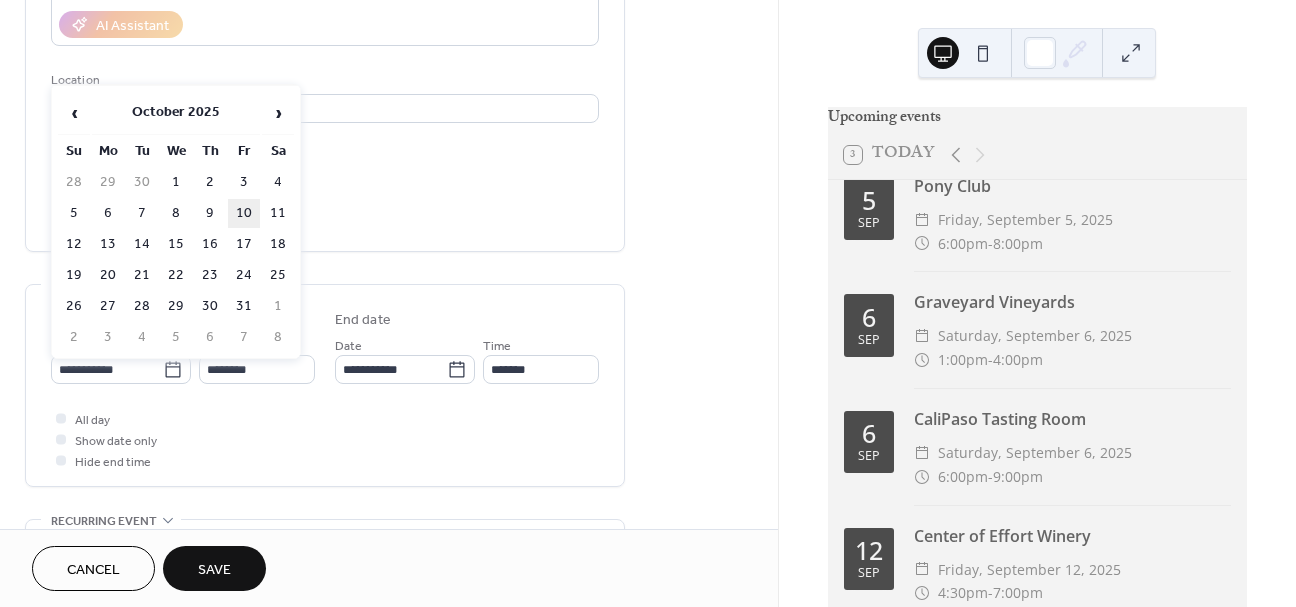 type on "**********" 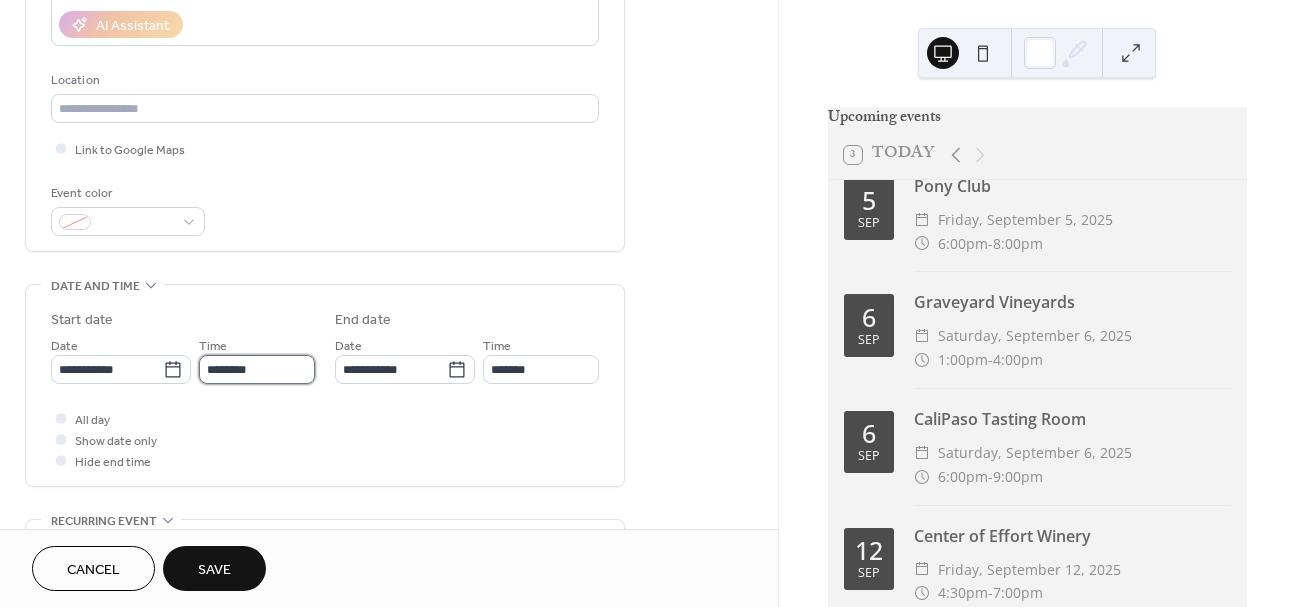click on "********" at bounding box center [257, 369] 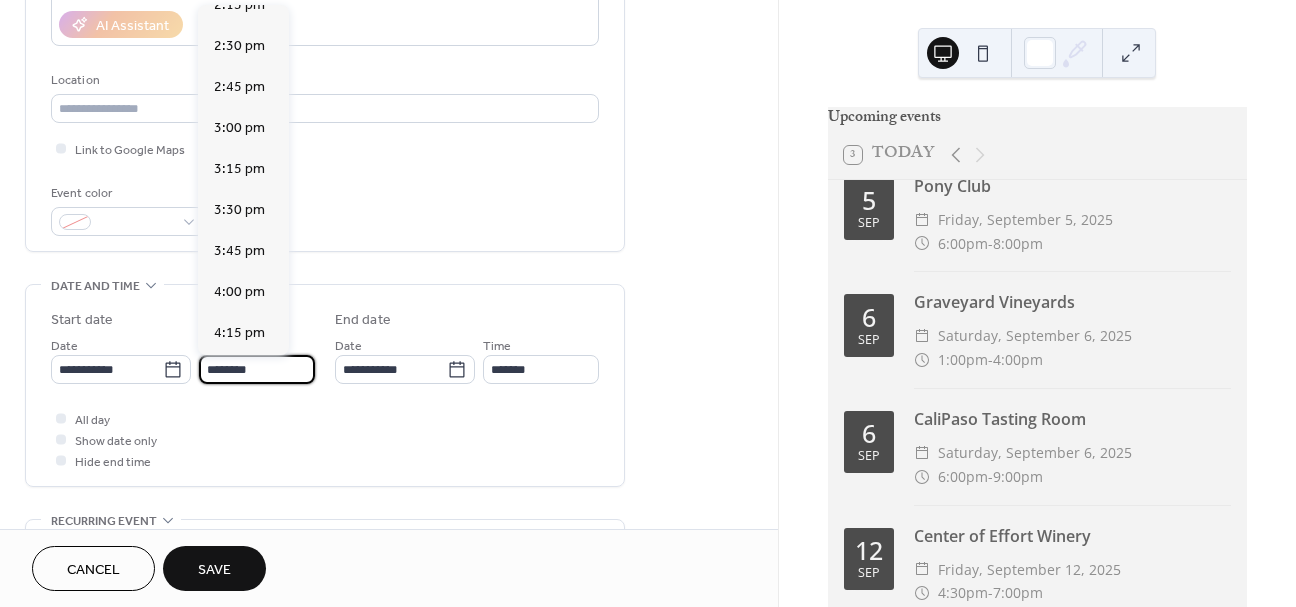 scroll, scrollTop: 2482, scrollLeft: 0, axis: vertical 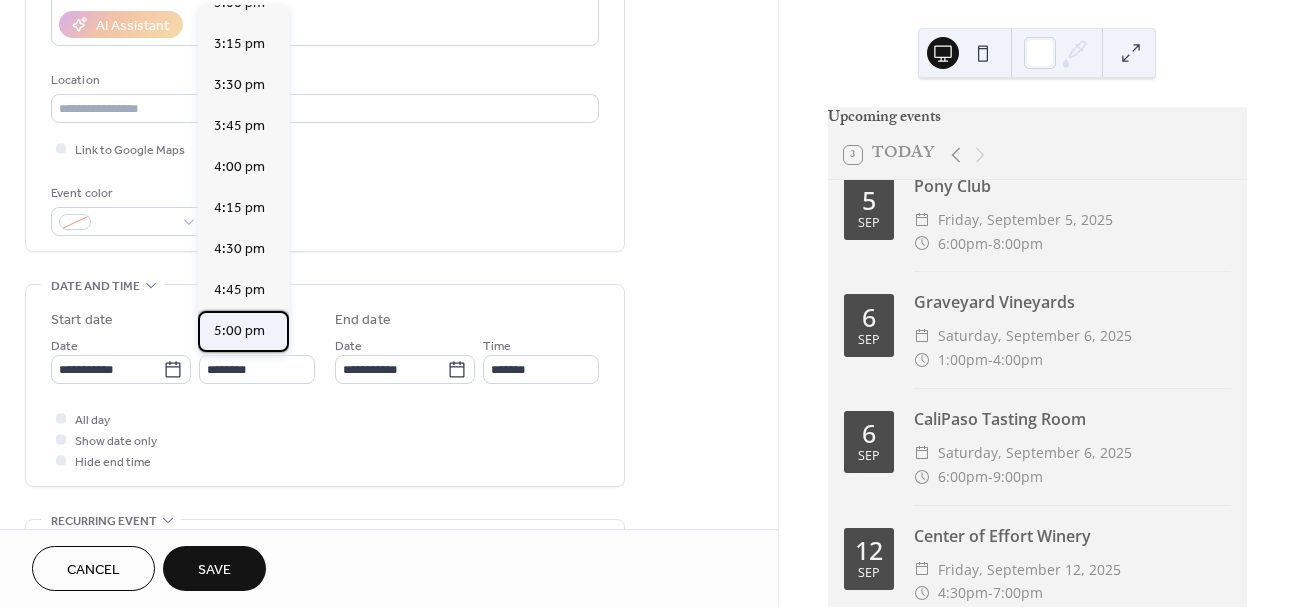 click on "5:00 pm" at bounding box center (239, 331) 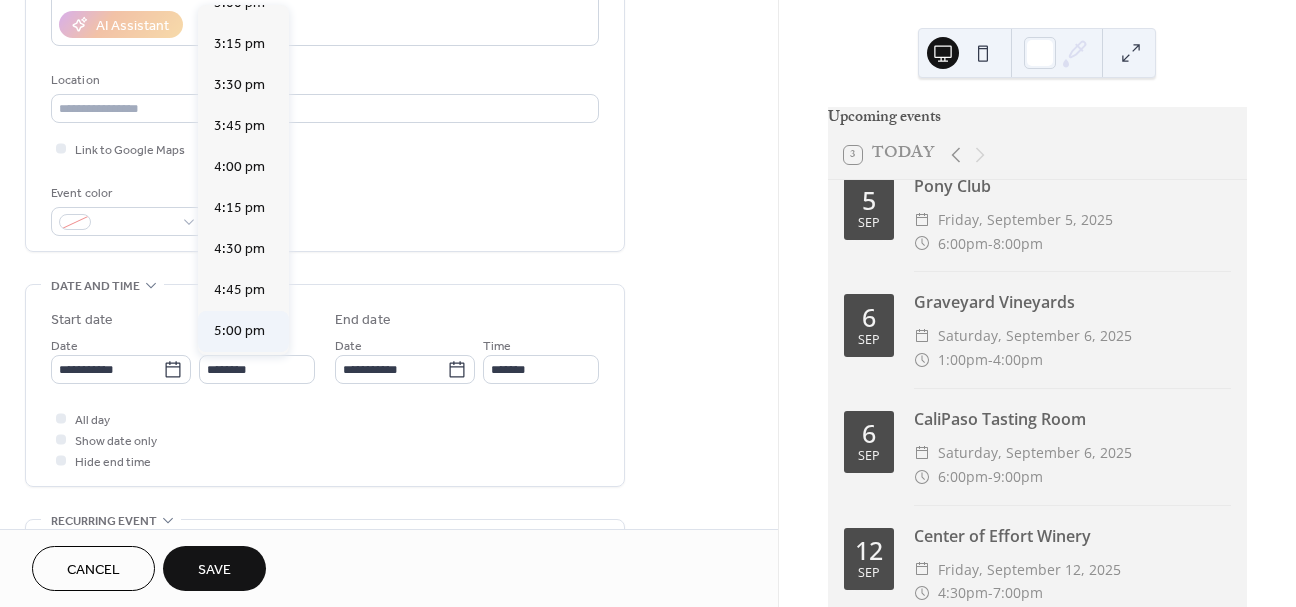 type on "*******" 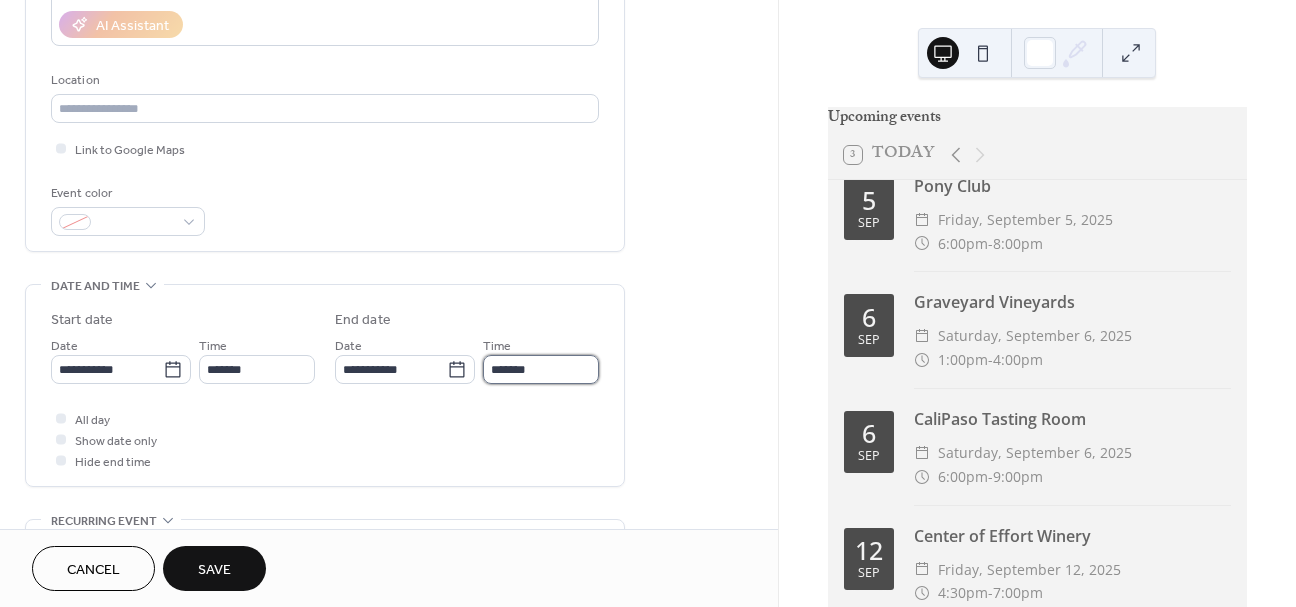 click on "*******" at bounding box center (541, 369) 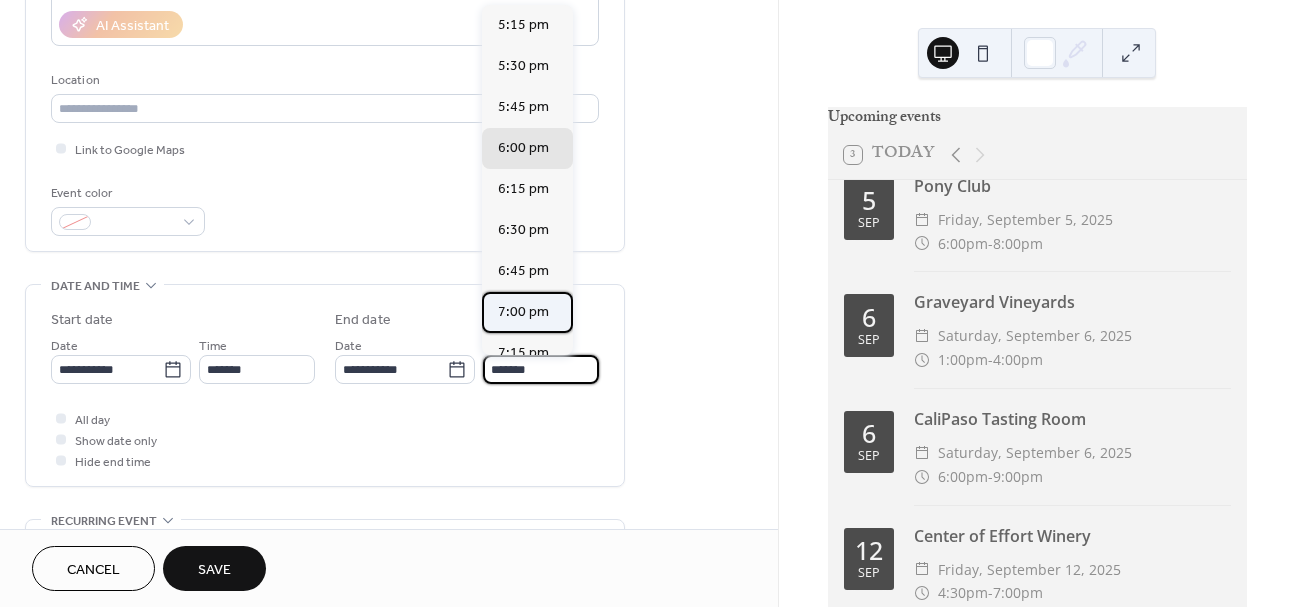 click on "7:00 pm" at bounding box center [523, 312] 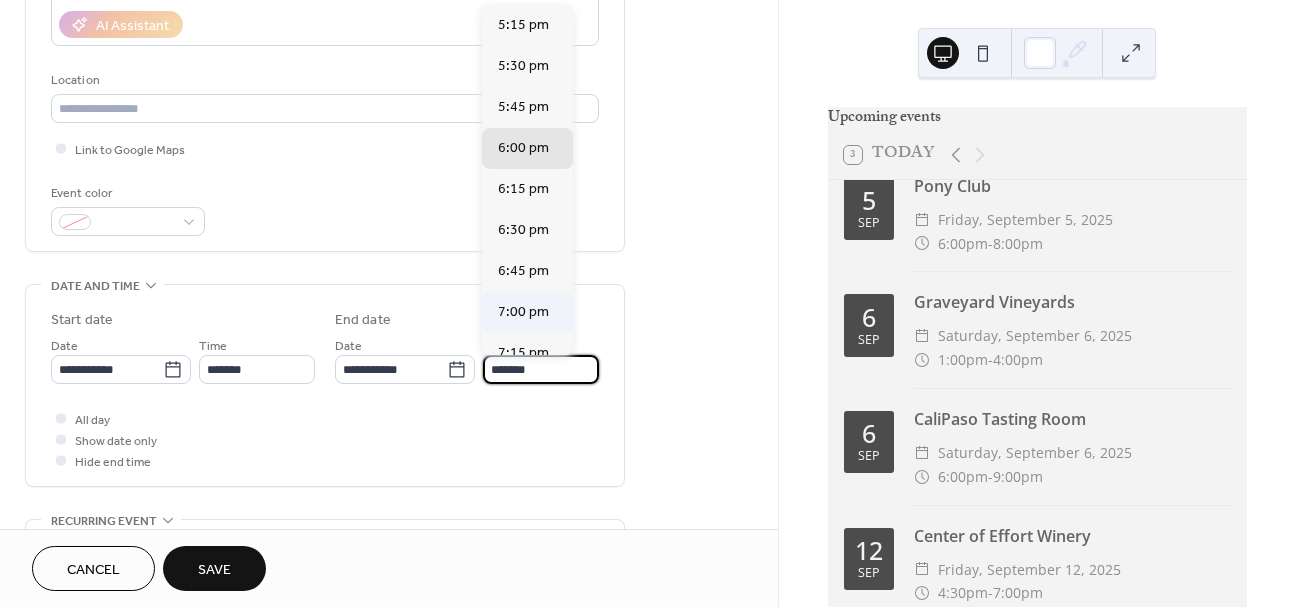 type on "*******" 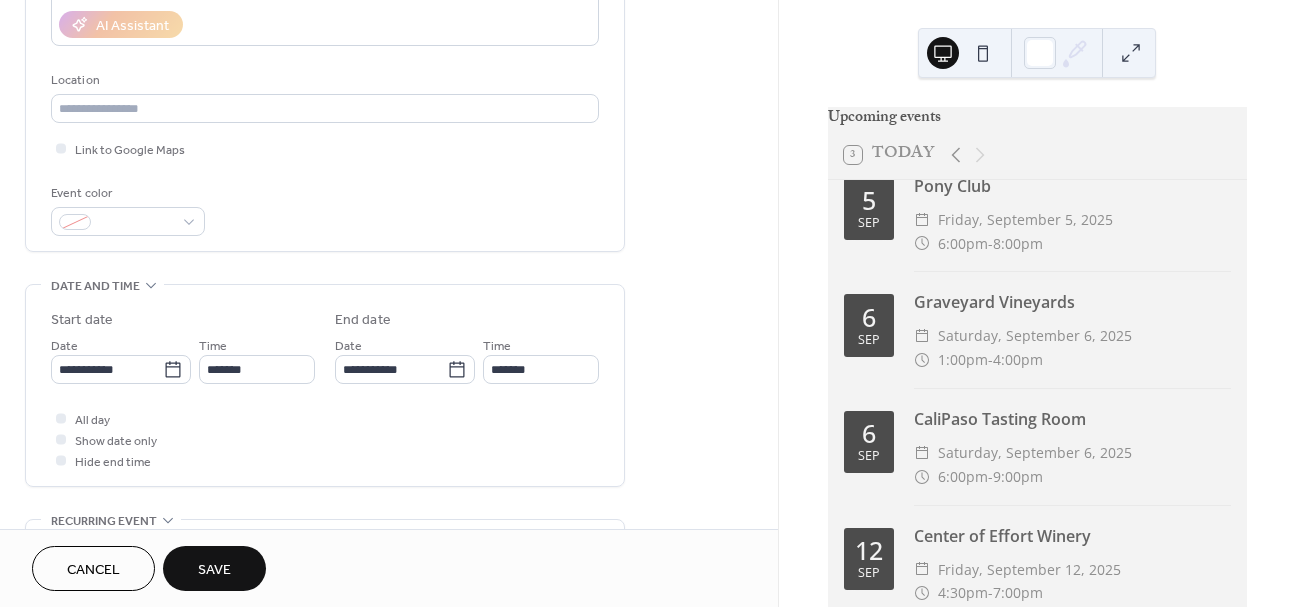 click on "Save" at bounding box center [214, 570] 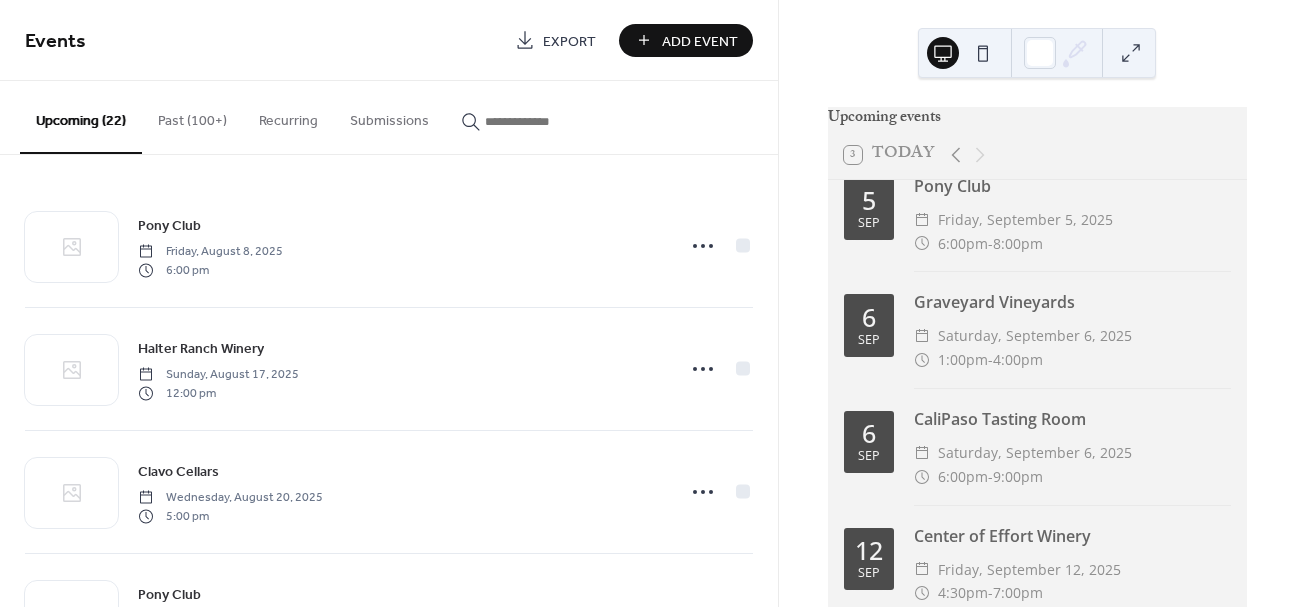 click on "Add Event" at bounding box center [700, 41] 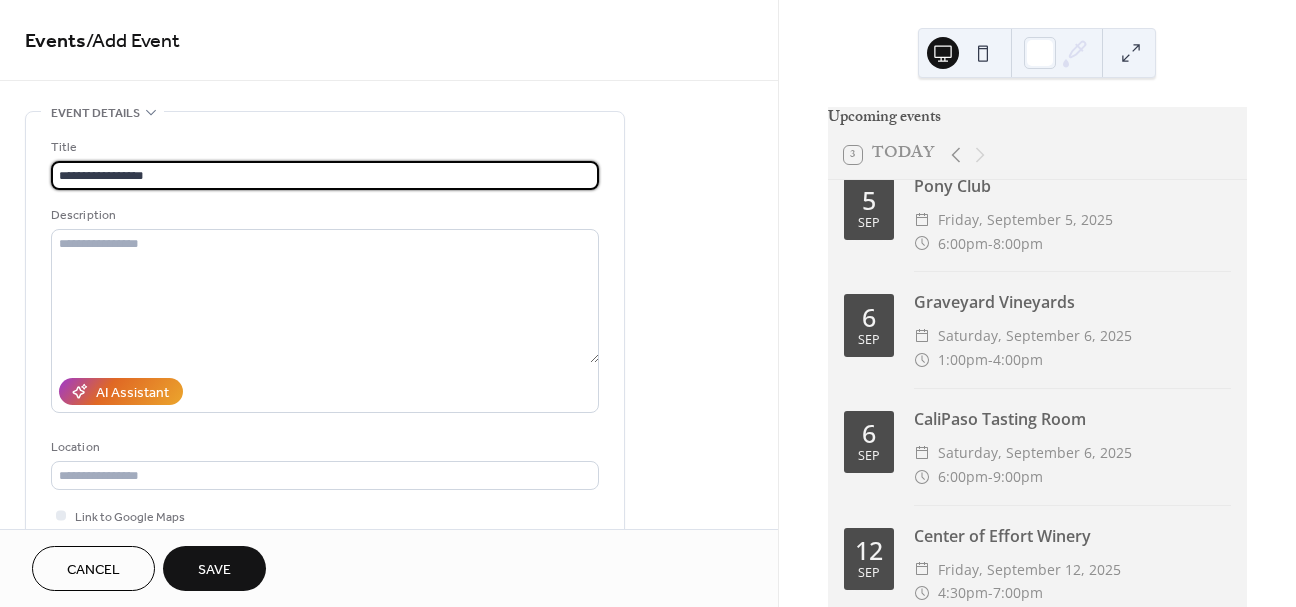click on "**********" at bounding box center [325, 175] 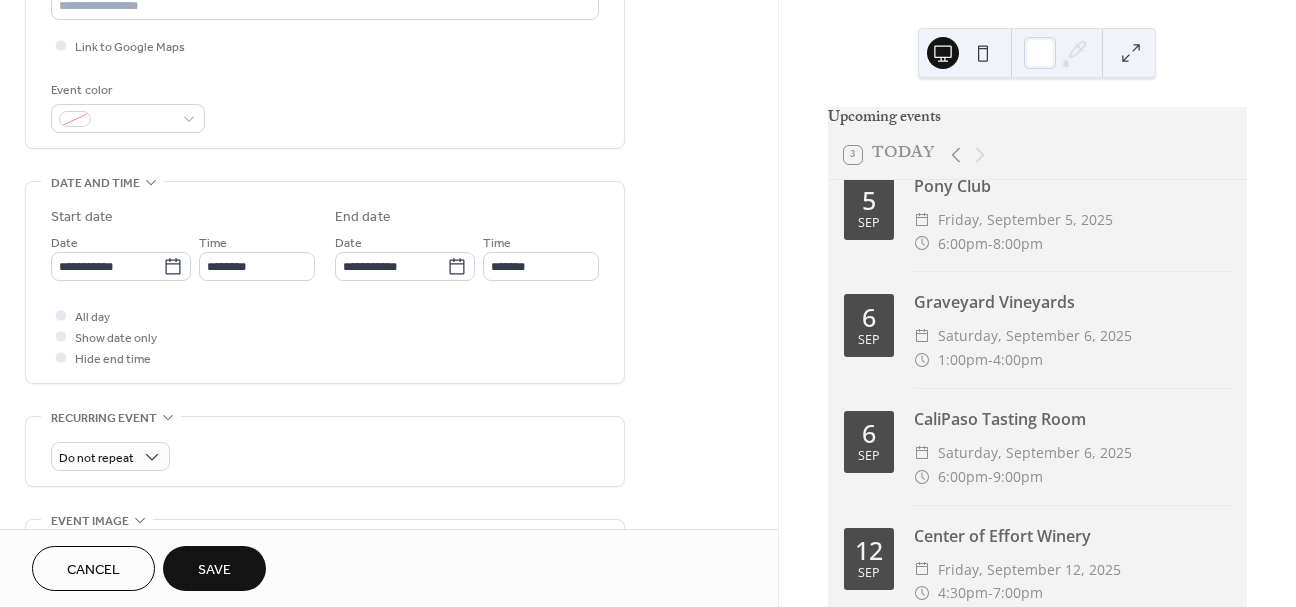 scroll, scrollTop: 471, scrollLeft: 0, axis: vertical 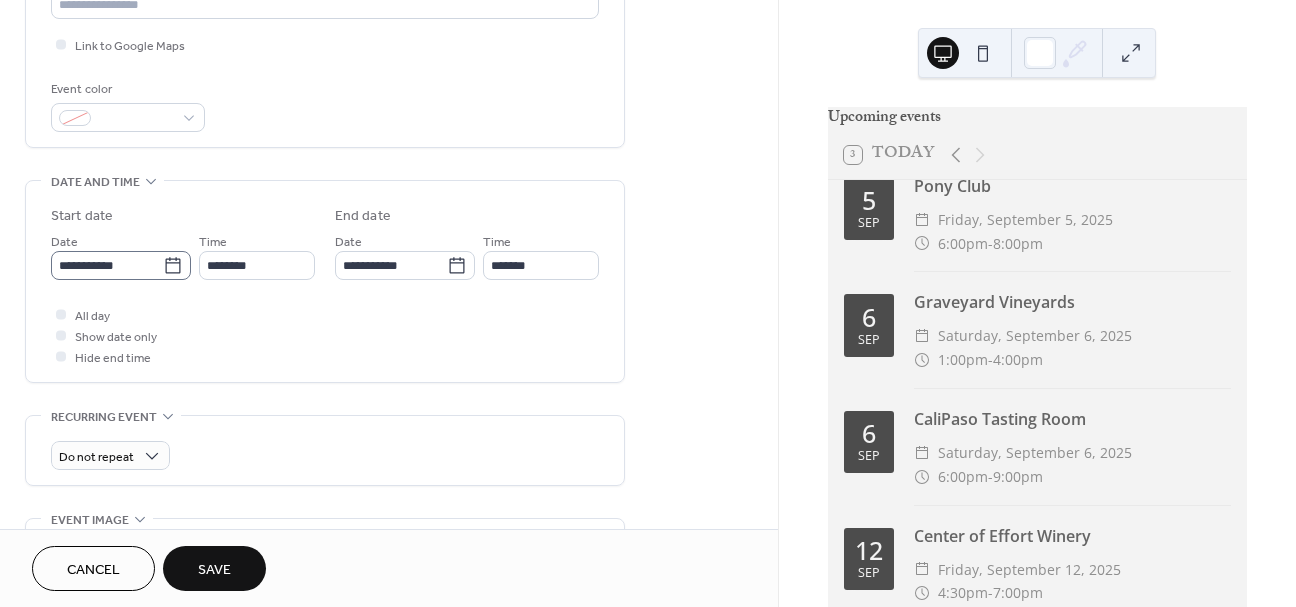 type on "**********" 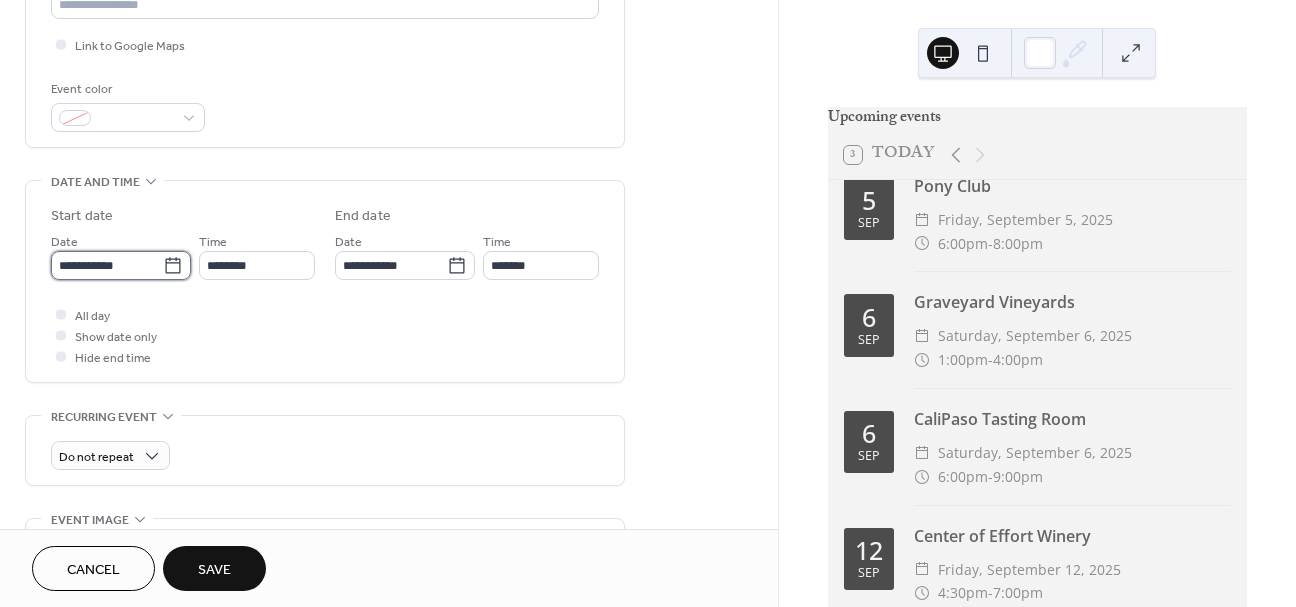 click on "**********" at bounding box center [107, 265] 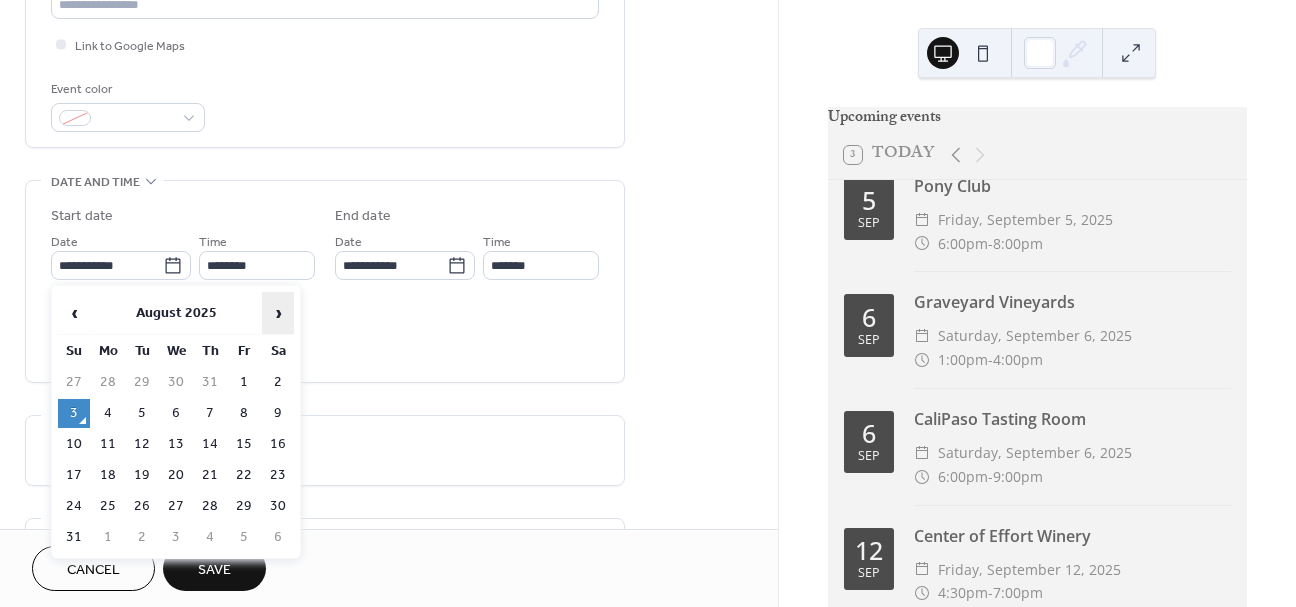click on "›" at bounding box center (278, 313) 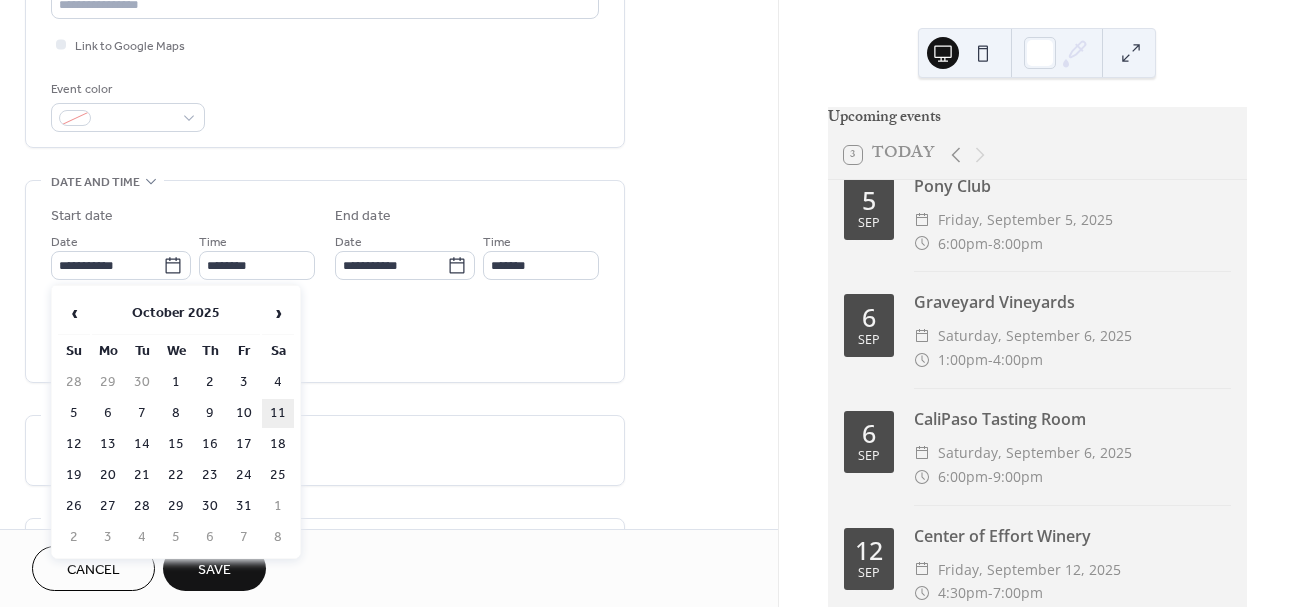 click on "11" at bounding box center [278, 413] 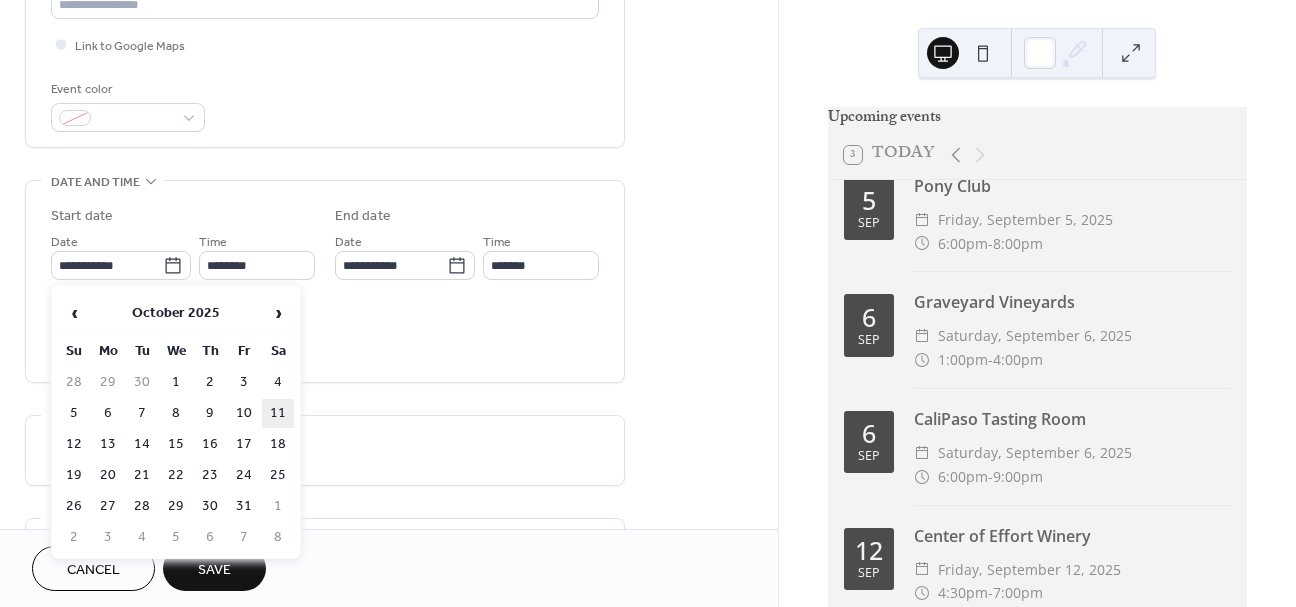 type on "**********" 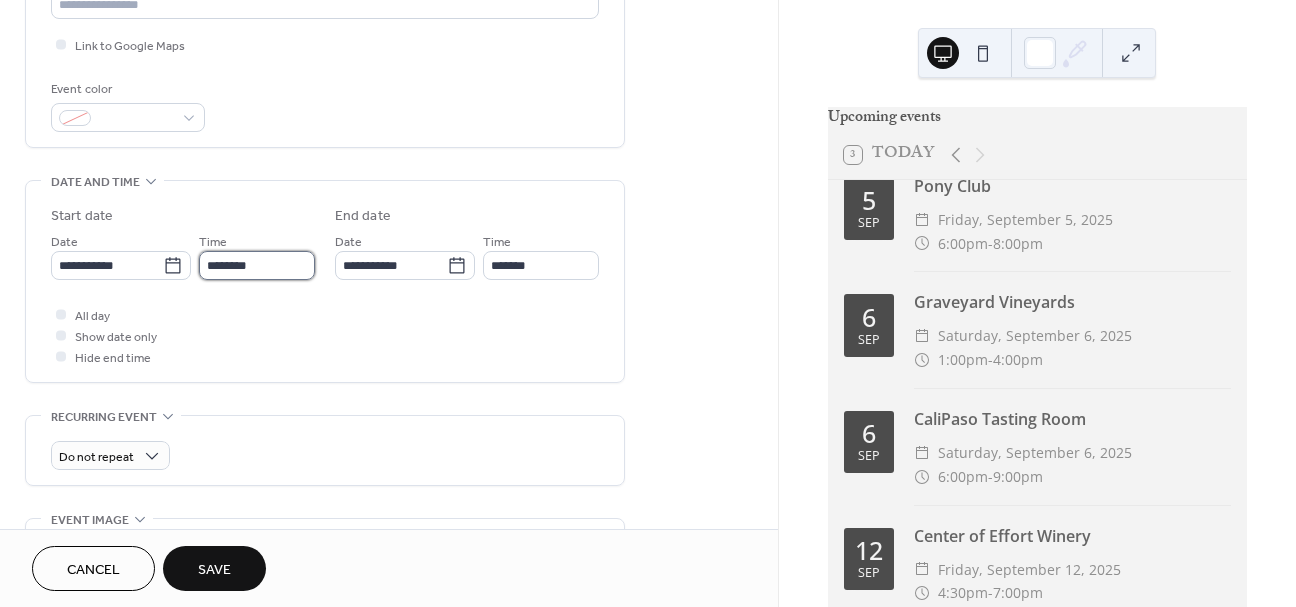 click on "********" at bounding box center [257, 265] 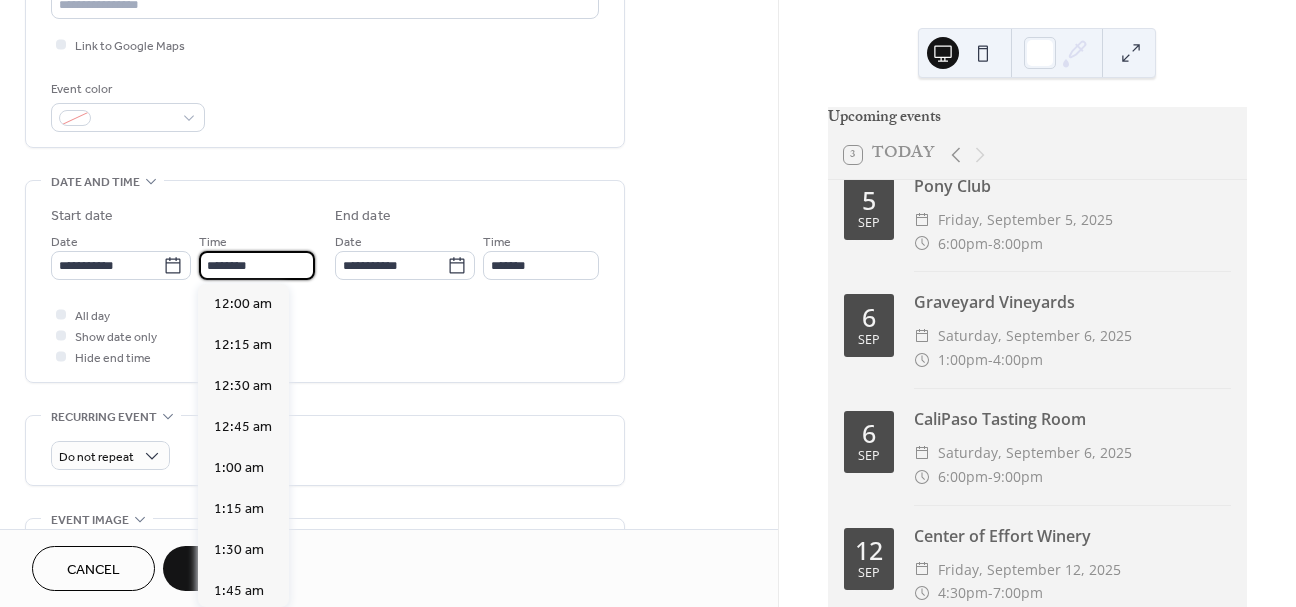 scroll, scrollTop: 1944, scrollLeft: 0, axis: vertical 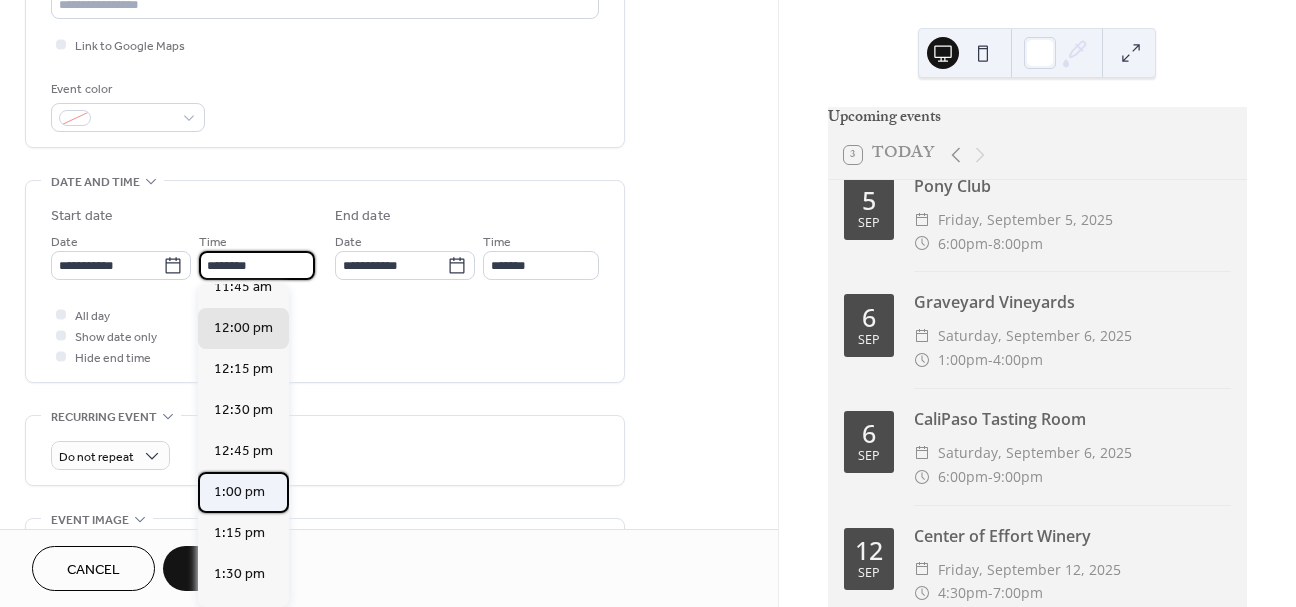 click on "1:00 pm" at bounding box center (239, 492) 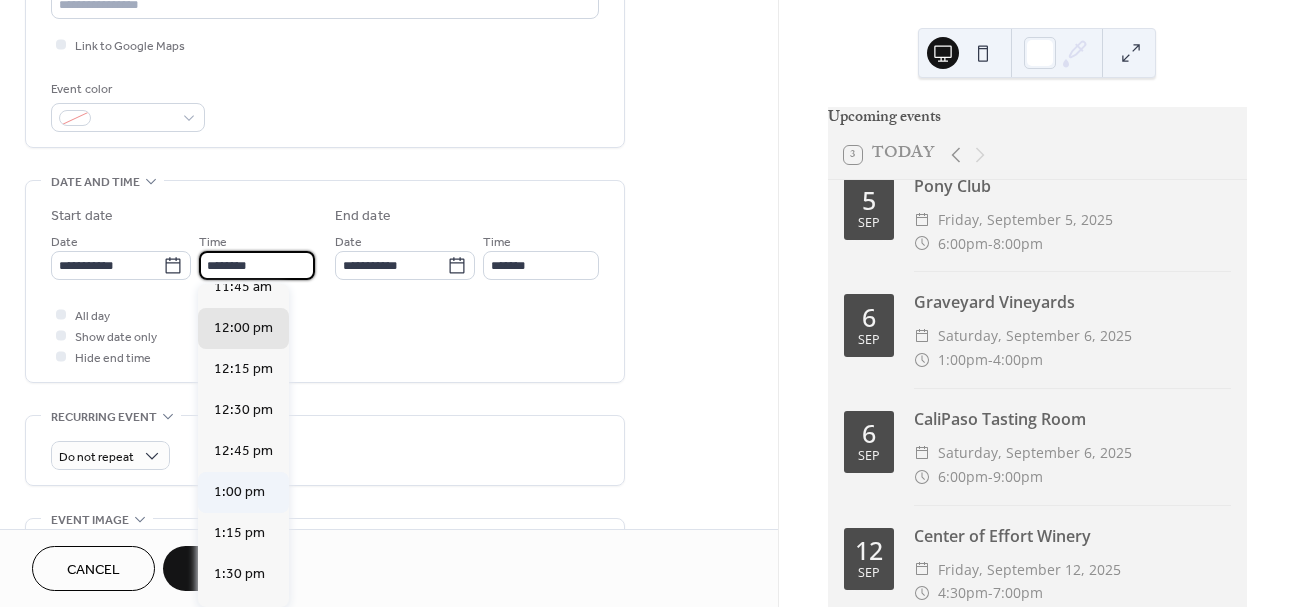 type on "*******" 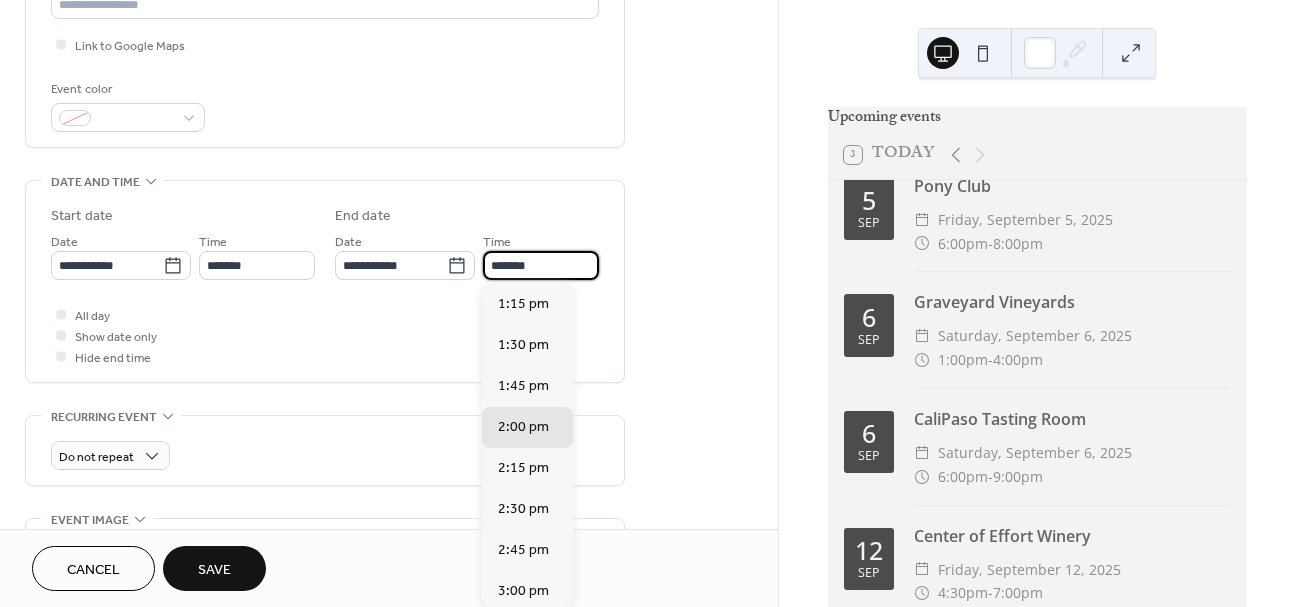 click on "*******" at bounding box center (541, 265) 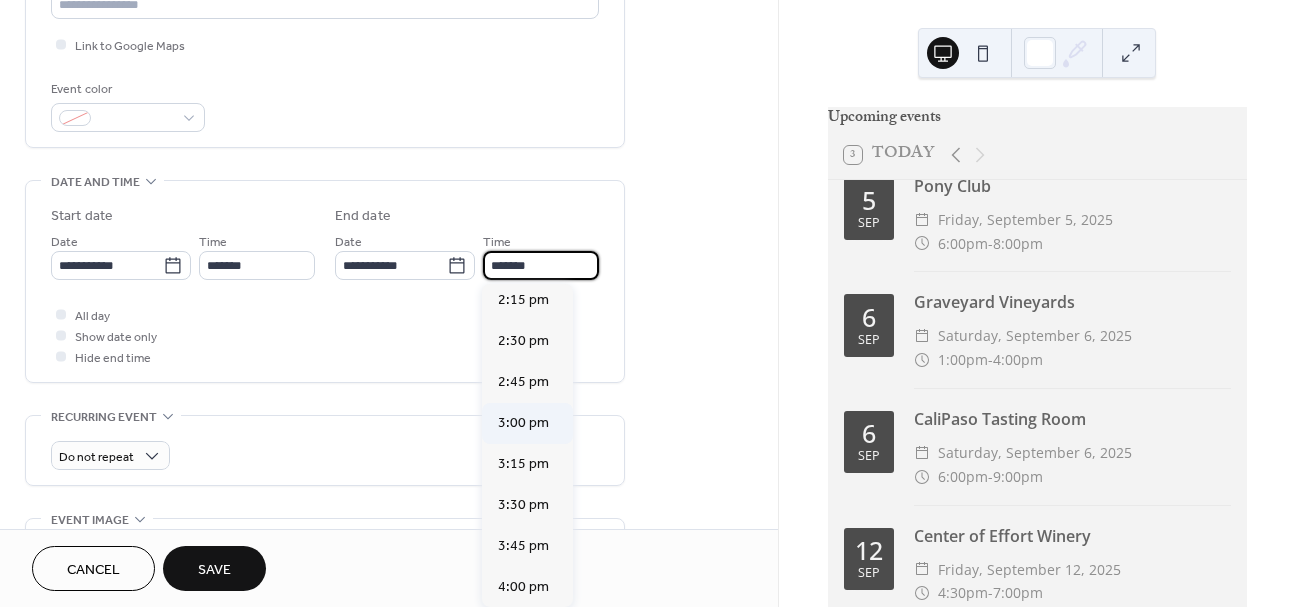 scroll, scrollTop: 170, scrollLeft: 0, axis: vertical 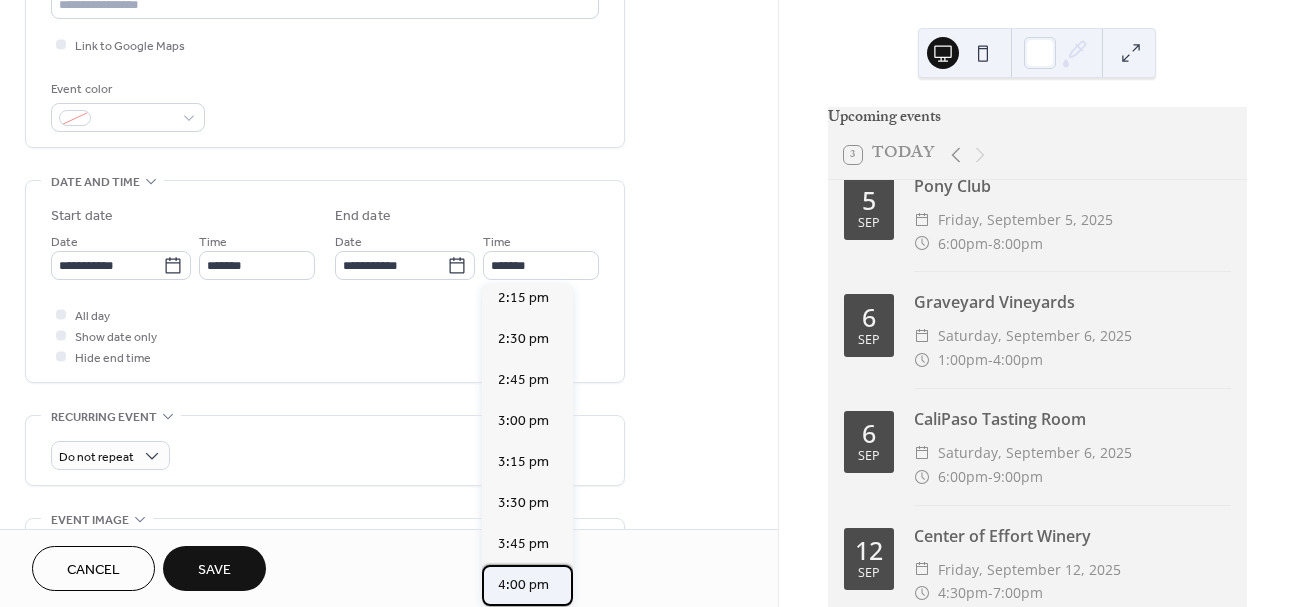 click on "4:00 pm" at bounding box center [527, 585] 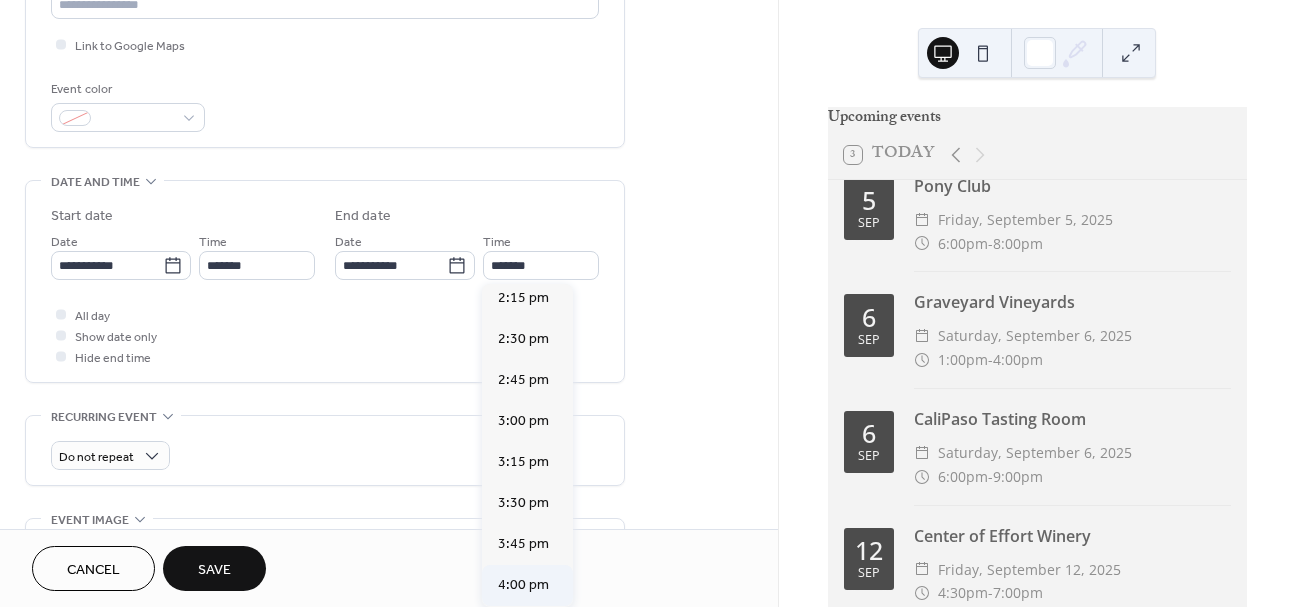 type on "*******" 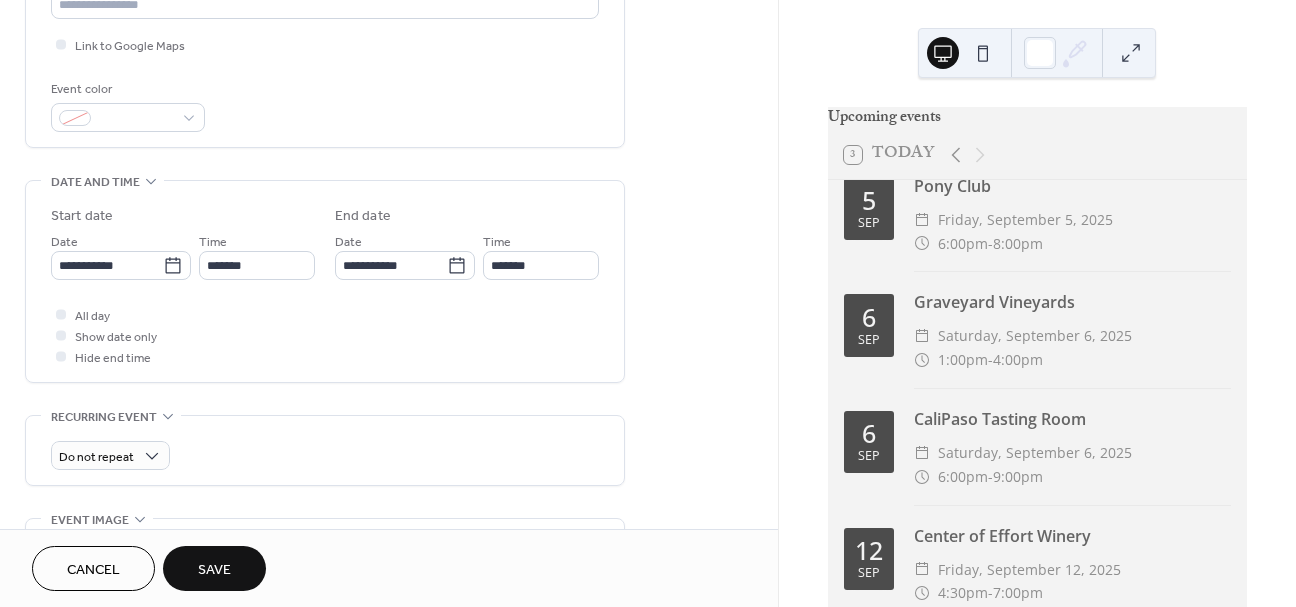 click on "Save" at bounding box center (214, 568) 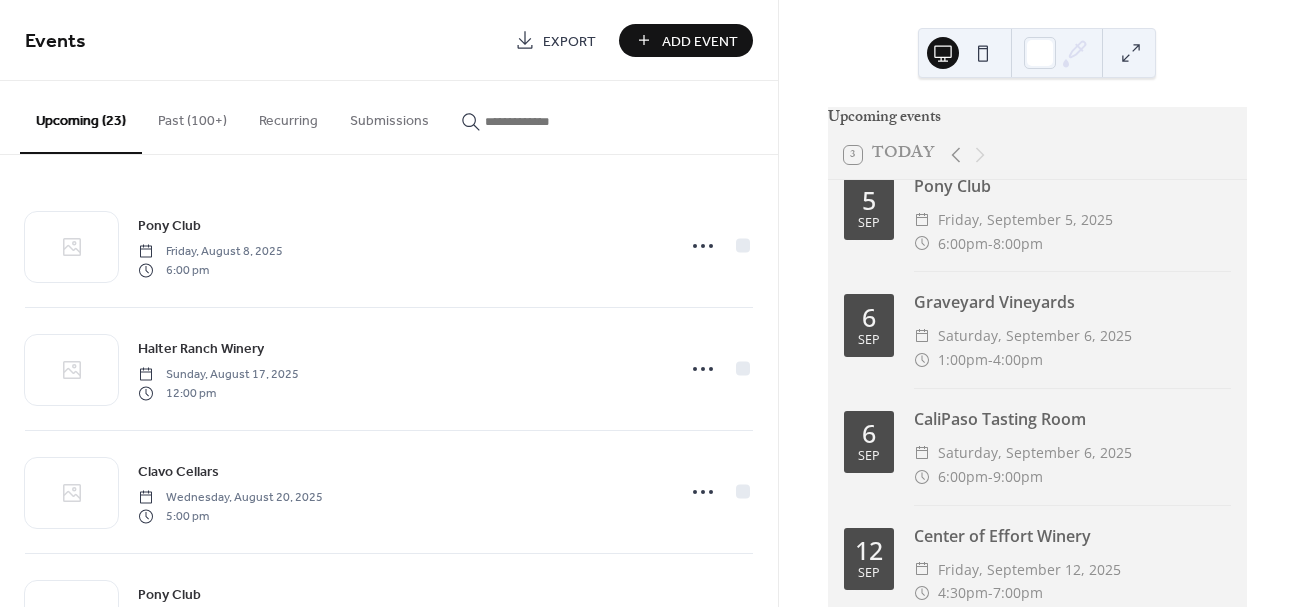 click on "Add Event" at bounding box center [700, 41] 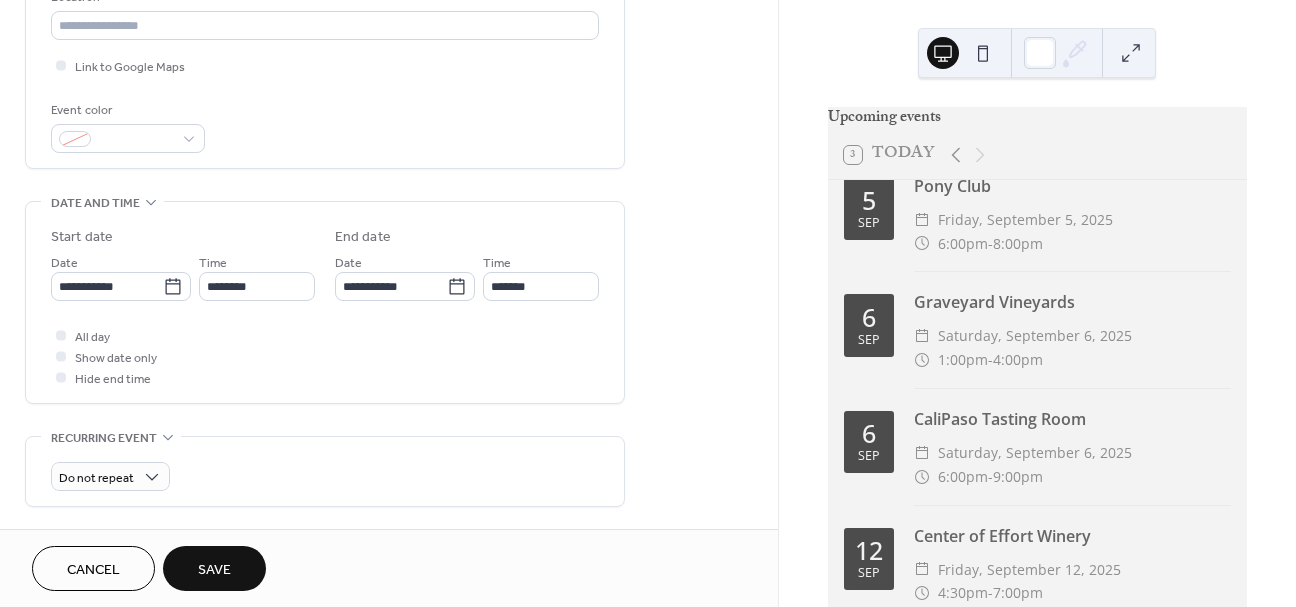 scroll, scrollTop: 523, scrollLeft: 0, axis: vertical 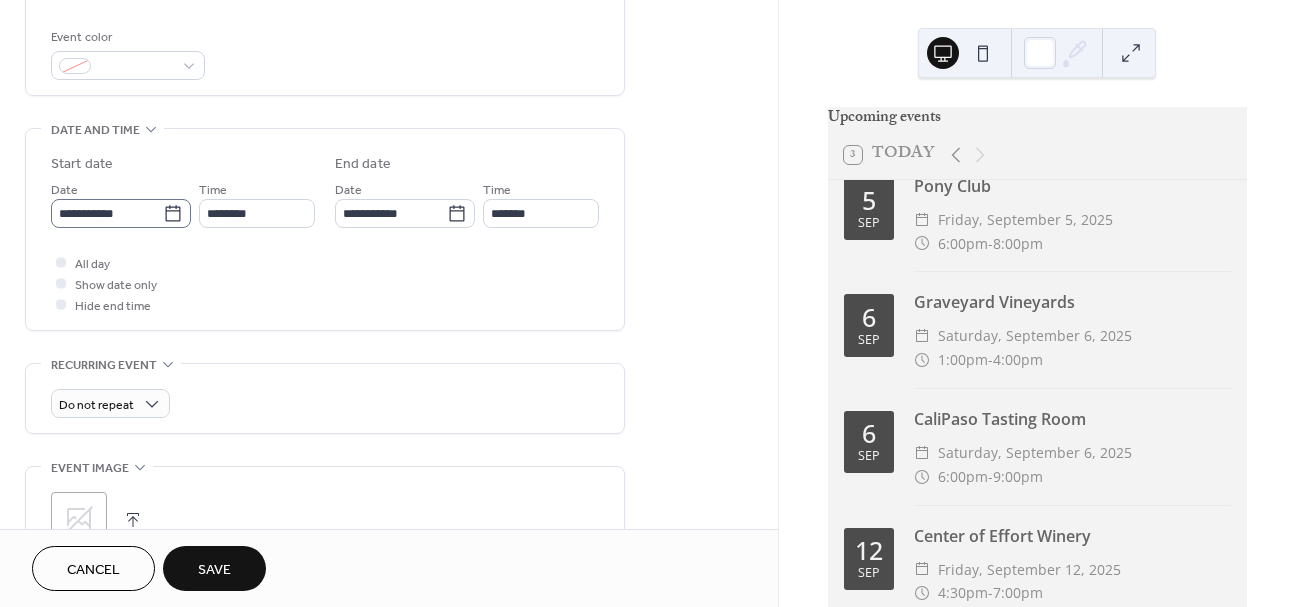 type on "*********" 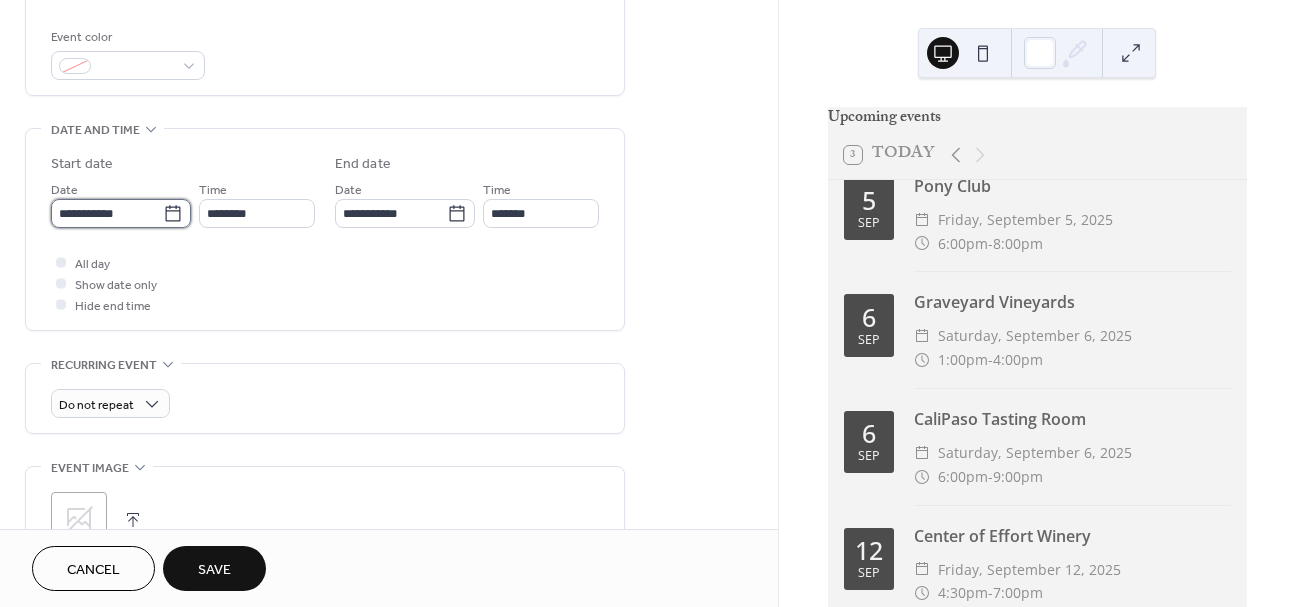 click on "**********" at bounding box center [107, 213] 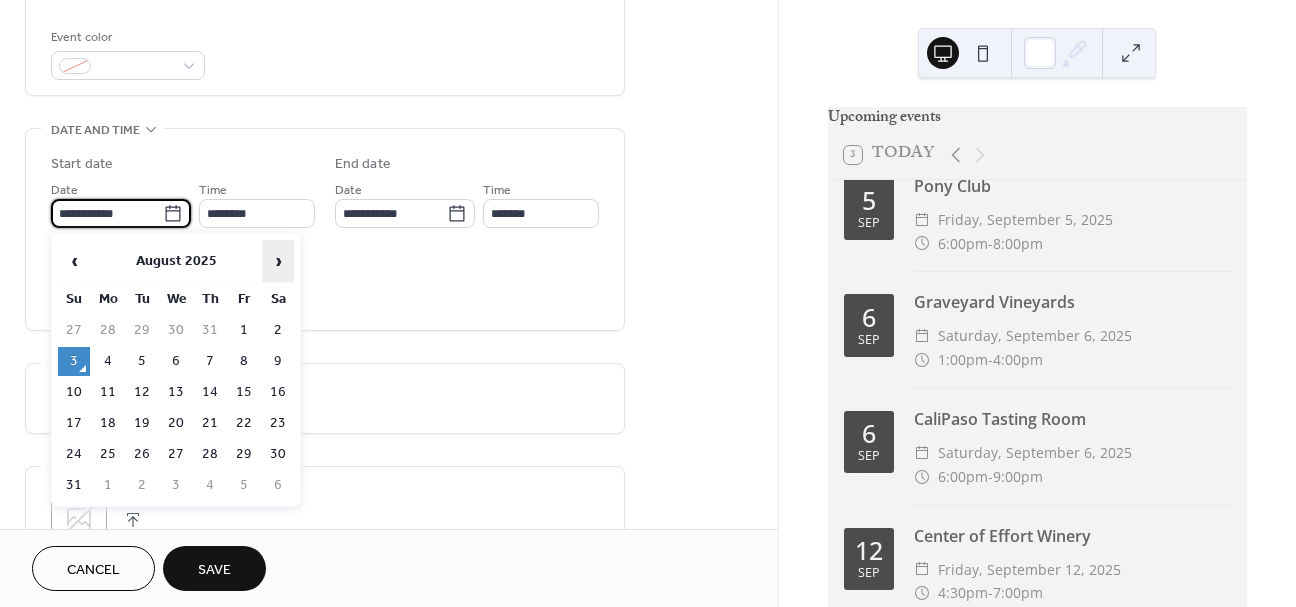 click on "›" at bounding box center (278, 261) 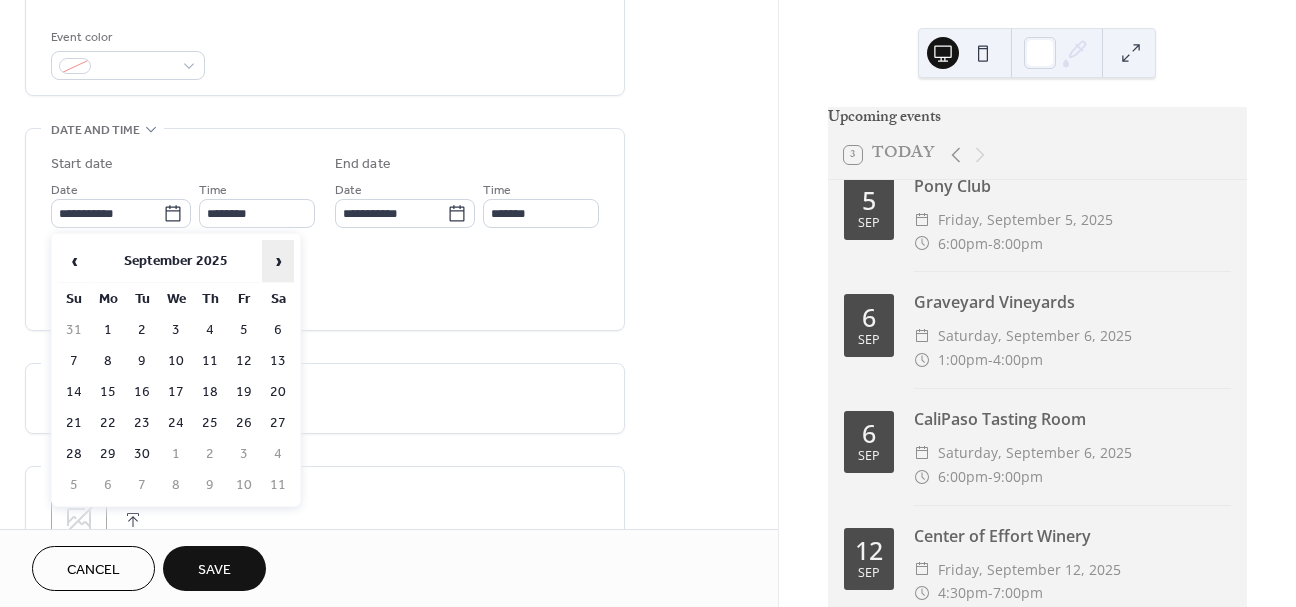 click on "›" at bounding box center [278, 261] 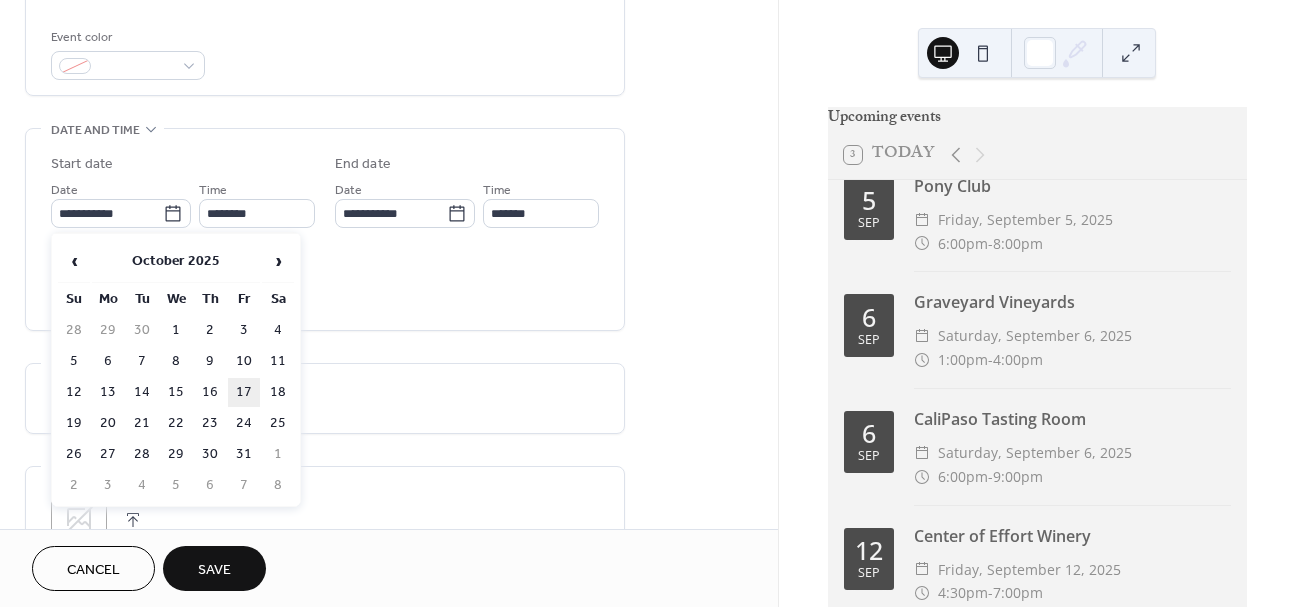 click on "17" at bounding box center [244, 392] 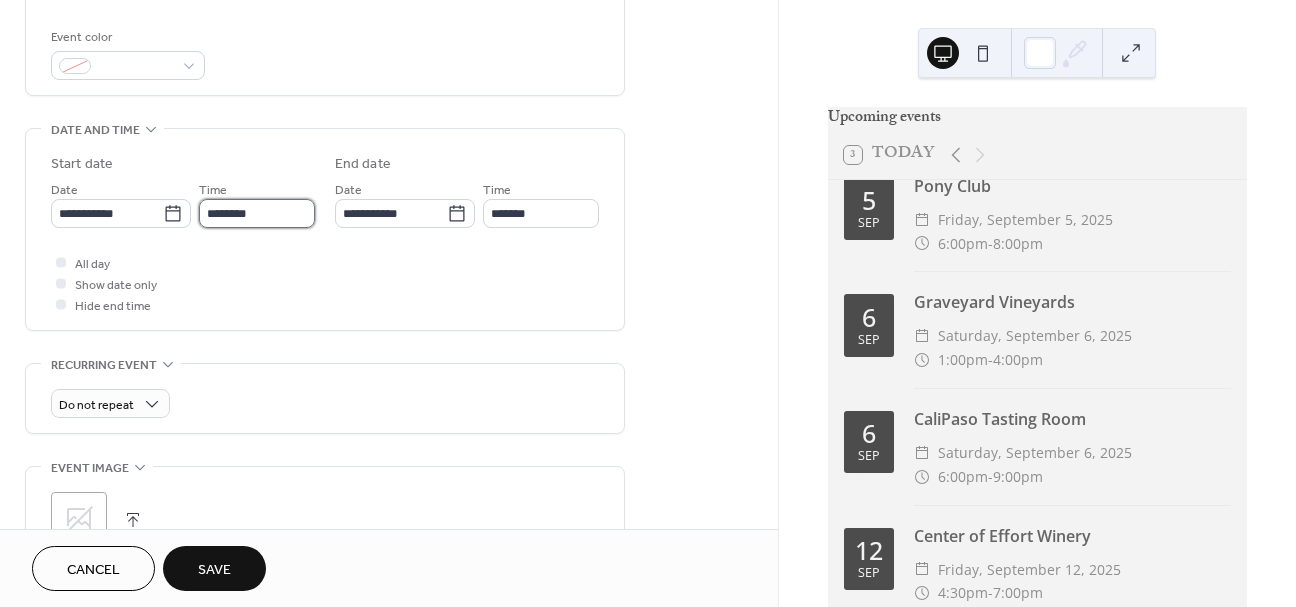 click on "********" at bounding box center (257, 213) 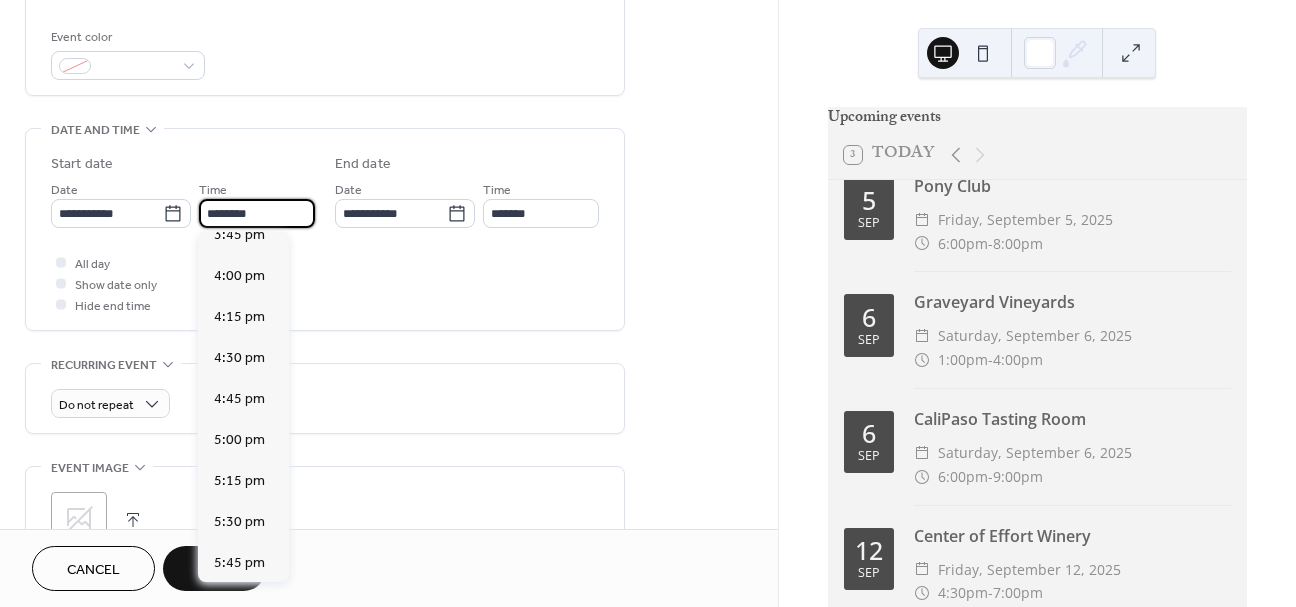 scroll, scrollTop: 2714, scrollLeft: 0, axis: vertical 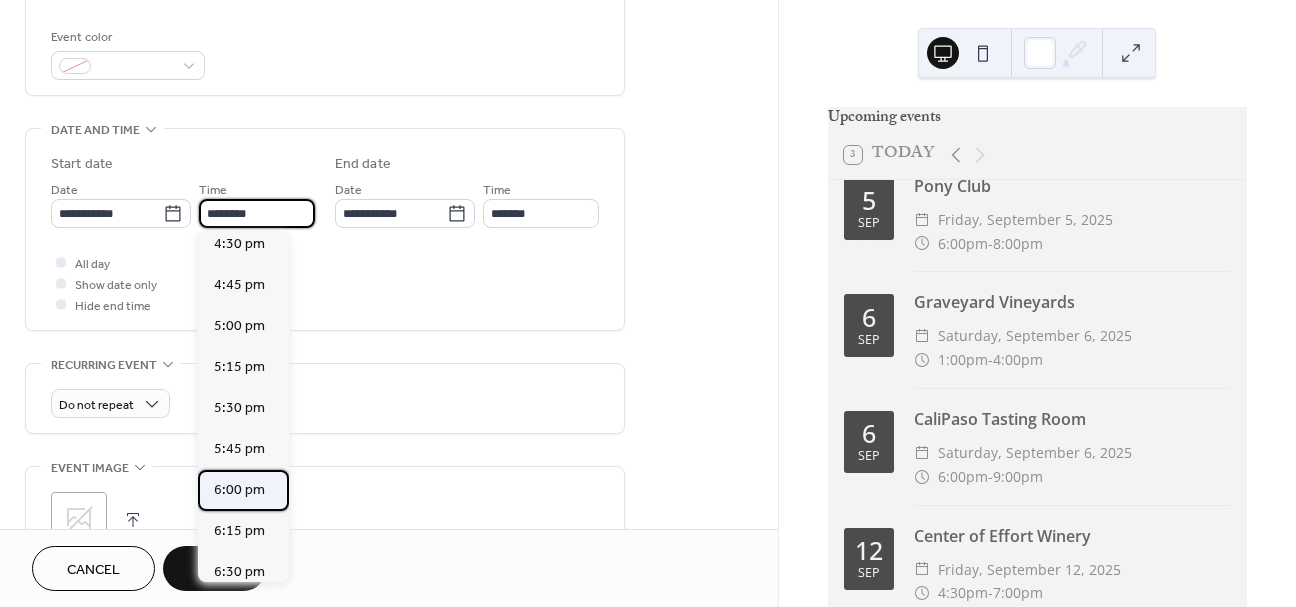 click on "6:00 pm" at bounding box center [239, 490] 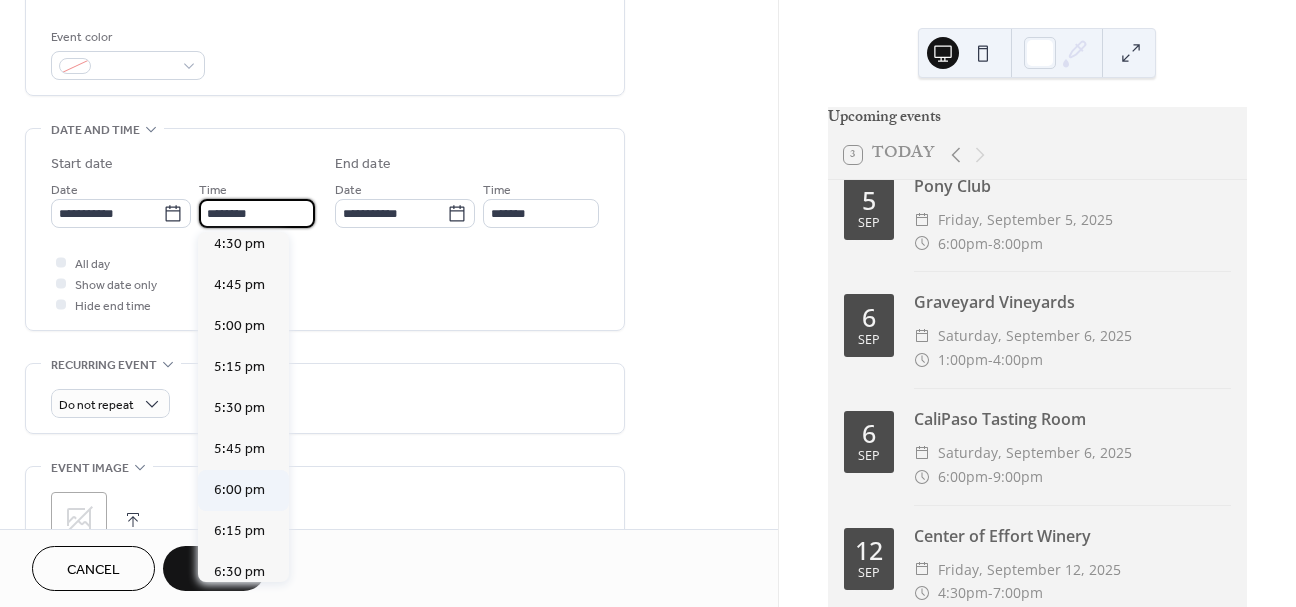 type on "*******" 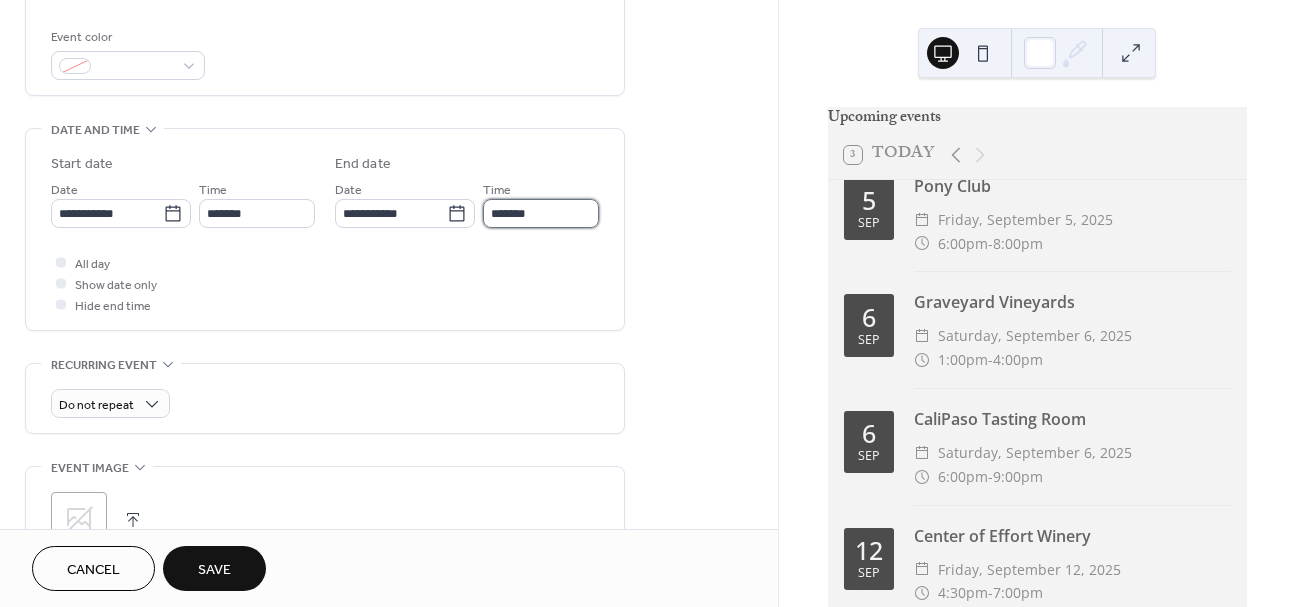 click on "*******" at bounding box center (541, 213) 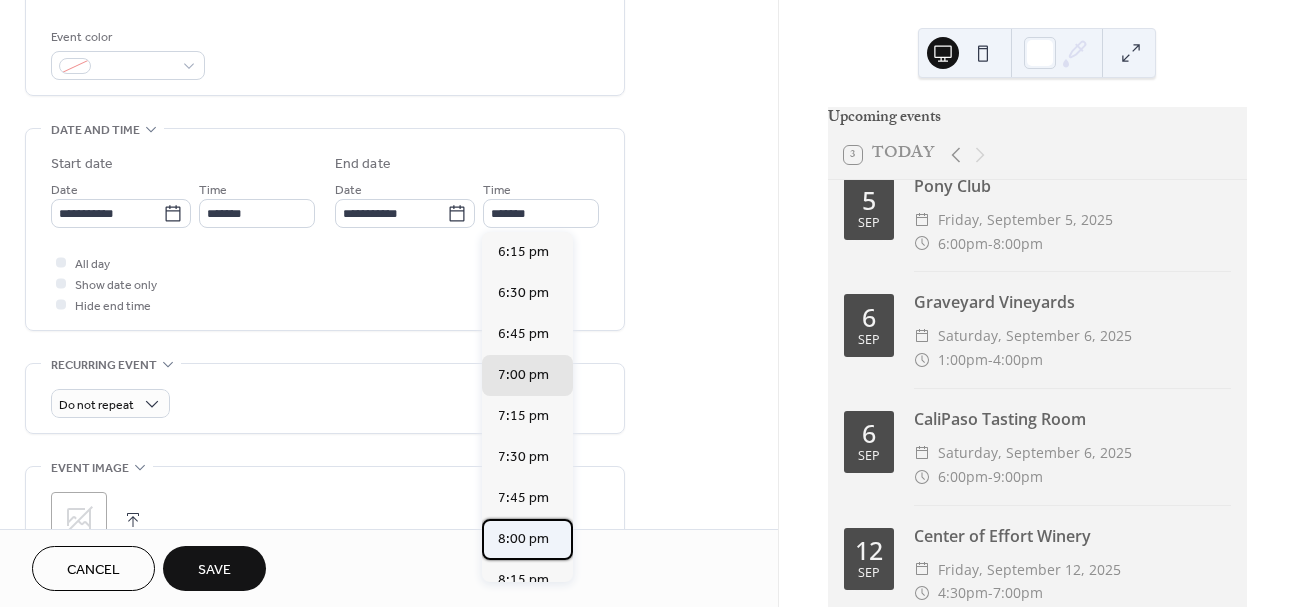 click on "8:00 pm" at bounding box center [523, 539] 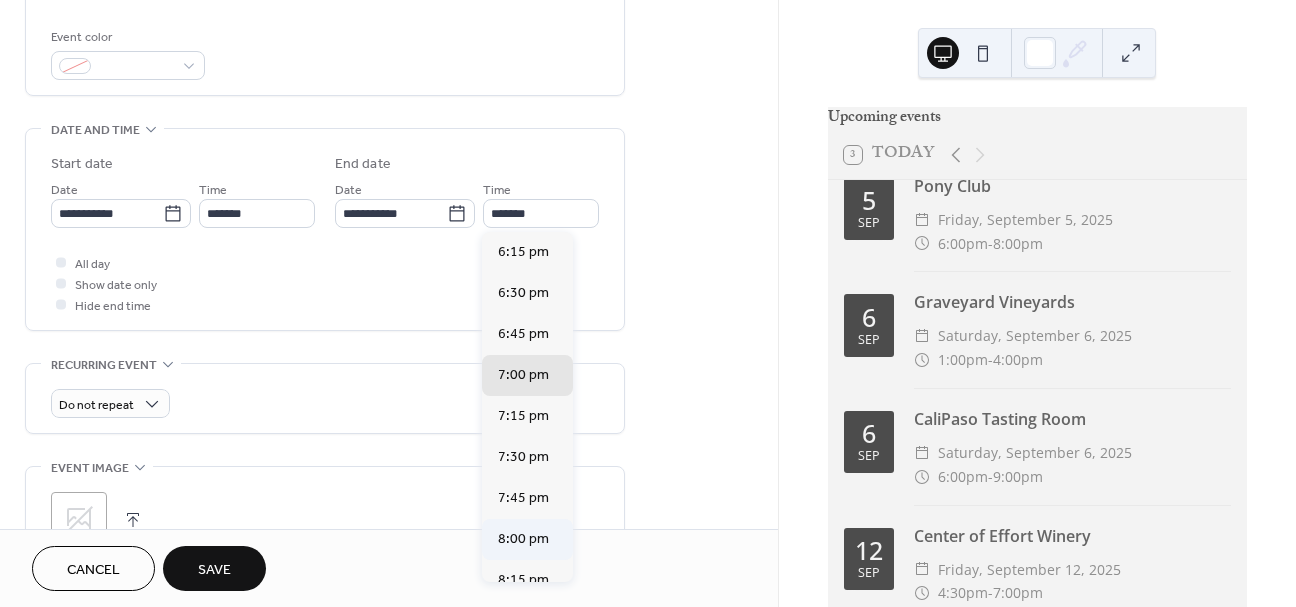 type on "*******" 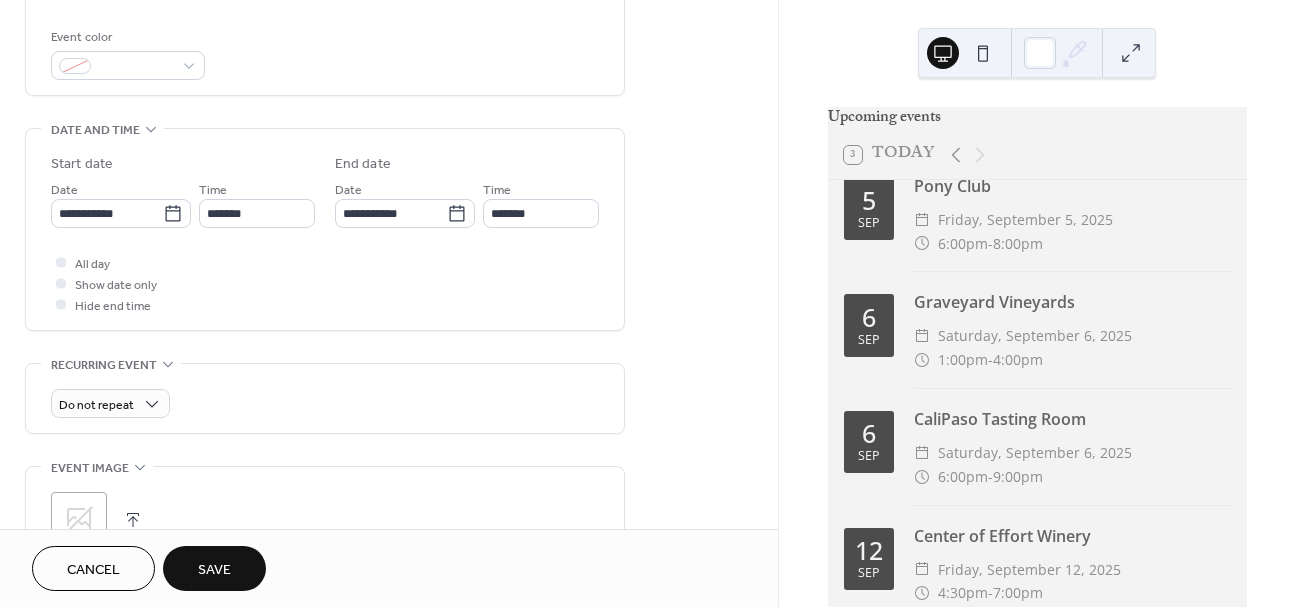 click on "Save" at bounding box center [214, 568] 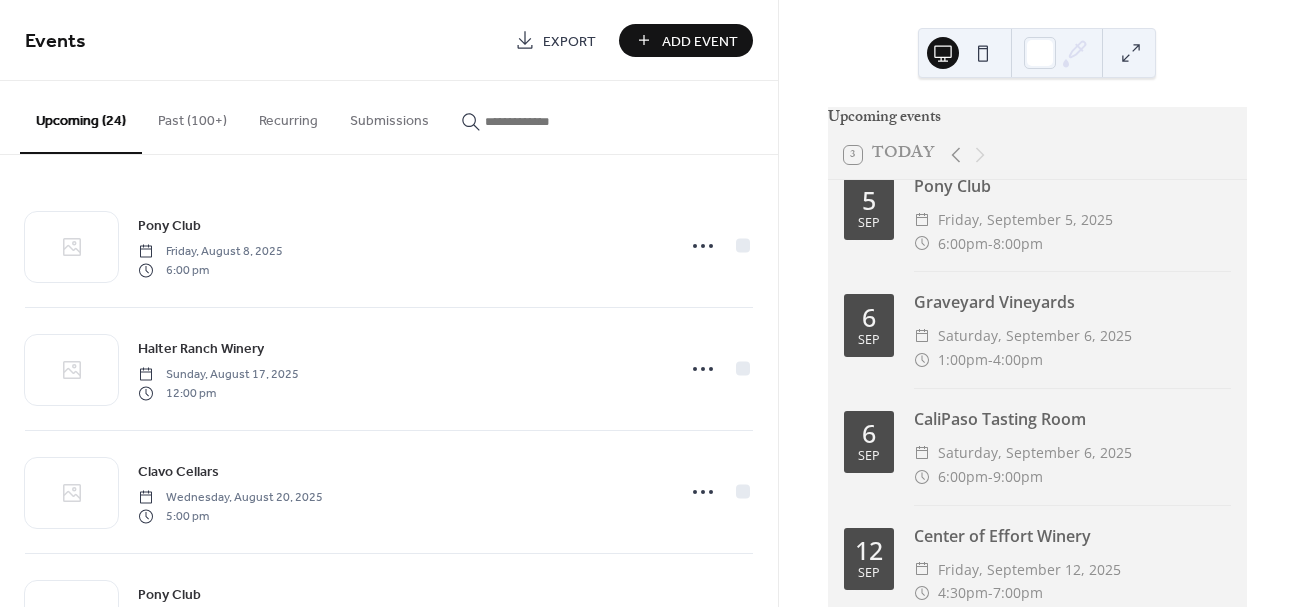 click on "Add Event" at bounding box center [700, 41] 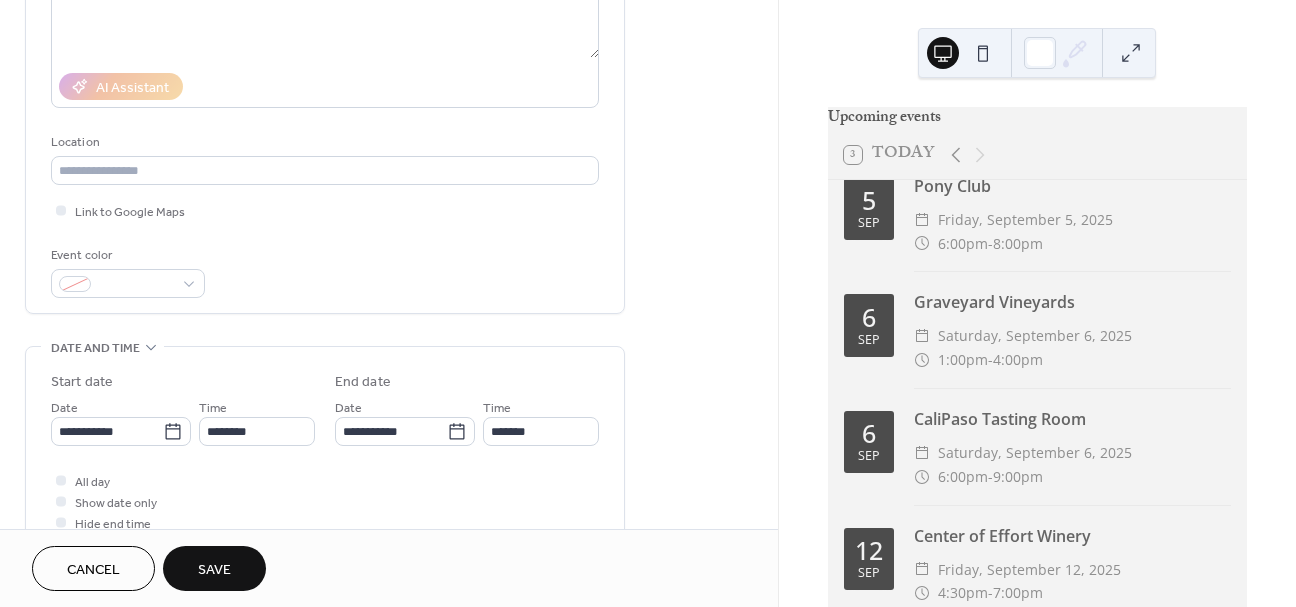 scroll, scrollTop: 306, scrollLeft: 0, axis: vertical 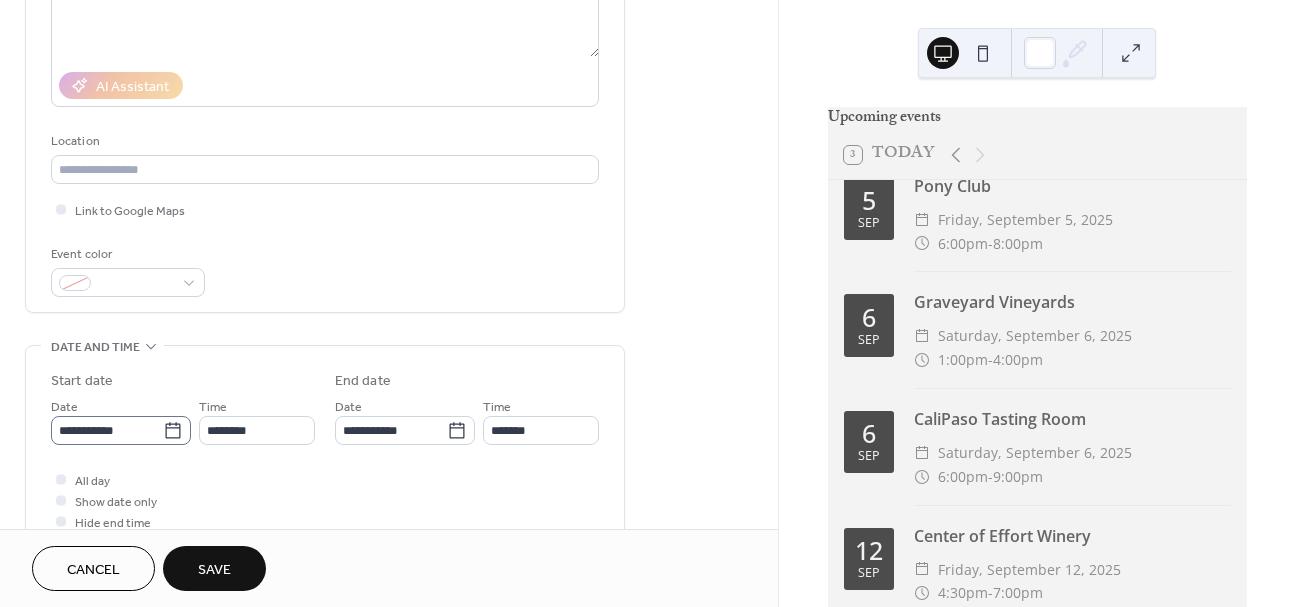 type on "**********" 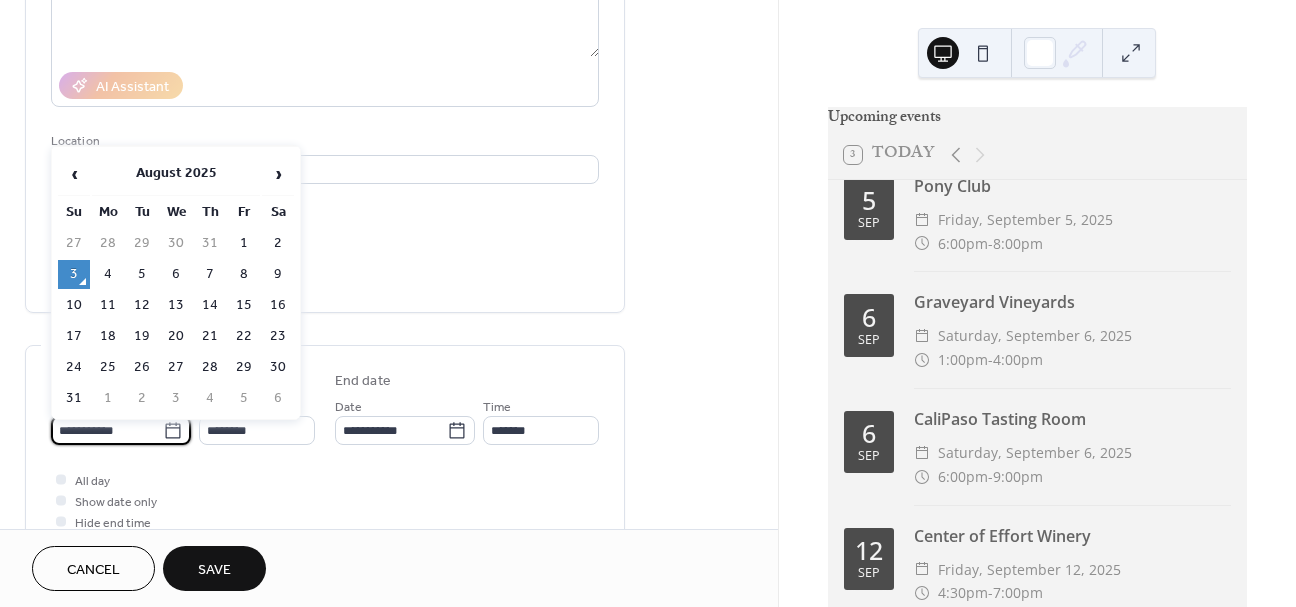 click on "**********" at bounding box center [107, 430] 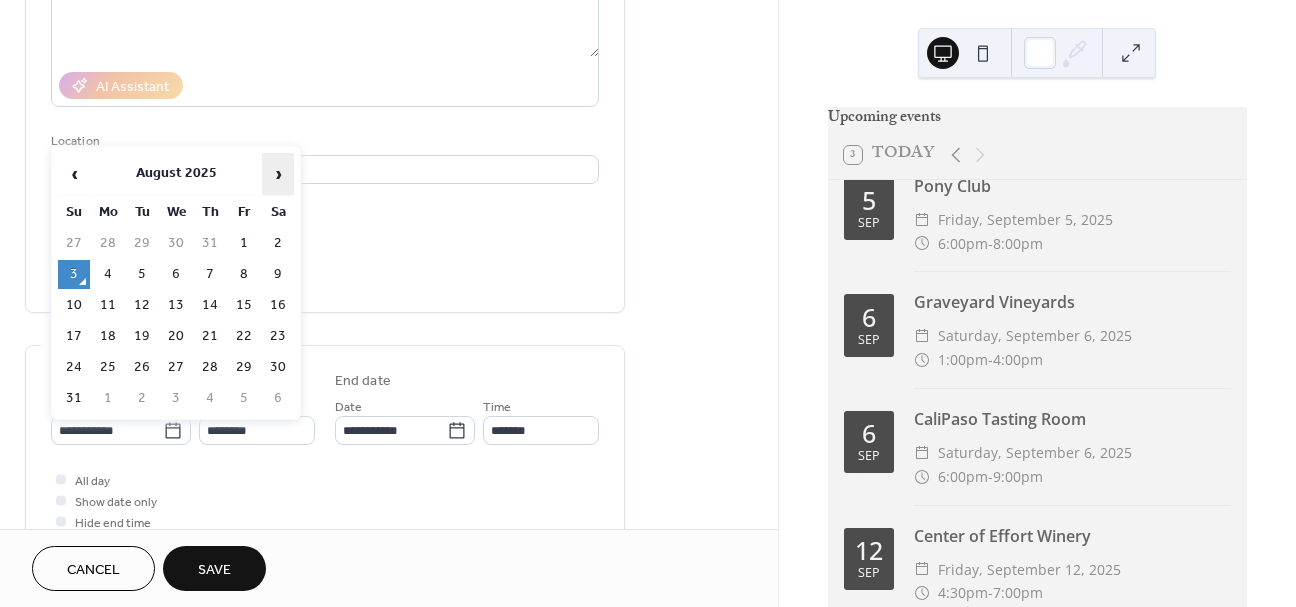 click on "›" at bounding box center (278, 174) 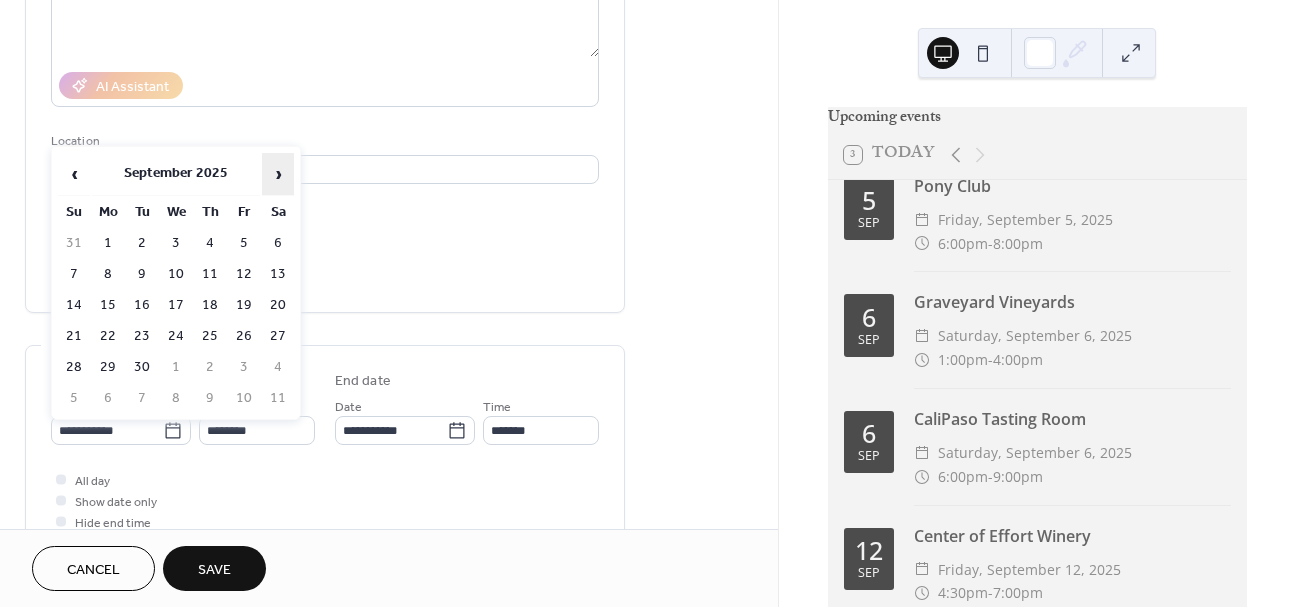 click on "›" at bounding box center [278, 174] 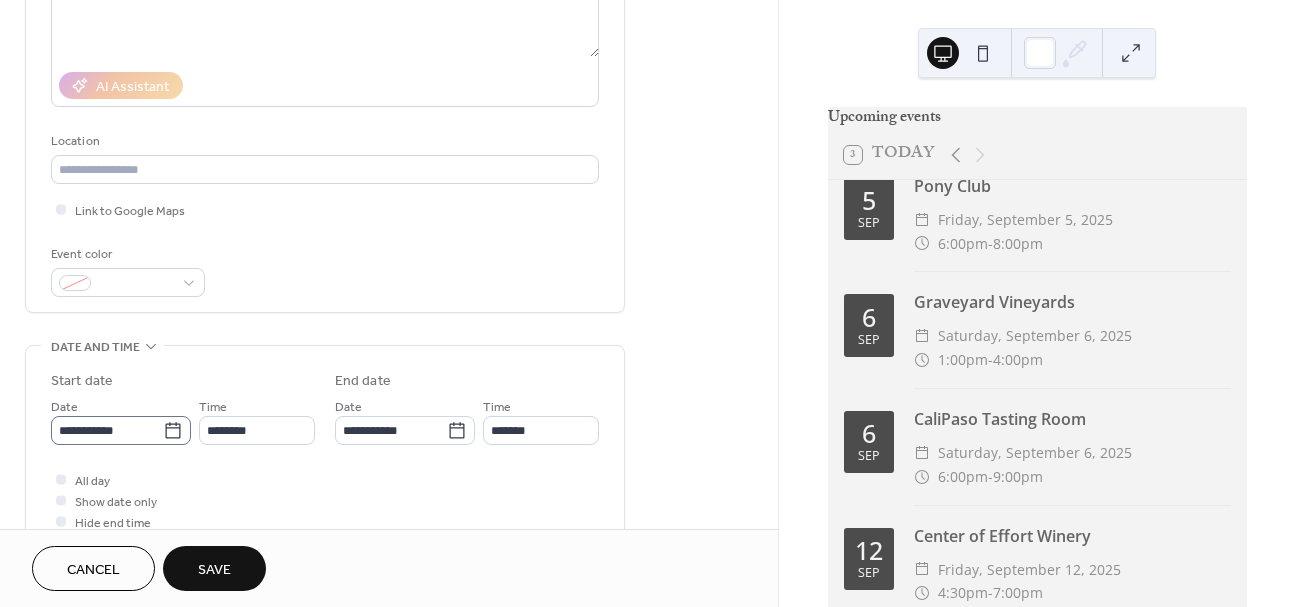 click 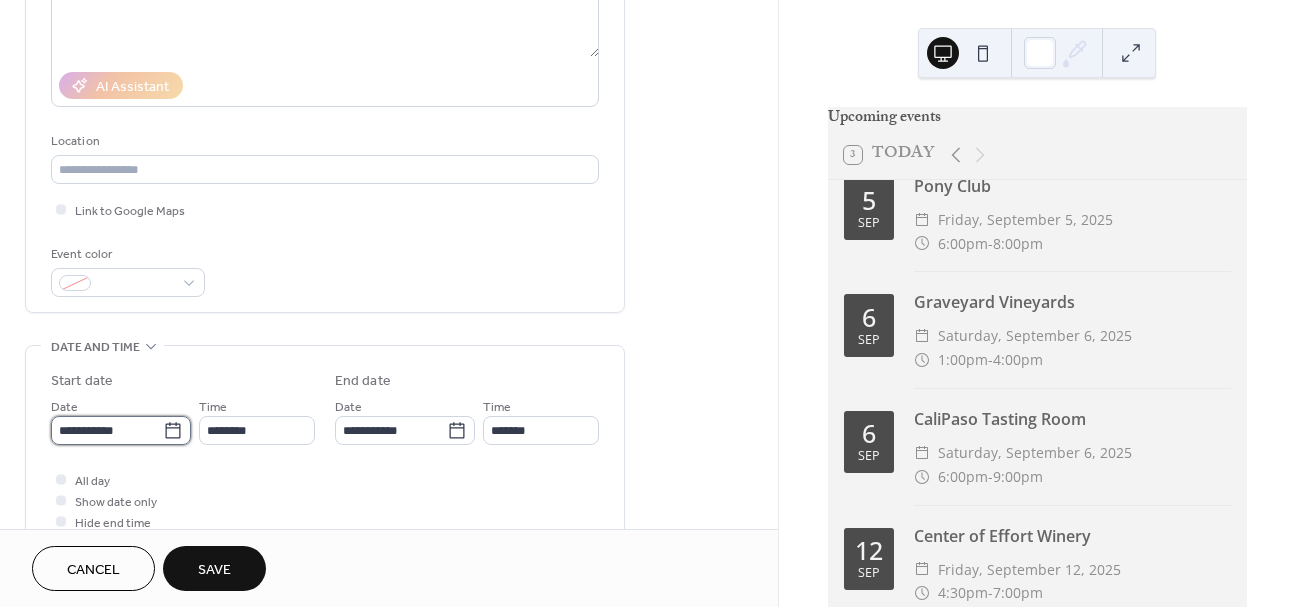 click on "**********" at bounding box center (107, 430) 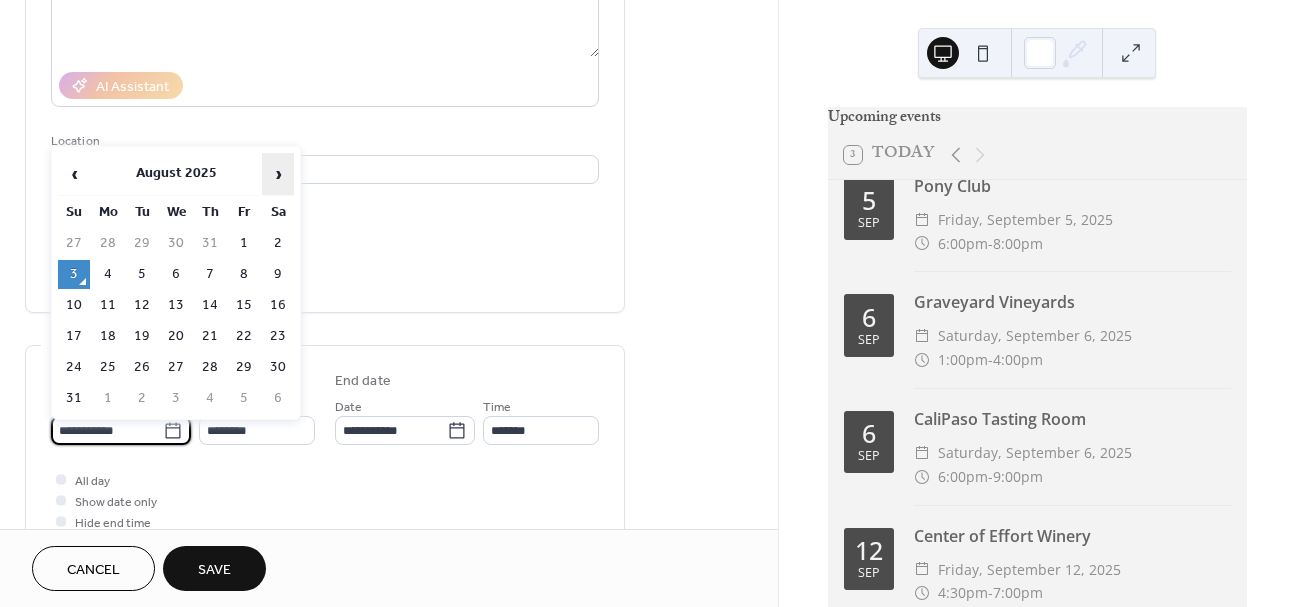 click on "›" at bounding box center (278, 174) 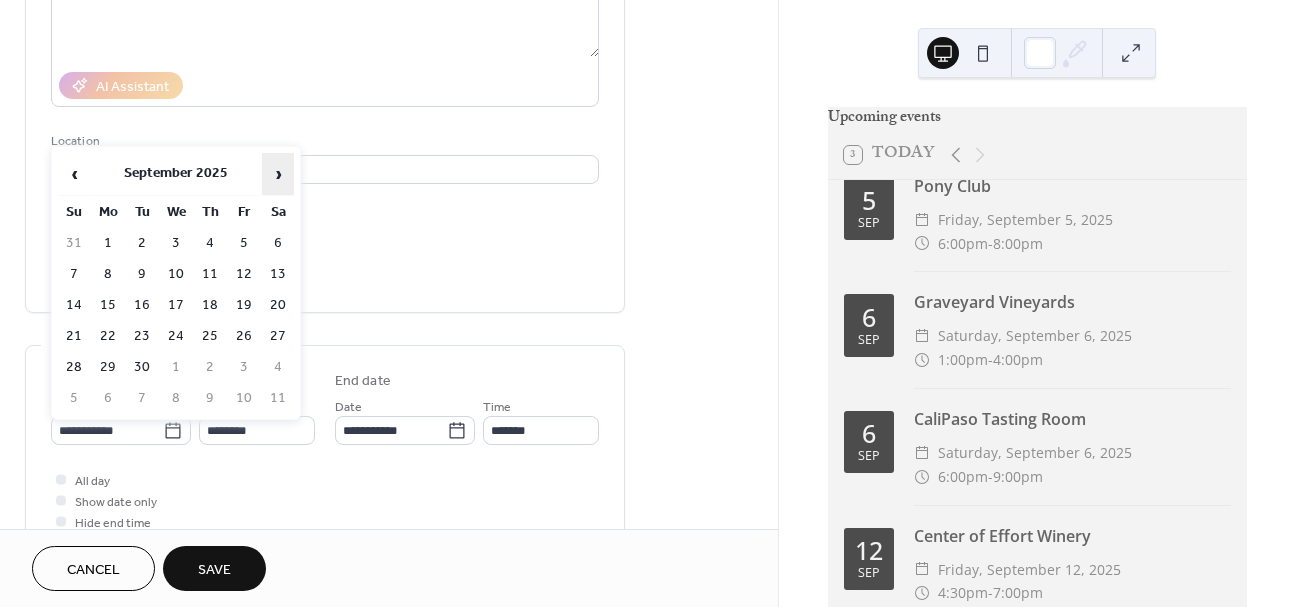 click on "›" at bounding box center [278, 174] 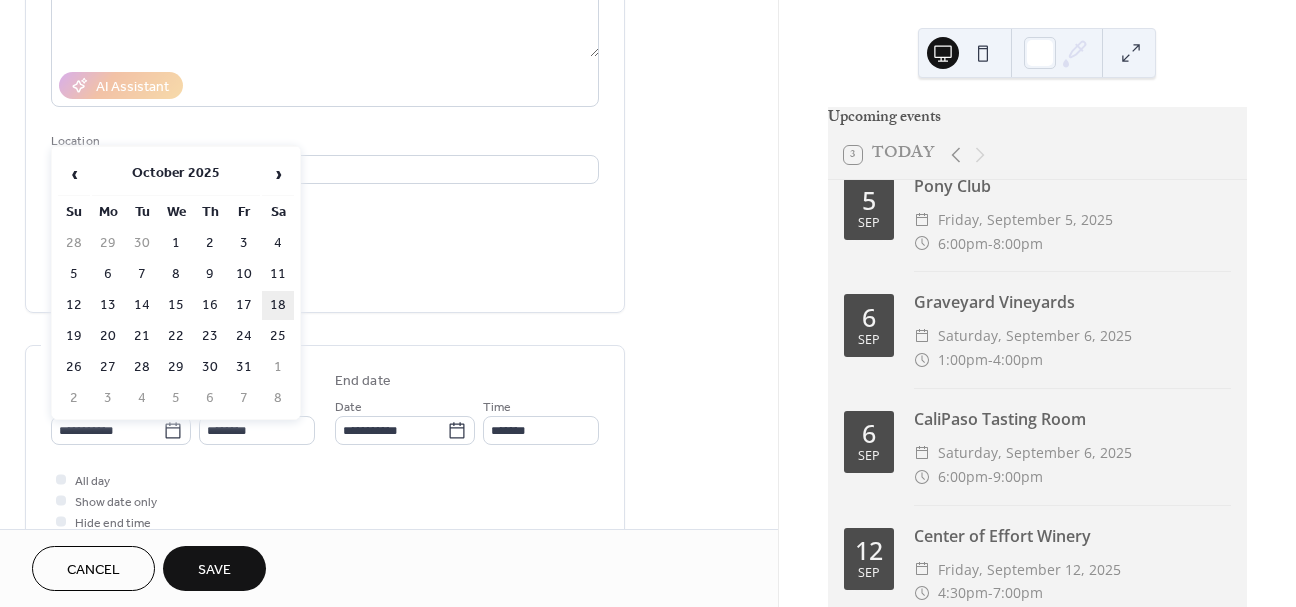 click on "18" at bounding box center (278, 305) 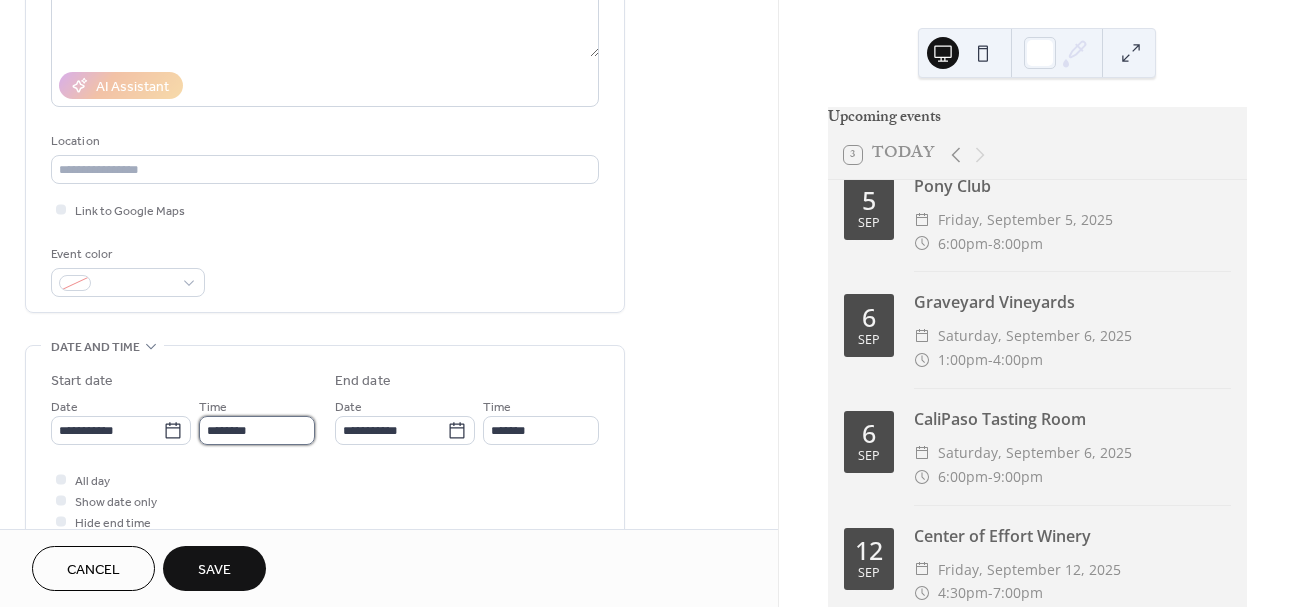 click on "********" at bounding box center [257, 430] 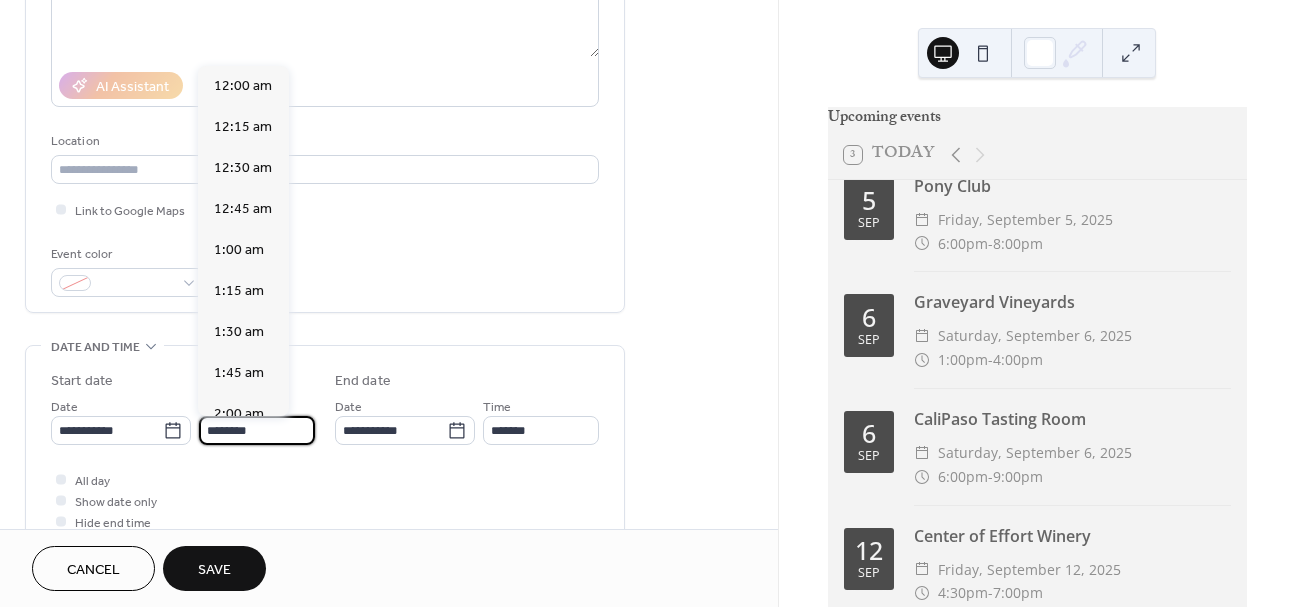 scroll, scrollTop: 1944, scrollLeft: 0, axis: vertical 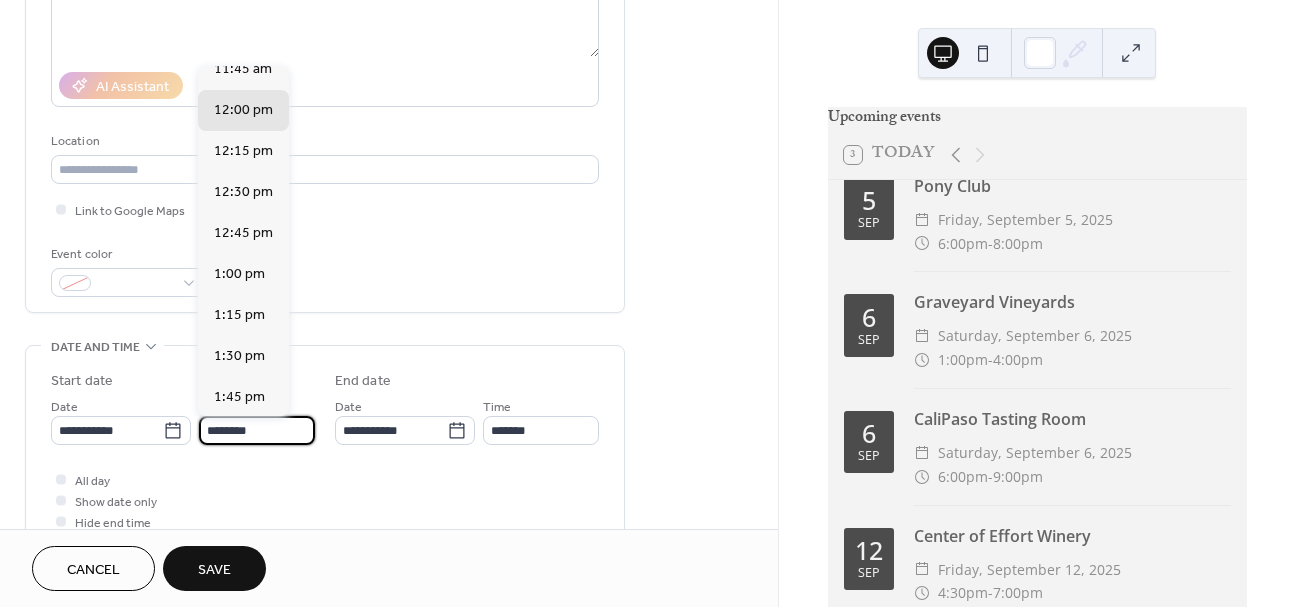 click on "********" at bounding box center (257, 430) 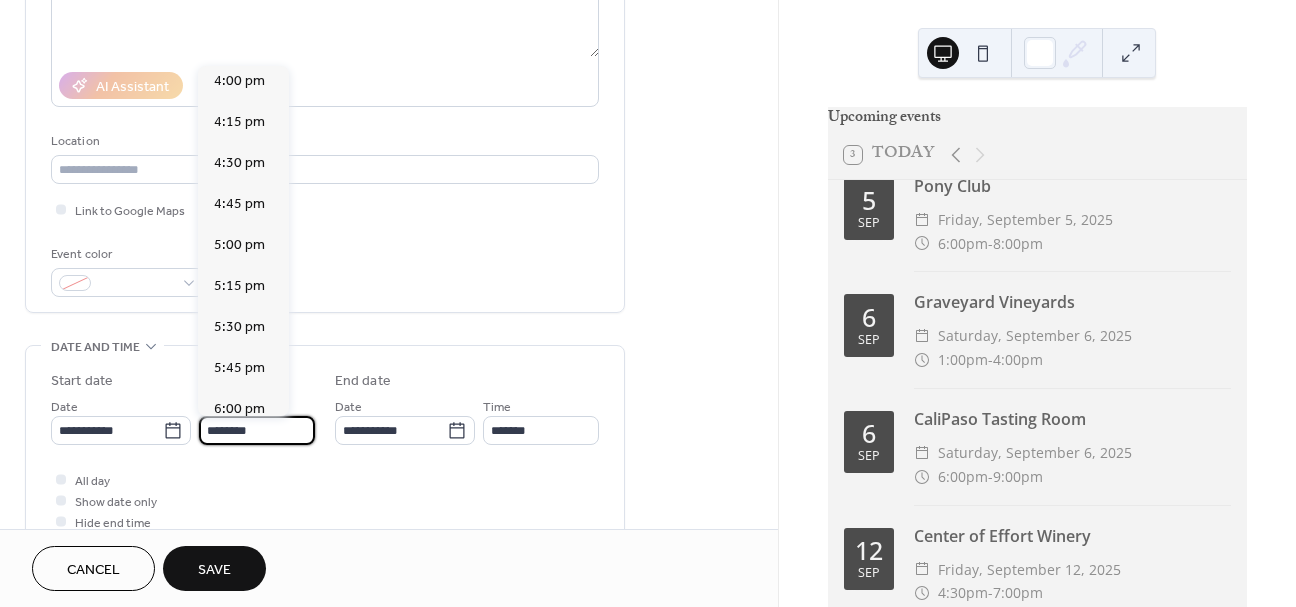 scroll, scrollTop: 2637, scrollLeft: 0, axis: vertical 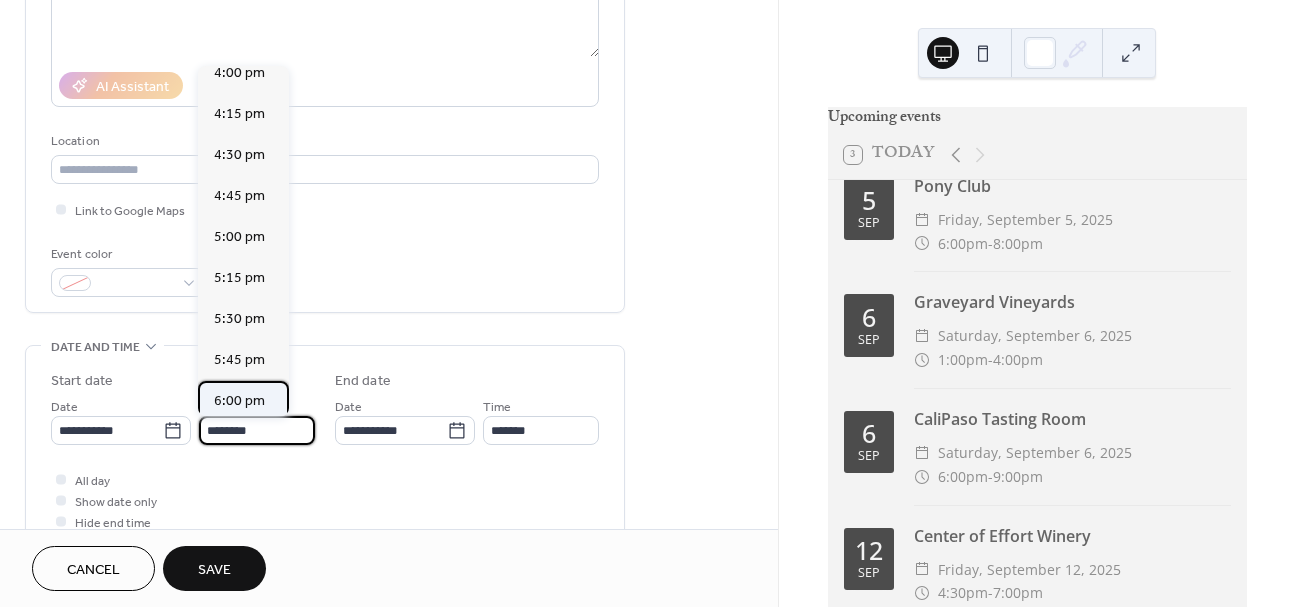 click on "6:00 pm" at bounding box center (239, 401) 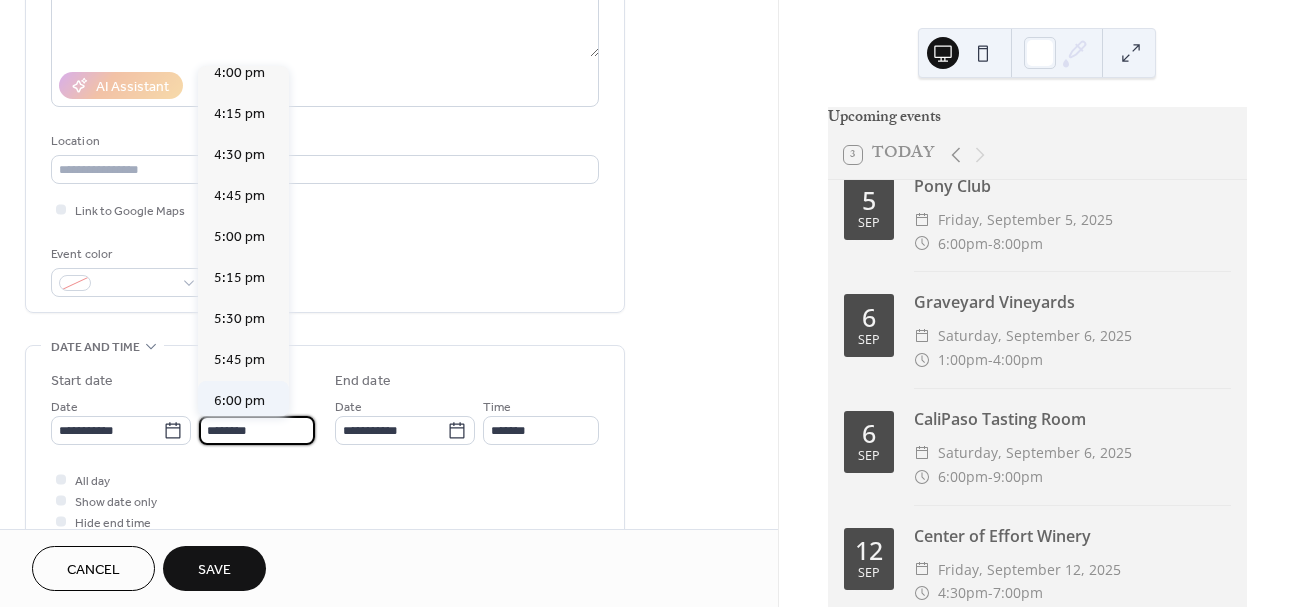 type on "*******" 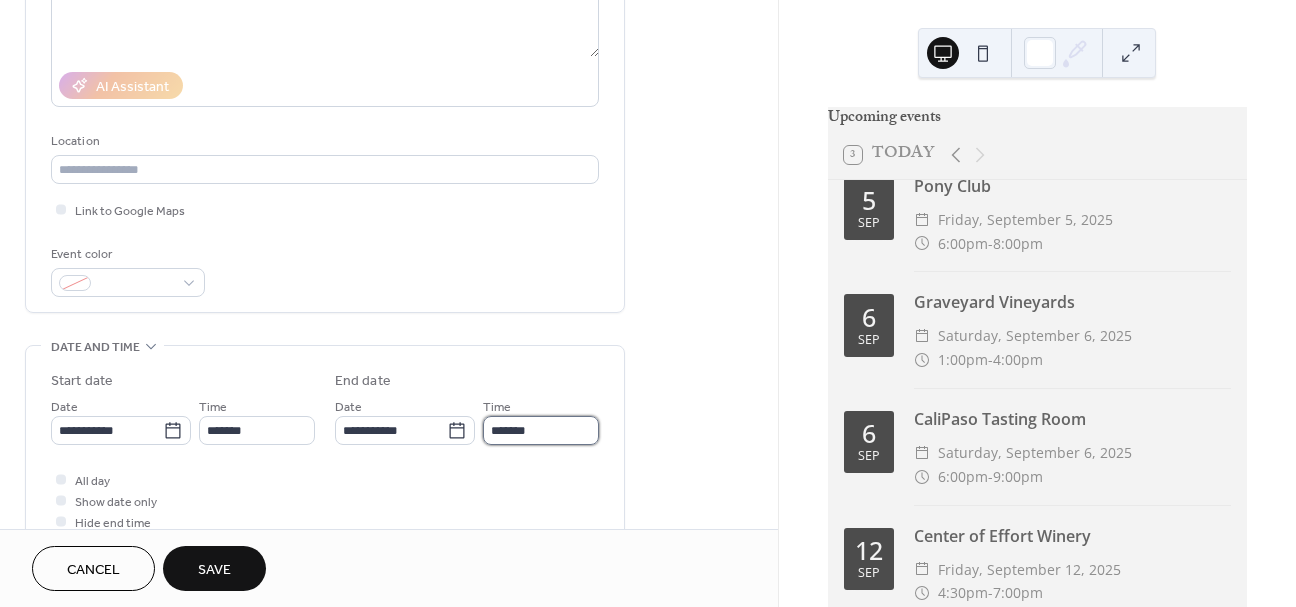 click on "*******" at bounding box center [541, 430] 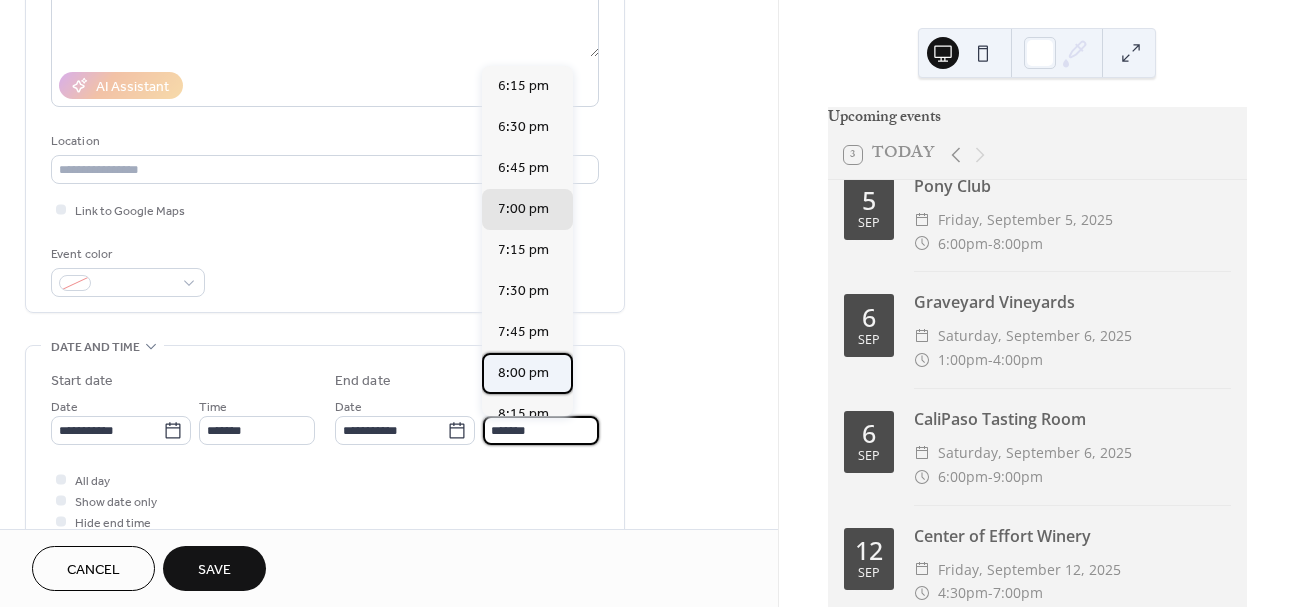 click on "8:00 pm" at bounding box center [523, 373] 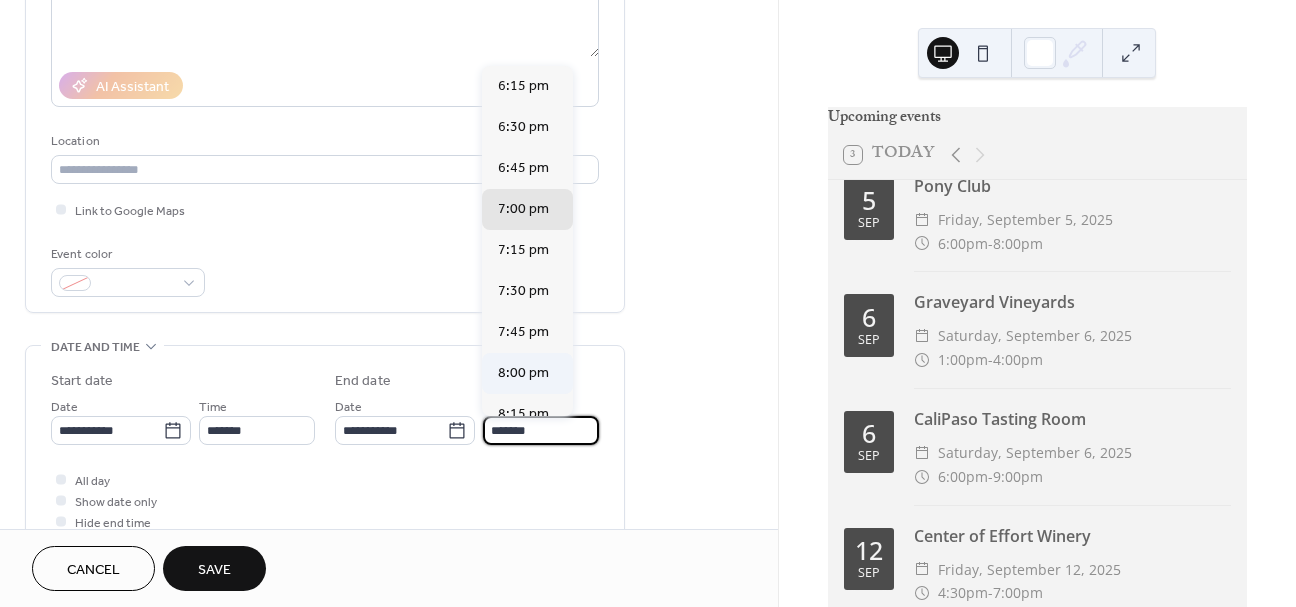 type on "*******" 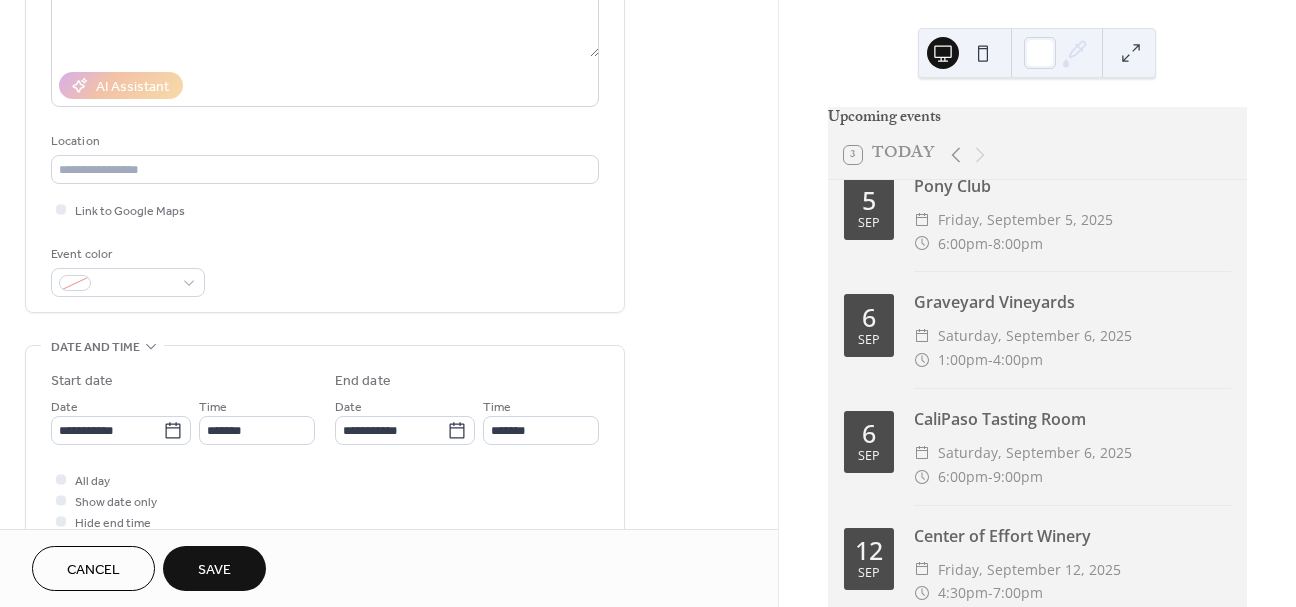 click on "Save" at bounding box center [214, 568] 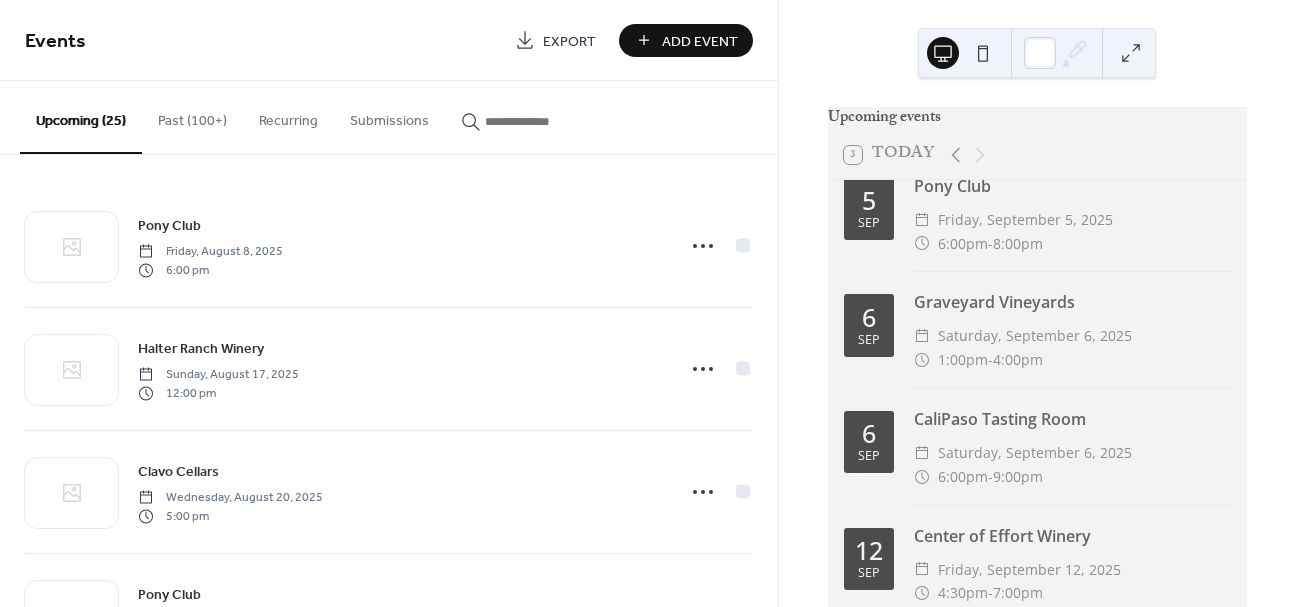 click on "Add Event" at bounding box center [700, 41] 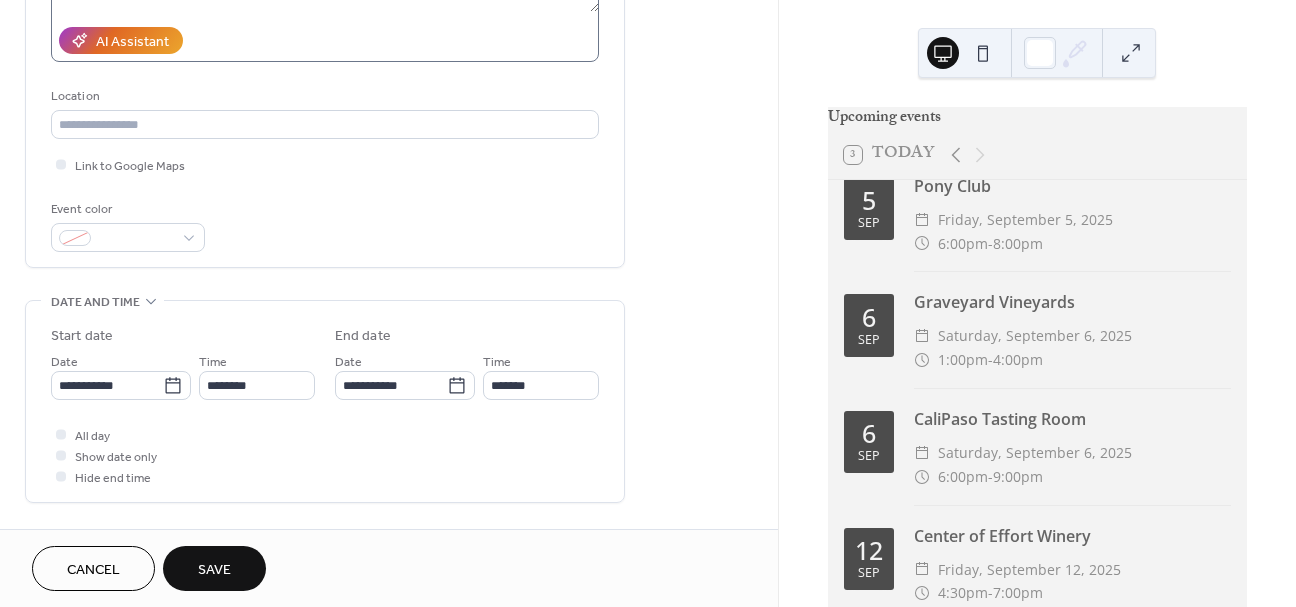 scroll, scrollTop: 361, scrollLeft: 0, axis: vertical 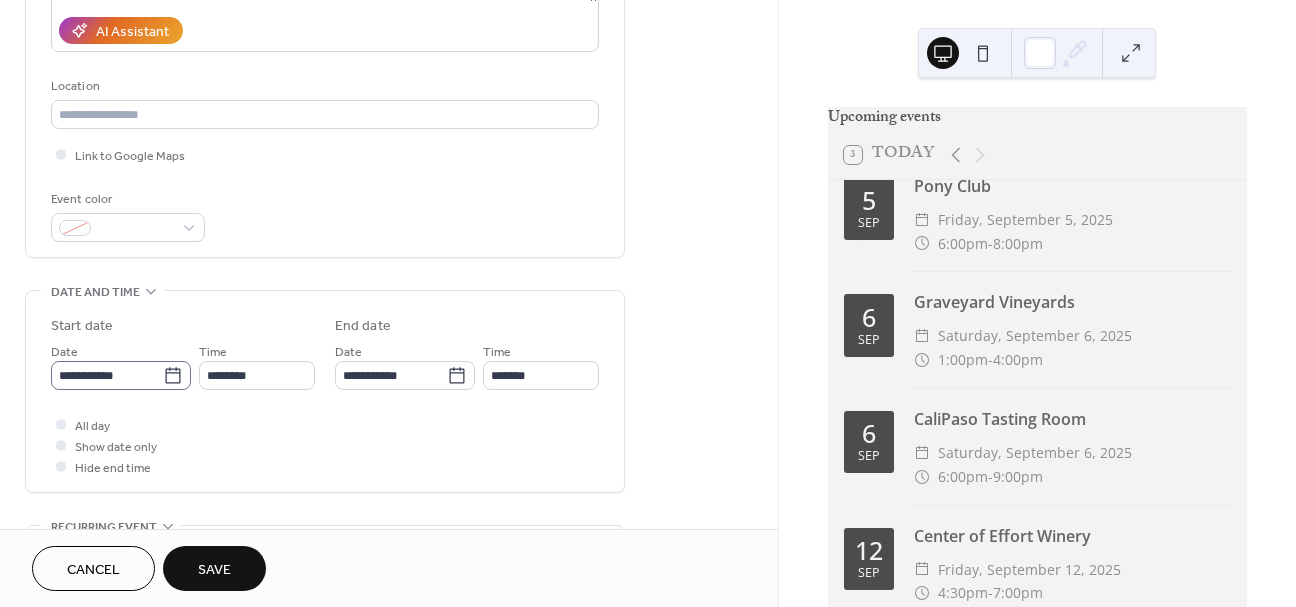 type on "**********" 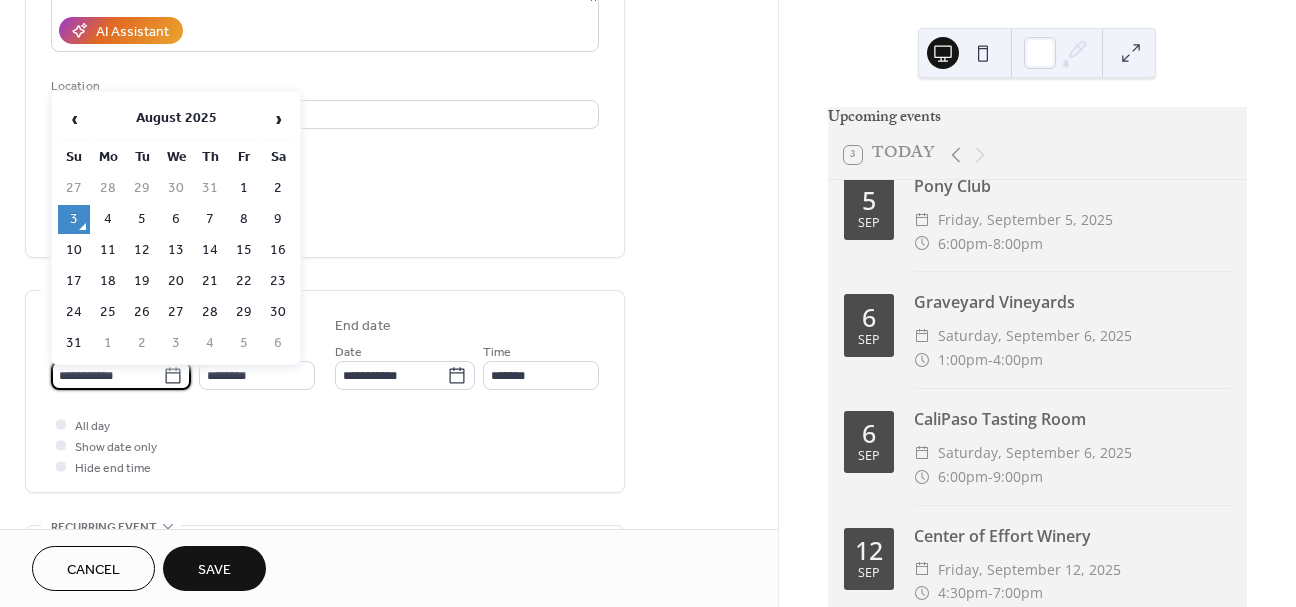 click on "**********" at bounding box center [107, 375] 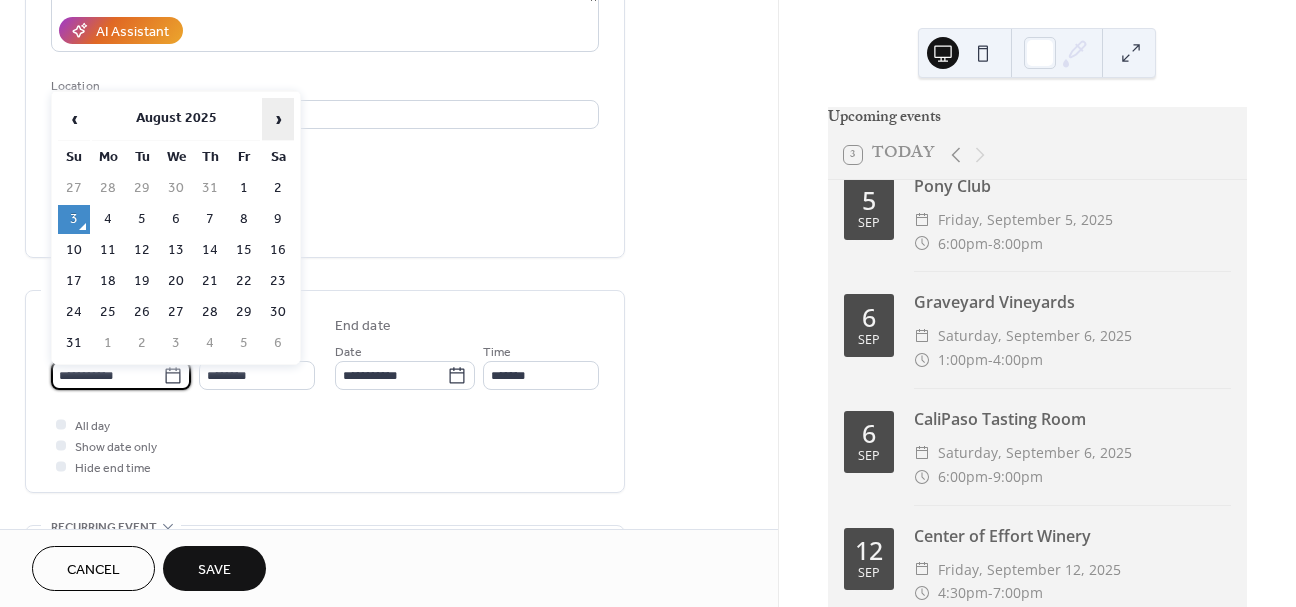 click on "›" at bounding box center (278, 119) 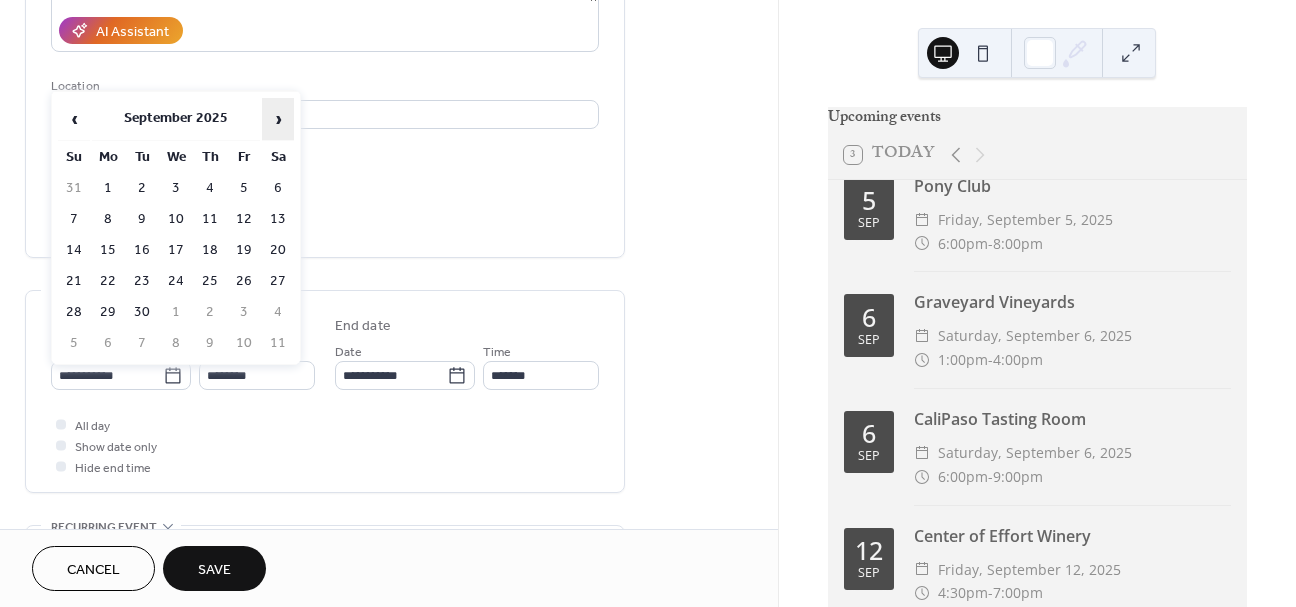 click on "›" at bounding box center (278, 119) 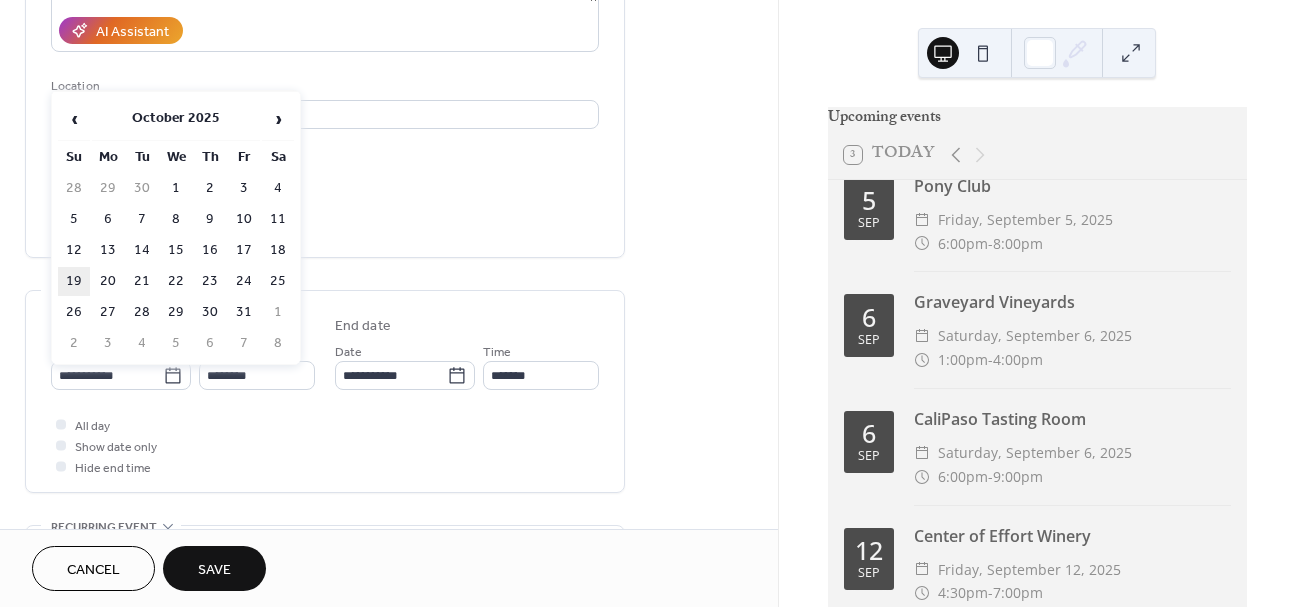 click on "19" at bounding box center [74, 281] 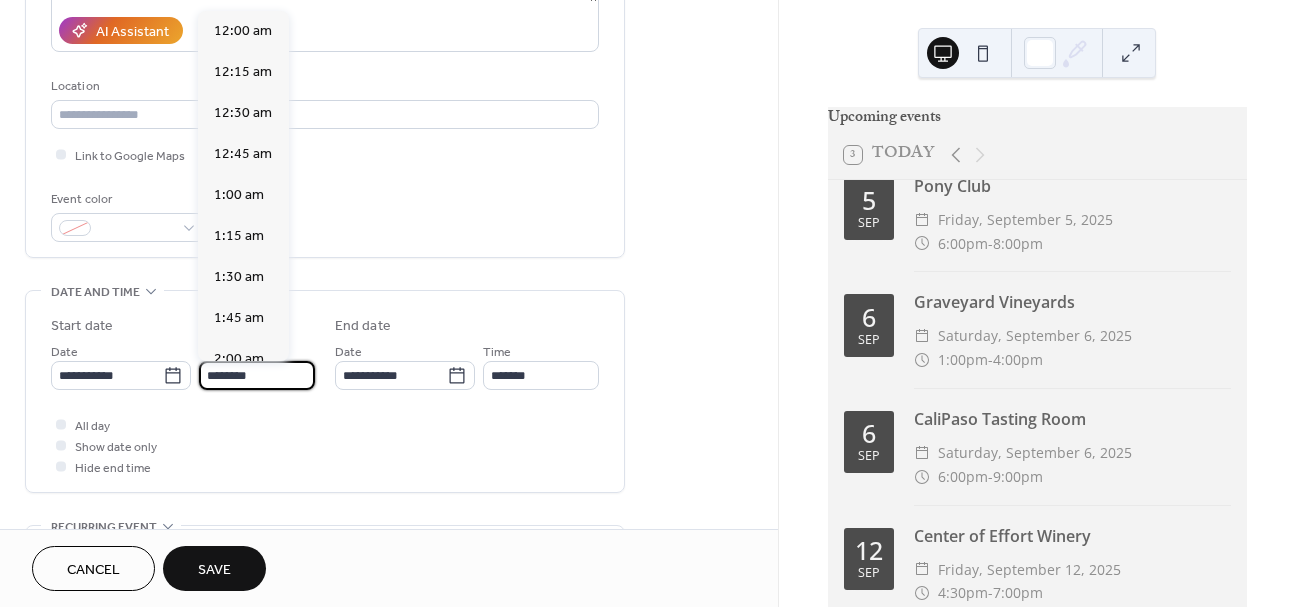 click on "********" at bounding box center (257, 375) 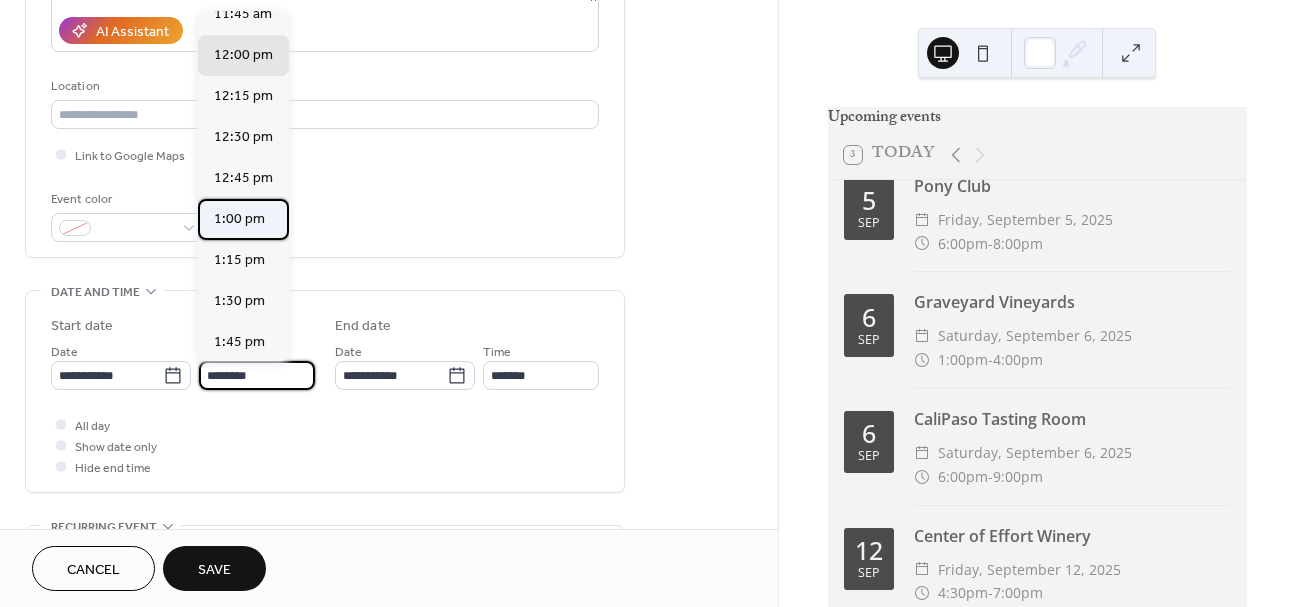 click on "1:00 pm" at bounding box center (239, 219) 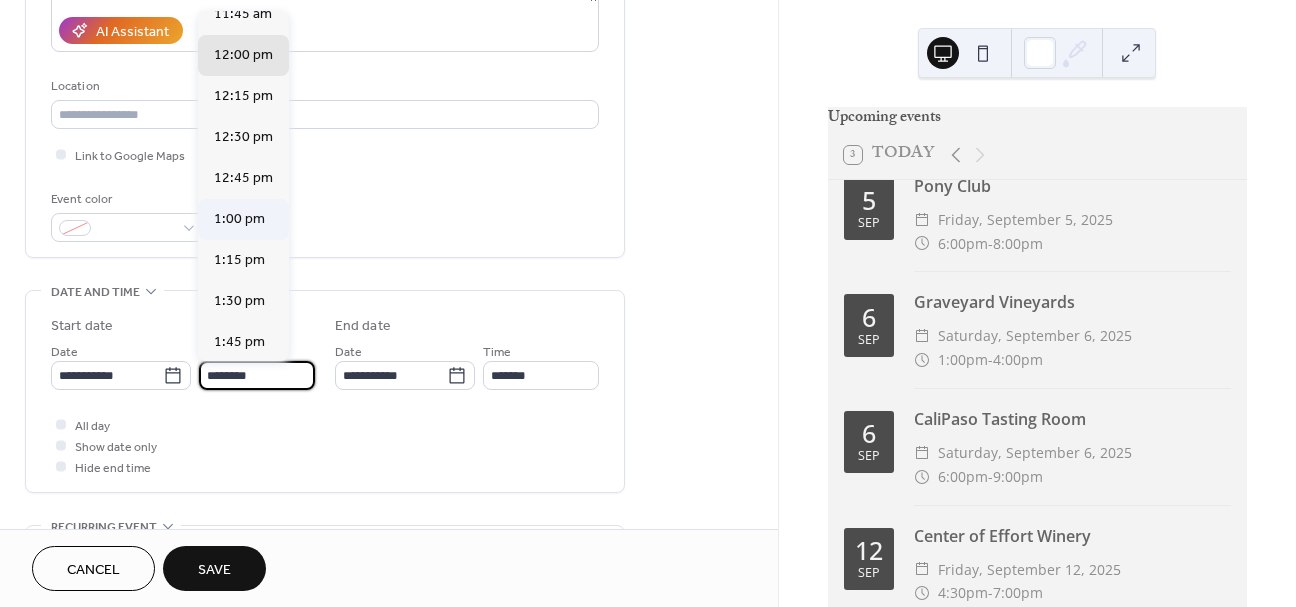 type on "*******" 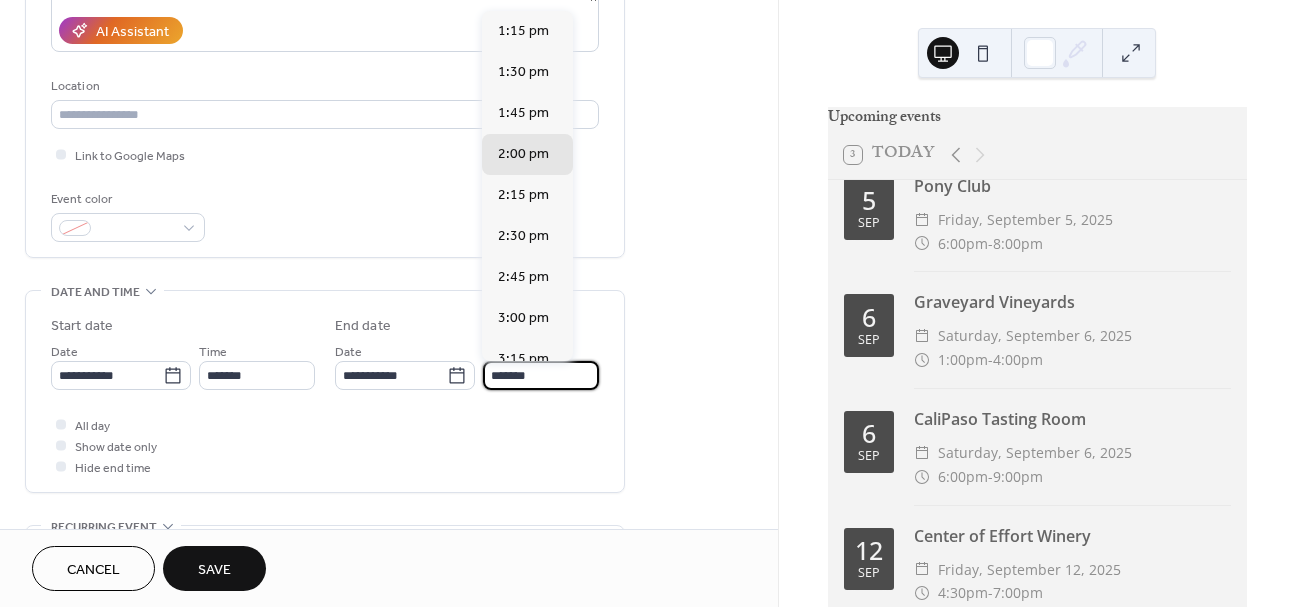 click on "*******" at bounding box center (541, 375) 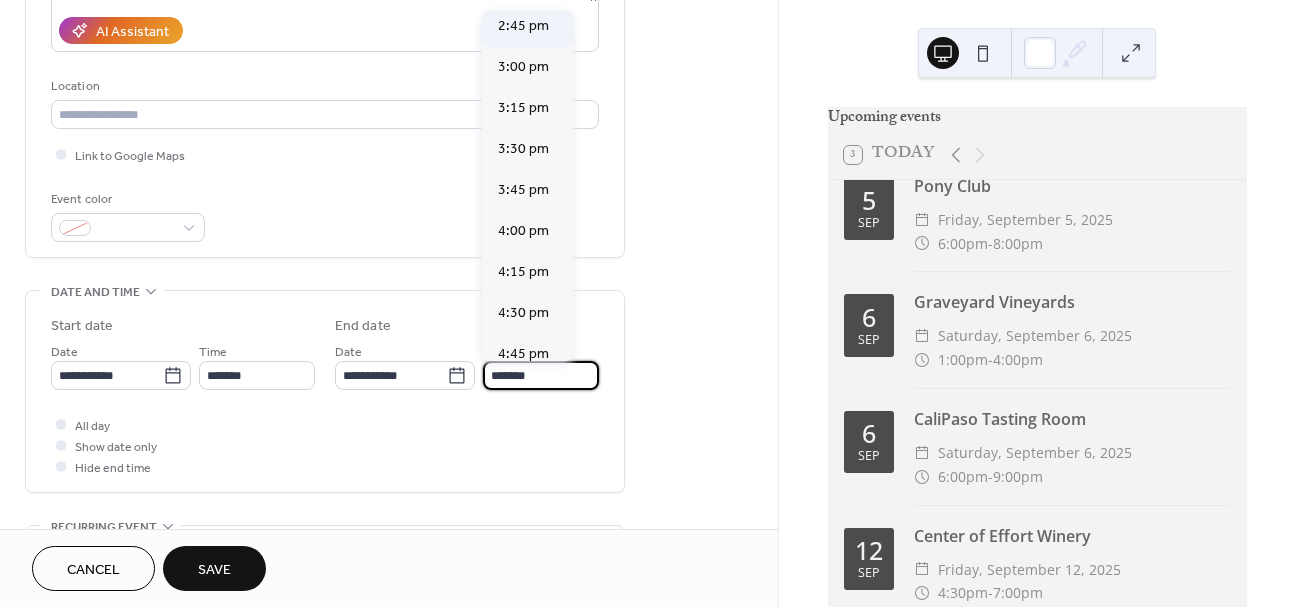 scroll, scrollTop: 269, scrollLeft: 0, axis: vertical 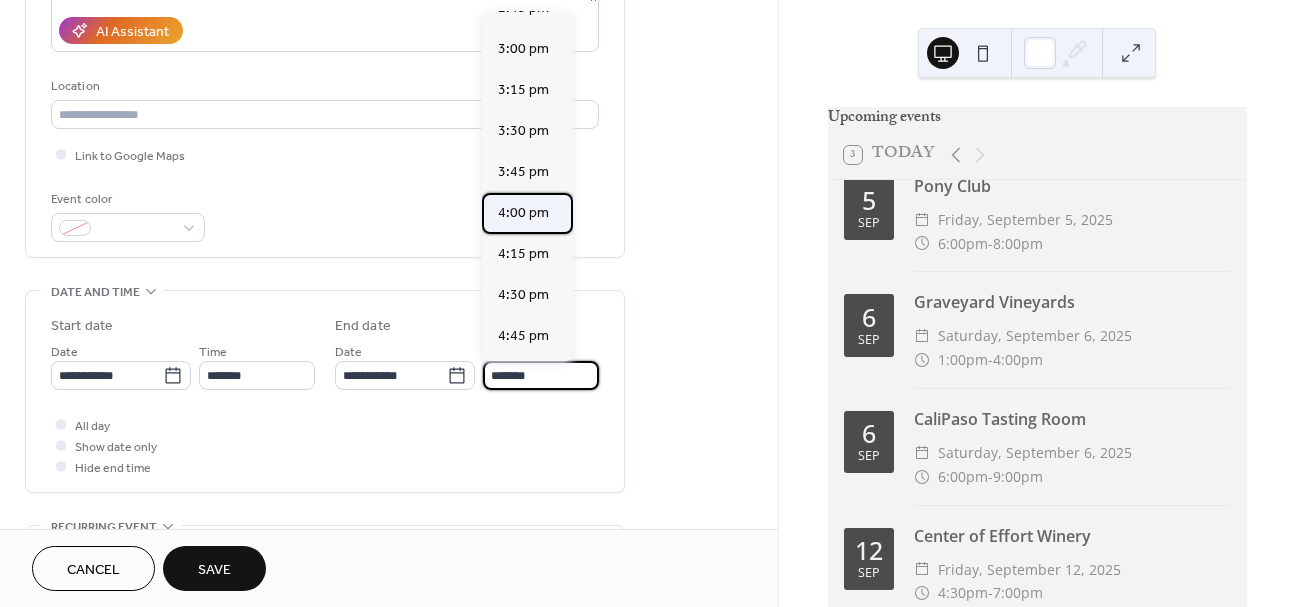 click on "4:00 pm" at bounding box center [523, 213] 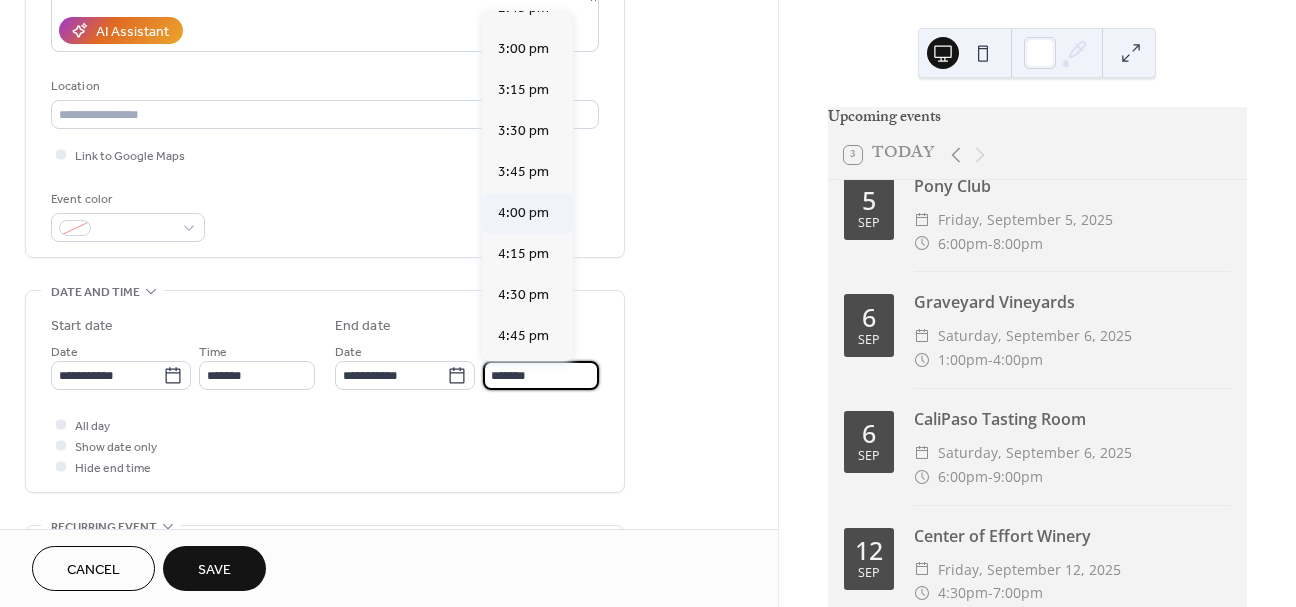 type on "*******" 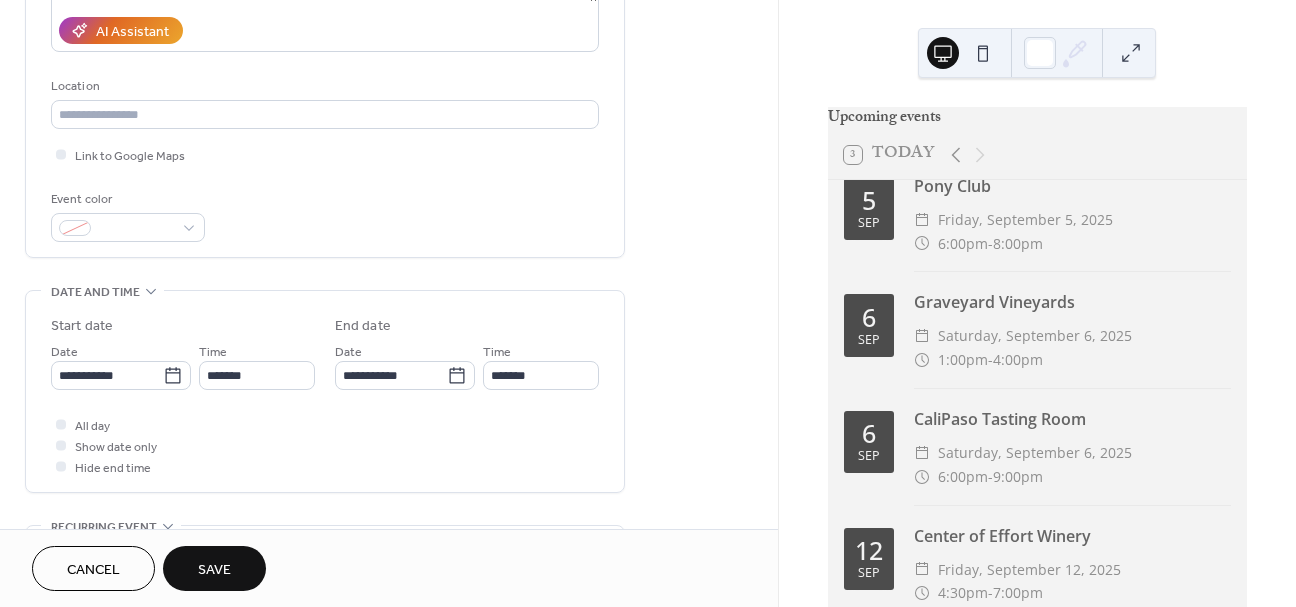 click on "Save" at bounding box center (214, 570) 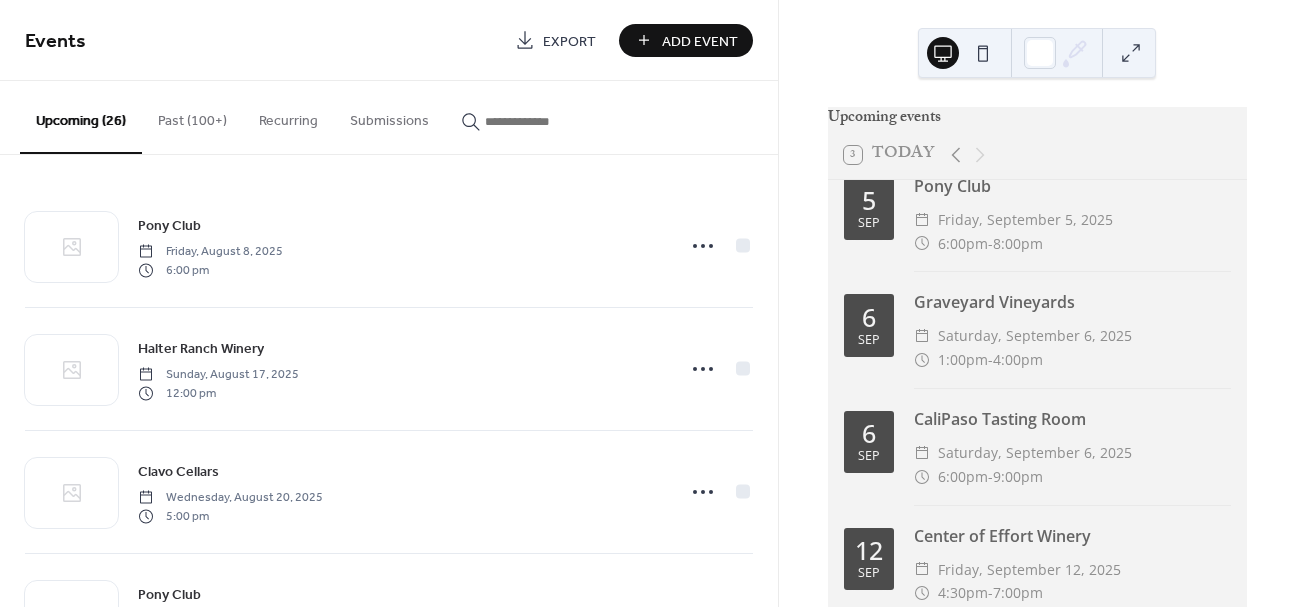 click on "Add Event" at bounding box center (700, 41) 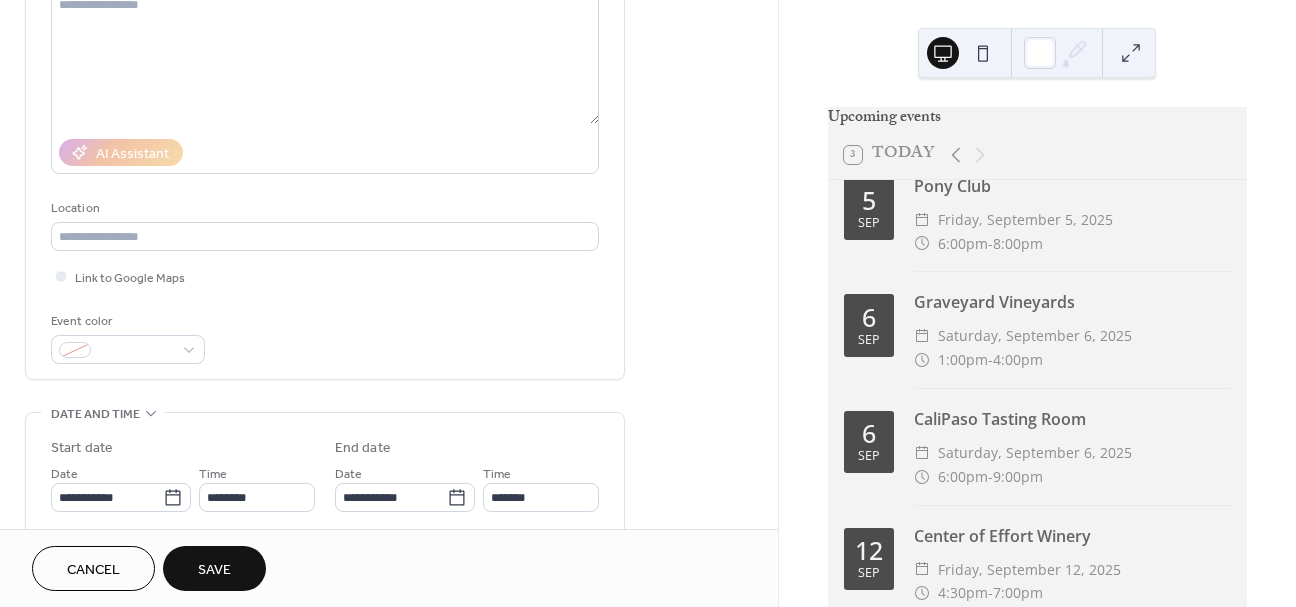 scroll, scrollTop: 251, scrollLeft: 0, axis: vertical 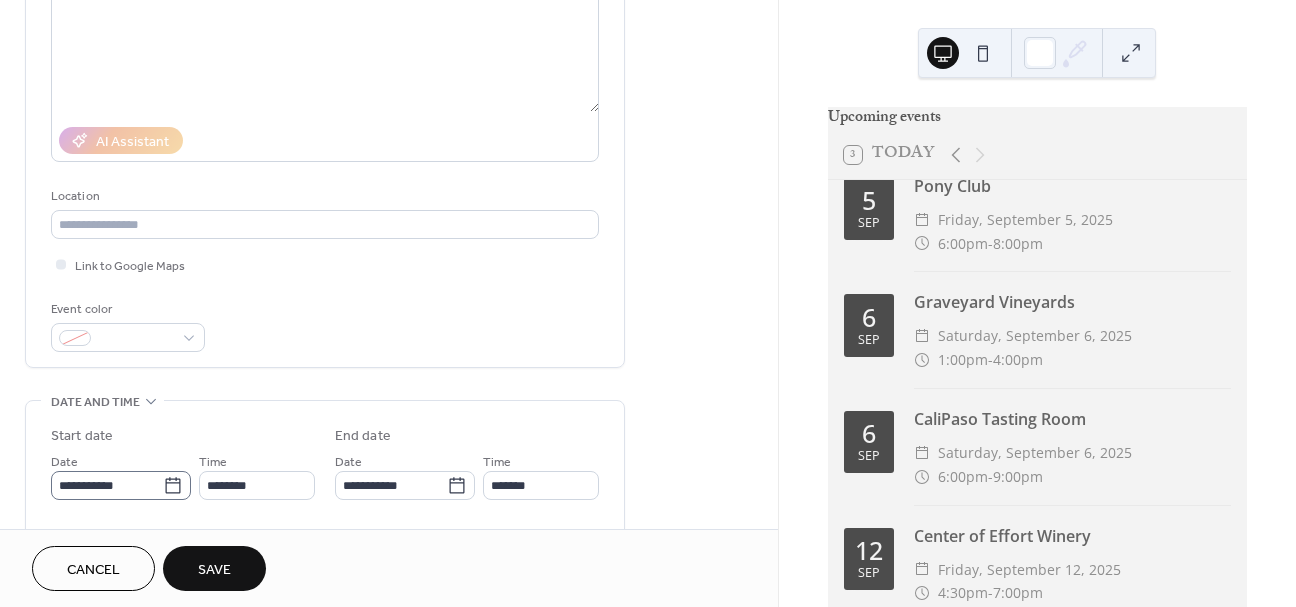 type on "**********" 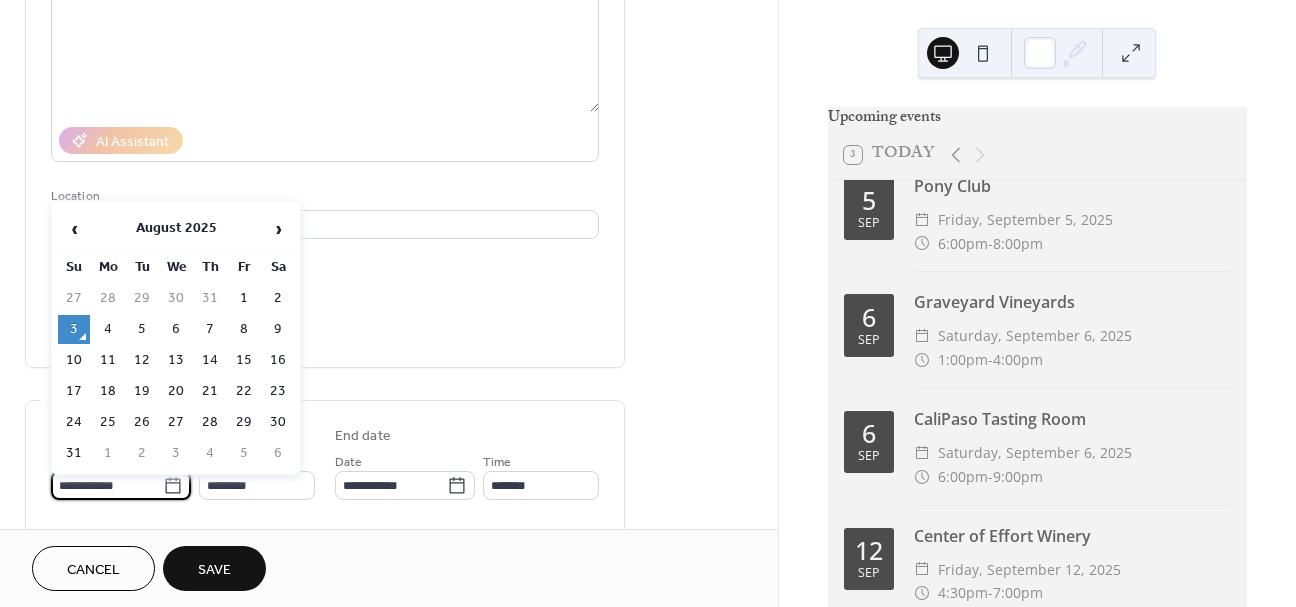 click on "**********" at bounding box center (107, 485) 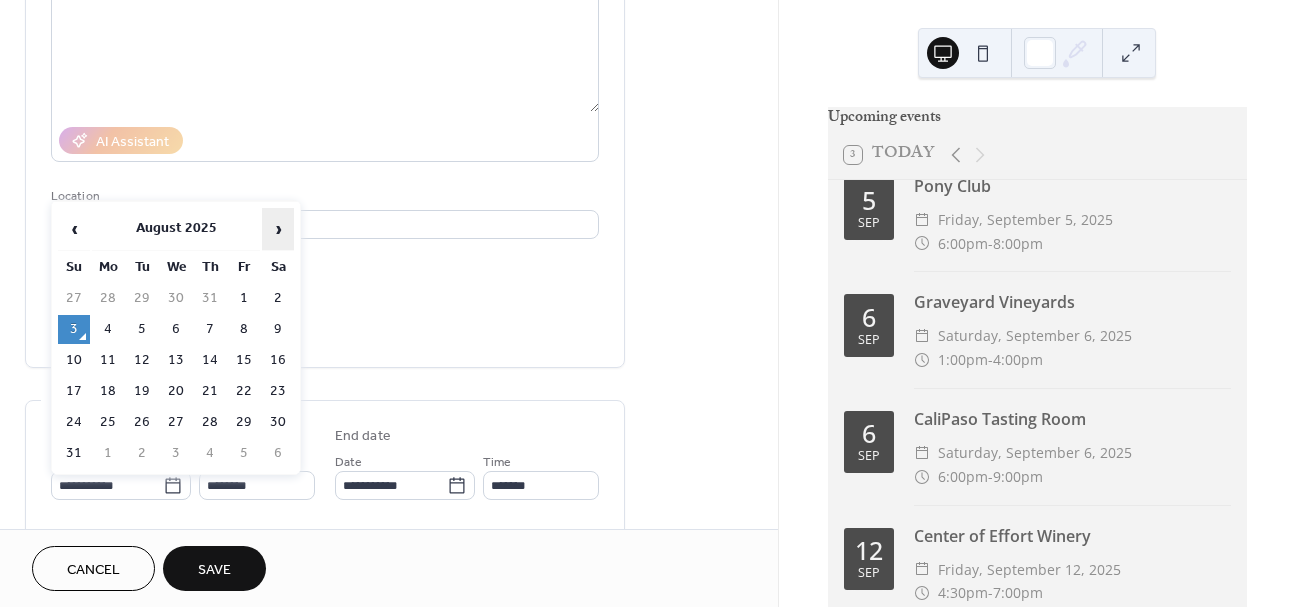 click on "›" at bounding box center [278, 229] 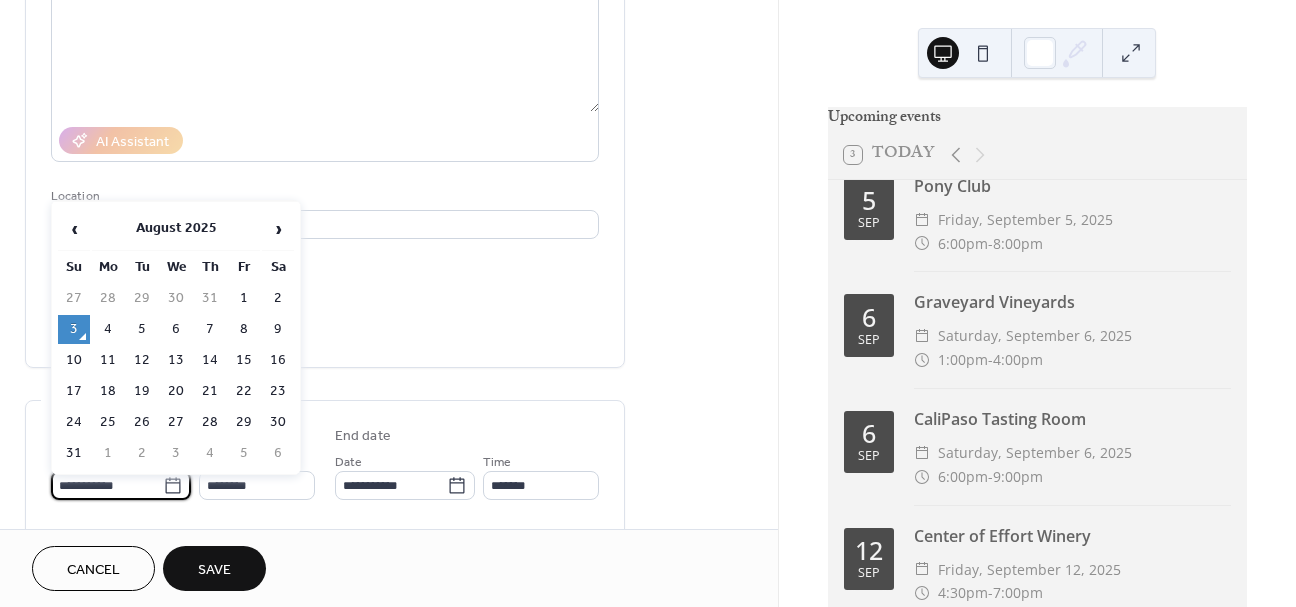 click on "**********" at bounding box center (107, 485) 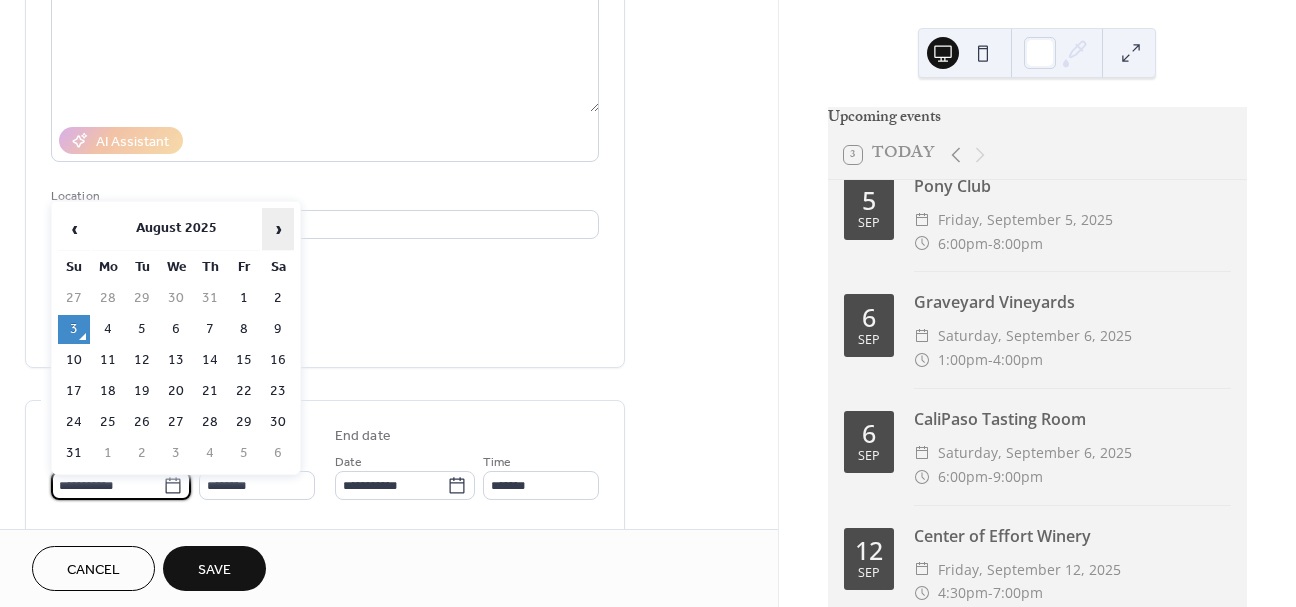 click on "›" at bounding box center (278, 229) 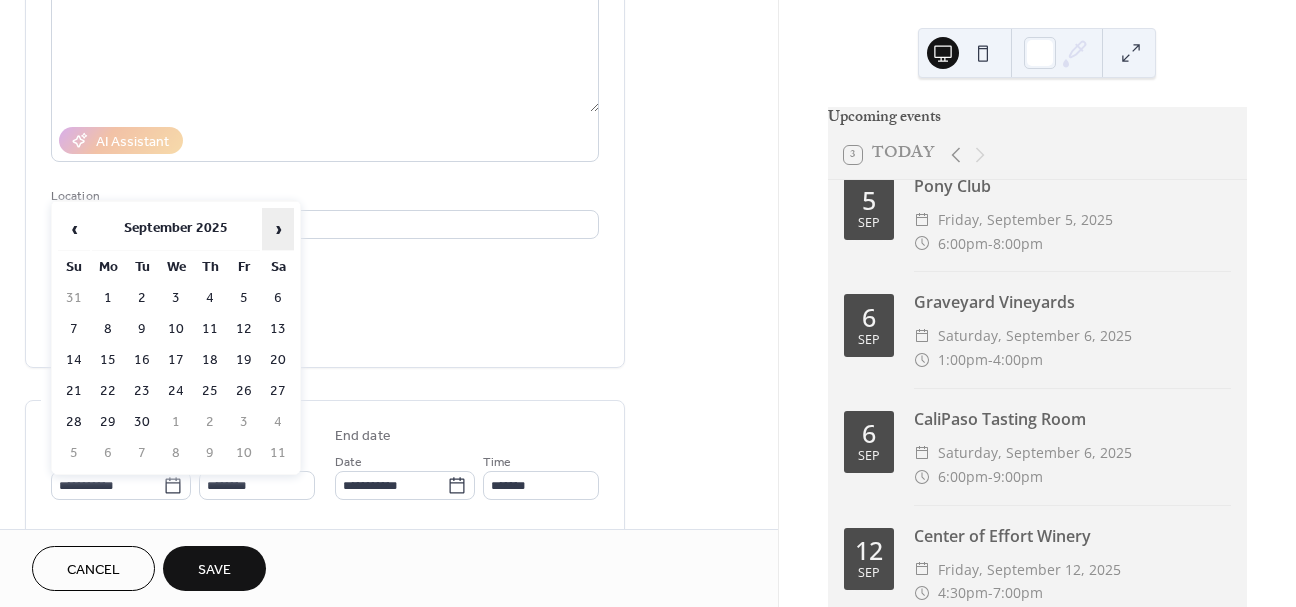 click on "›" at bounding box center (278, 229) 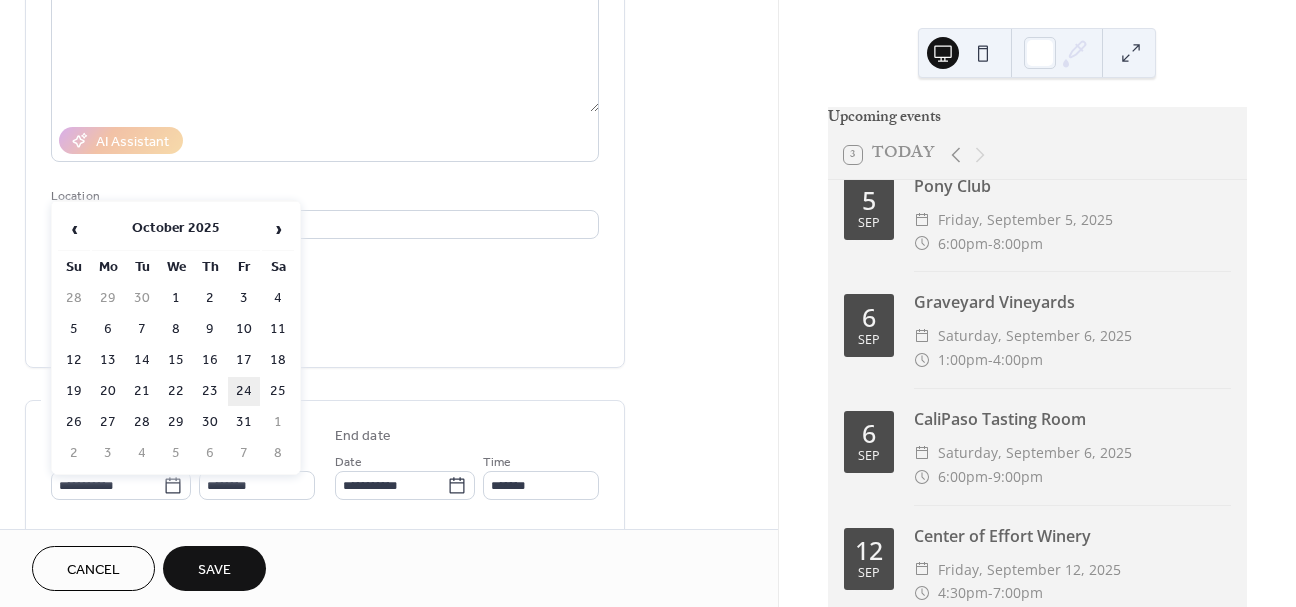 click on "24" at bounding box center [244, 391] 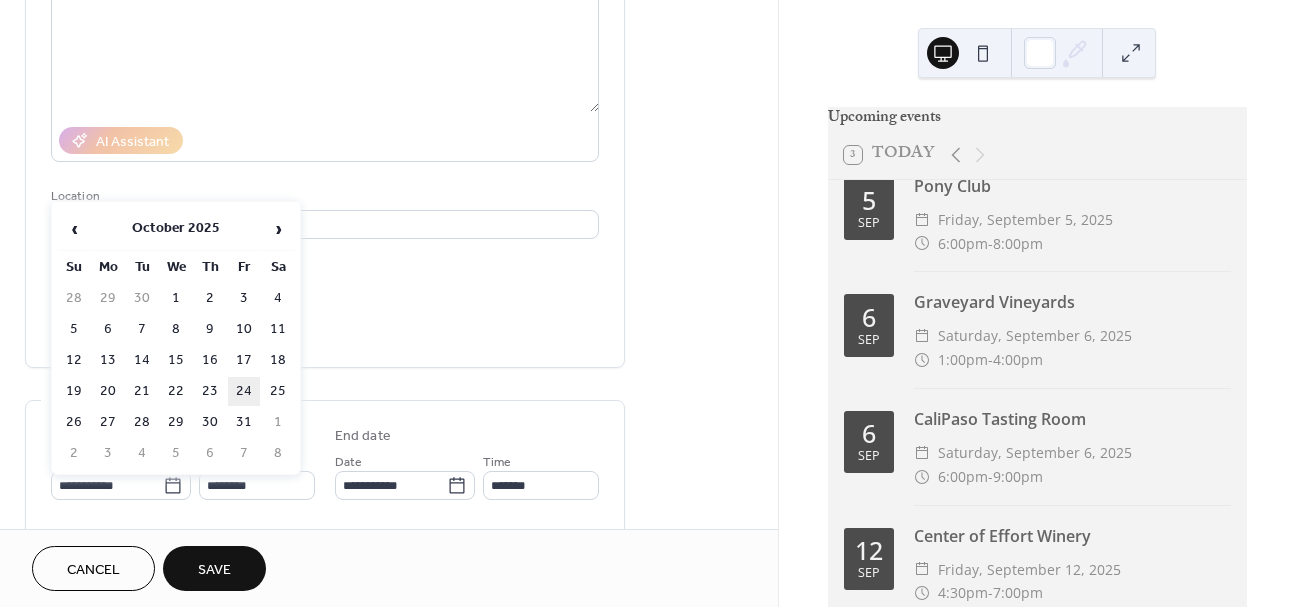 type on "**********" 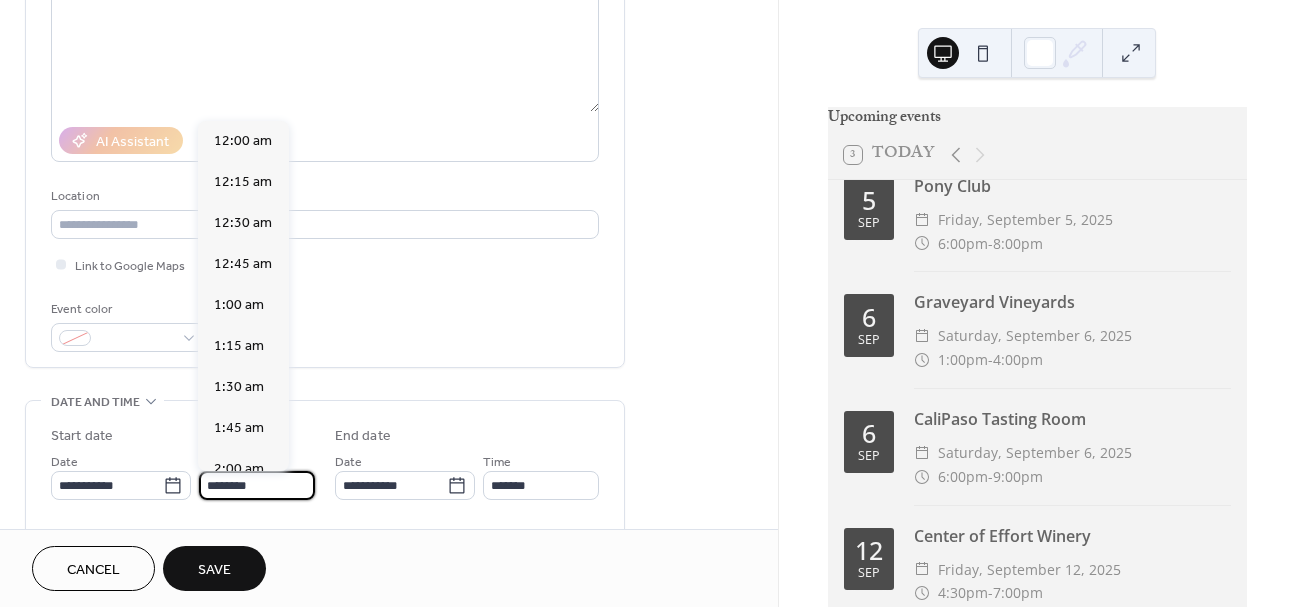 click on "********" at bounding box center [257, 485] 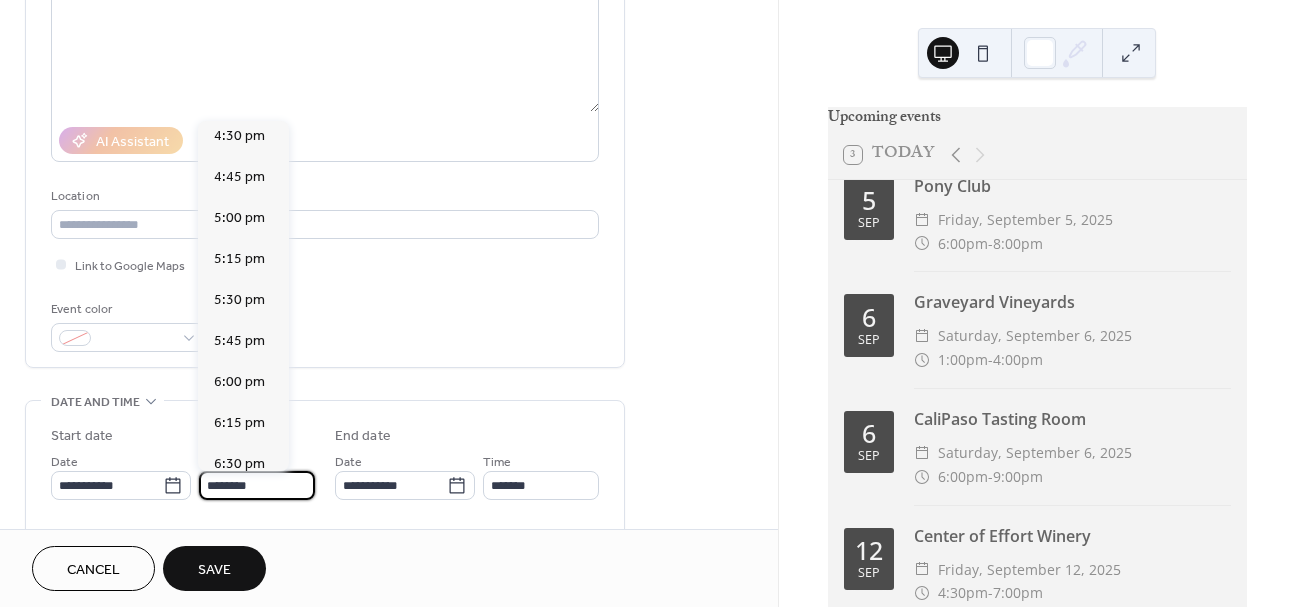 scroll, scrollTop: 2751, scrollLeft: 0, axis: vertical 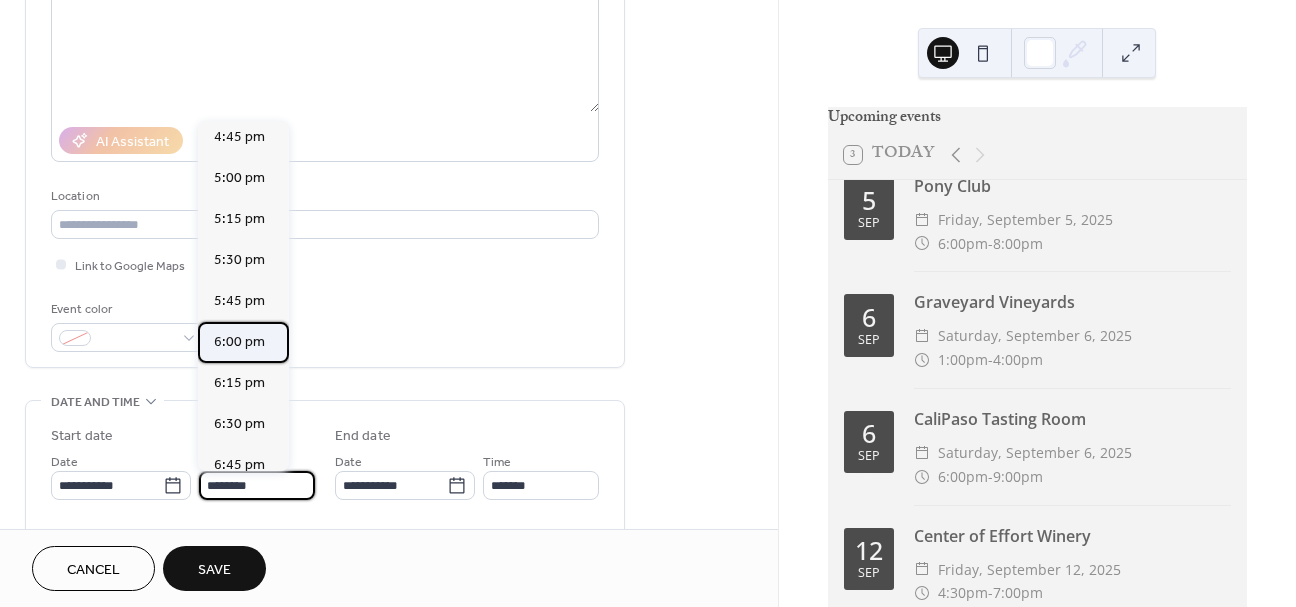 click on "6:00 pm" at bounding box center (239, 342) 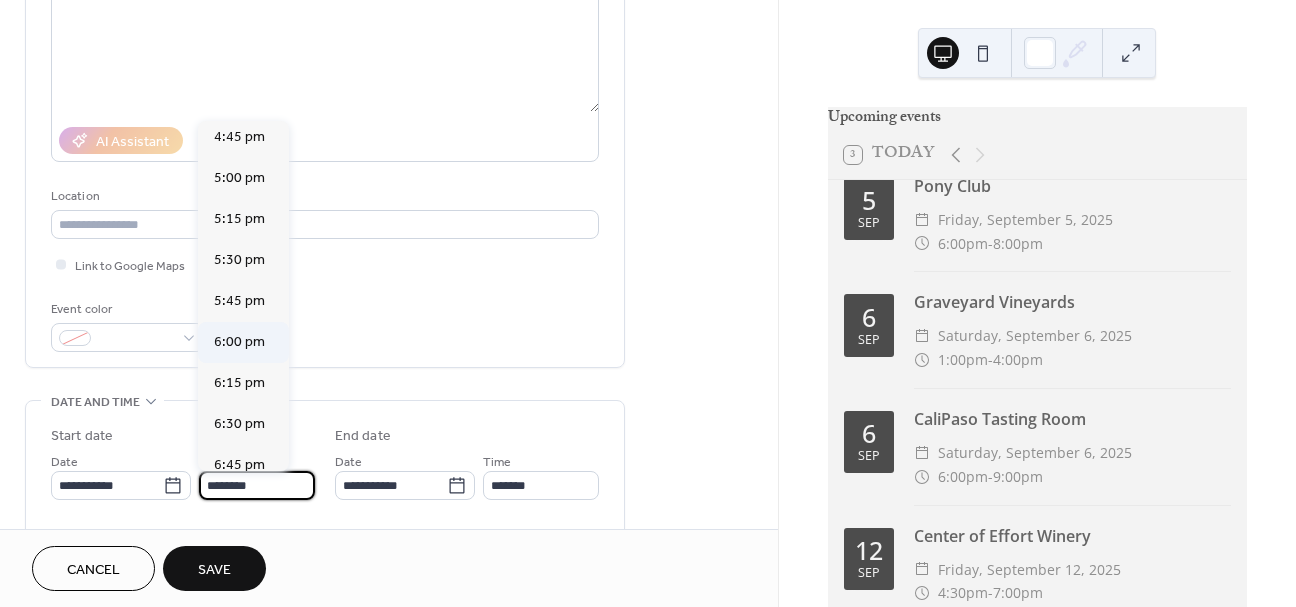 type on "*******" 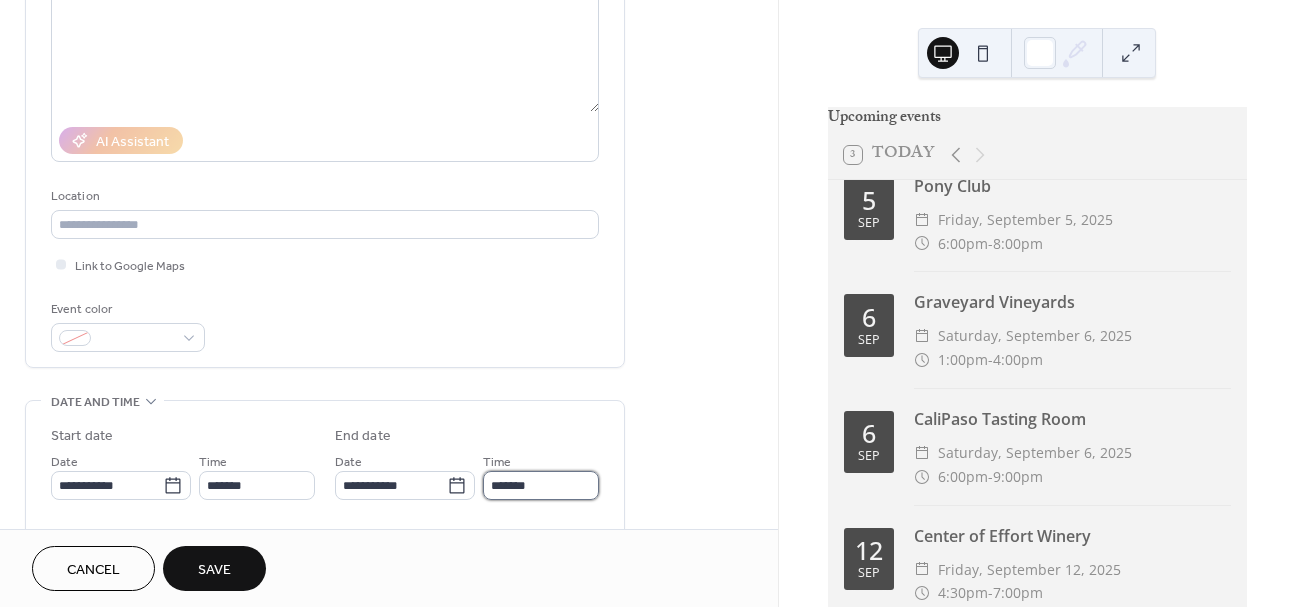 click on "*******" at bounding box center (541, 485) 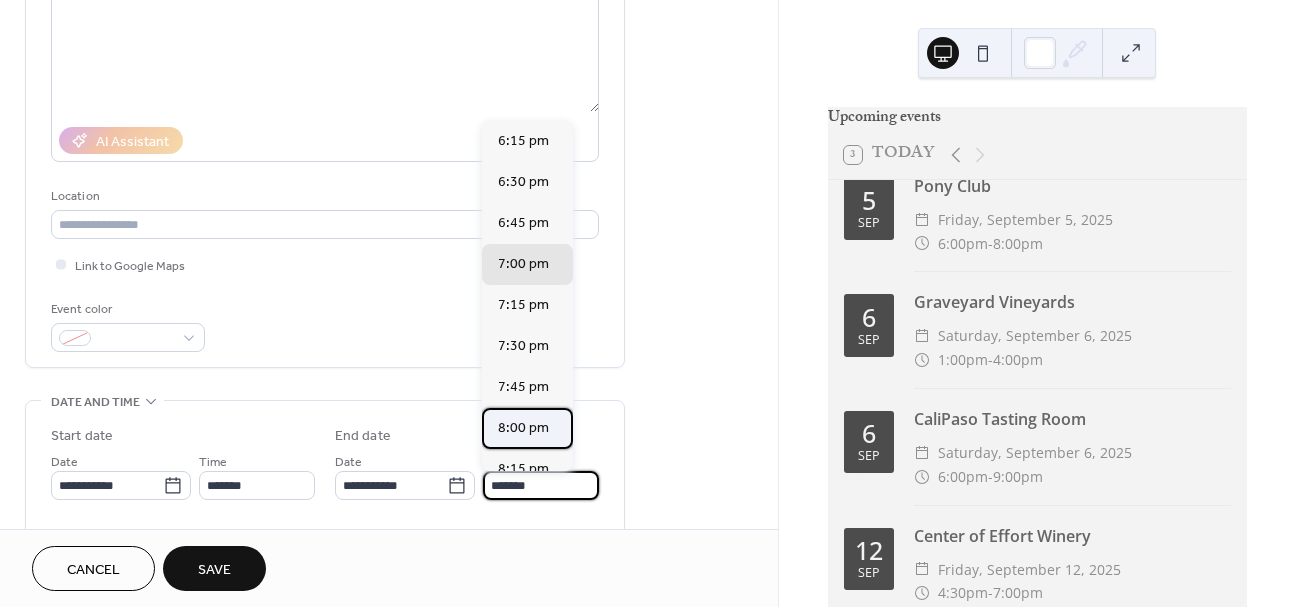 click on "8:00 pm" at bounding box center (523, 428) 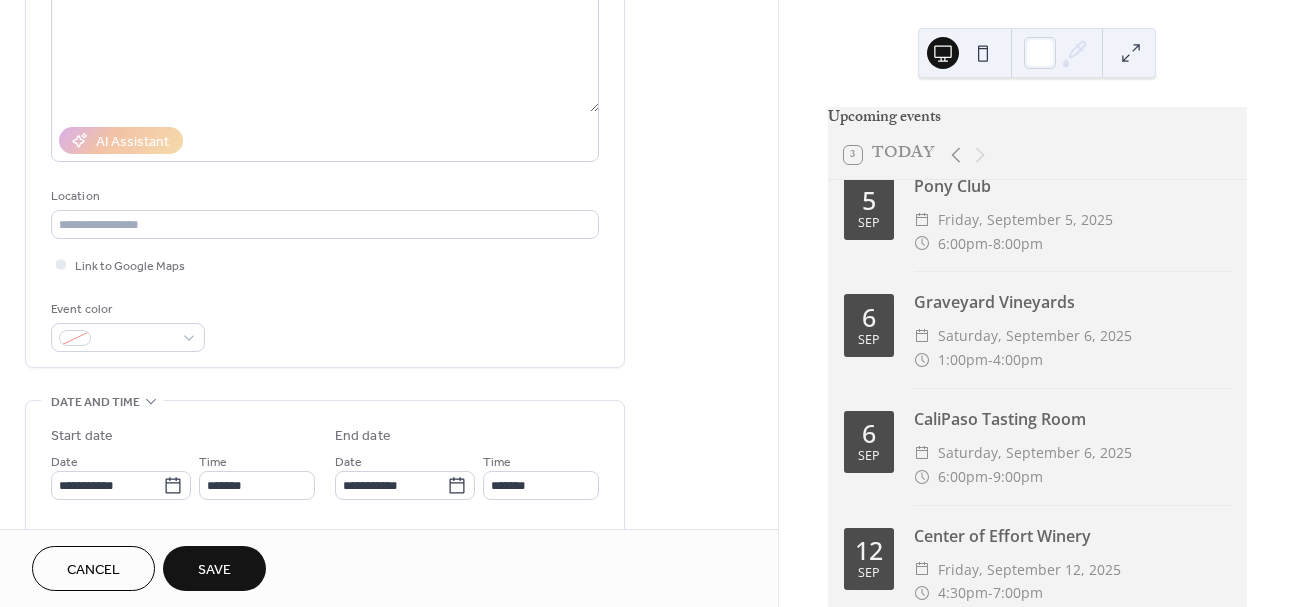 type on "*******" 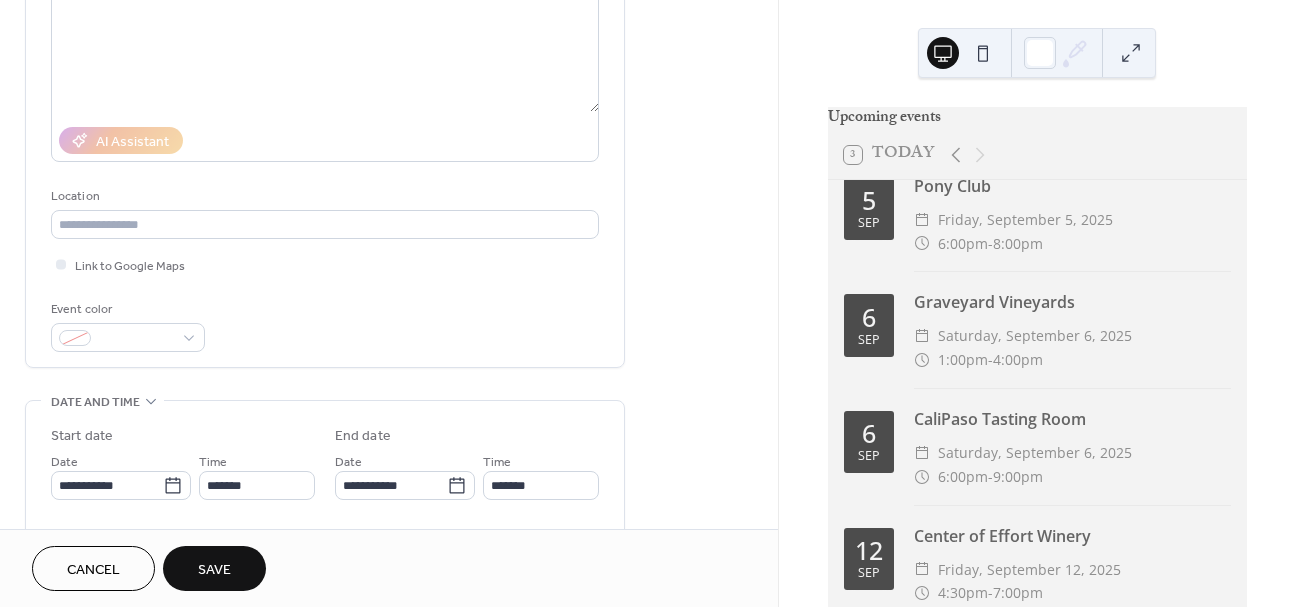 click on "Save" at bounding box center (214, 570) 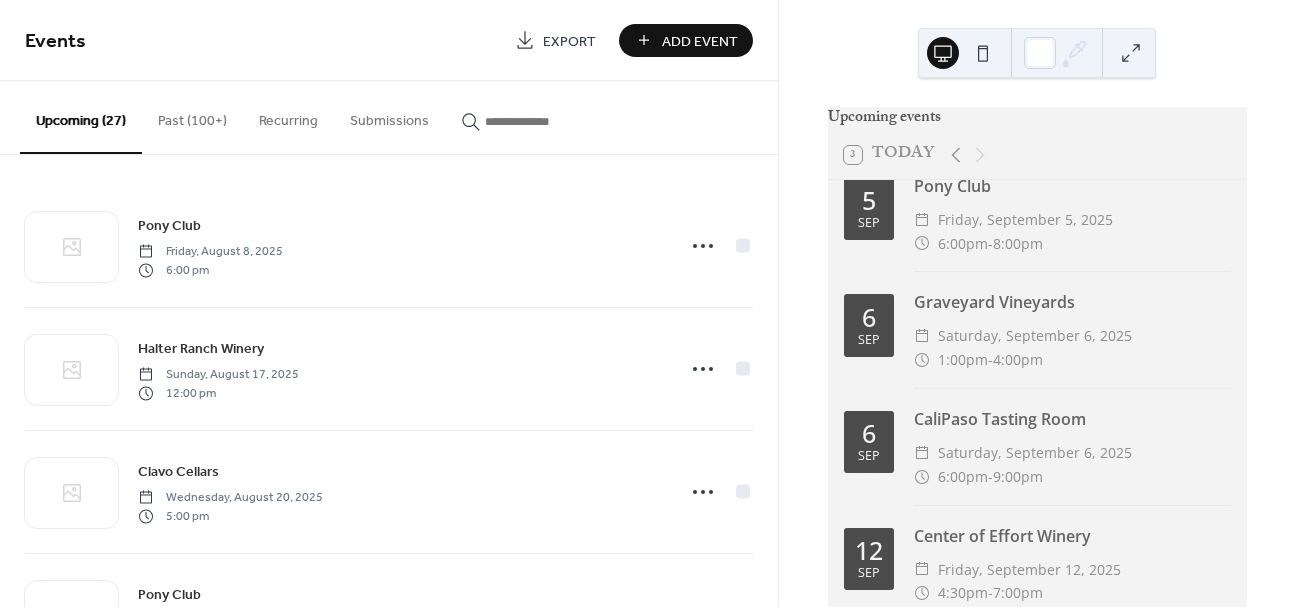 click on "Add Event" at bounding box center (700, 41) 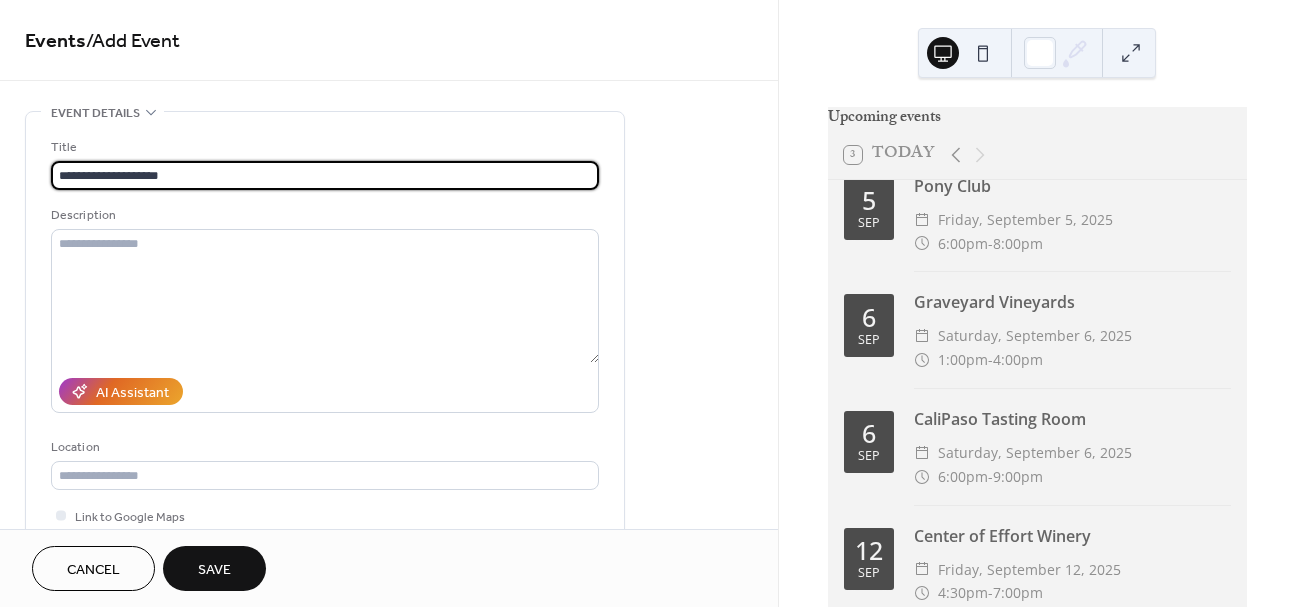 click on "**********" at bounding box center (325, 175) 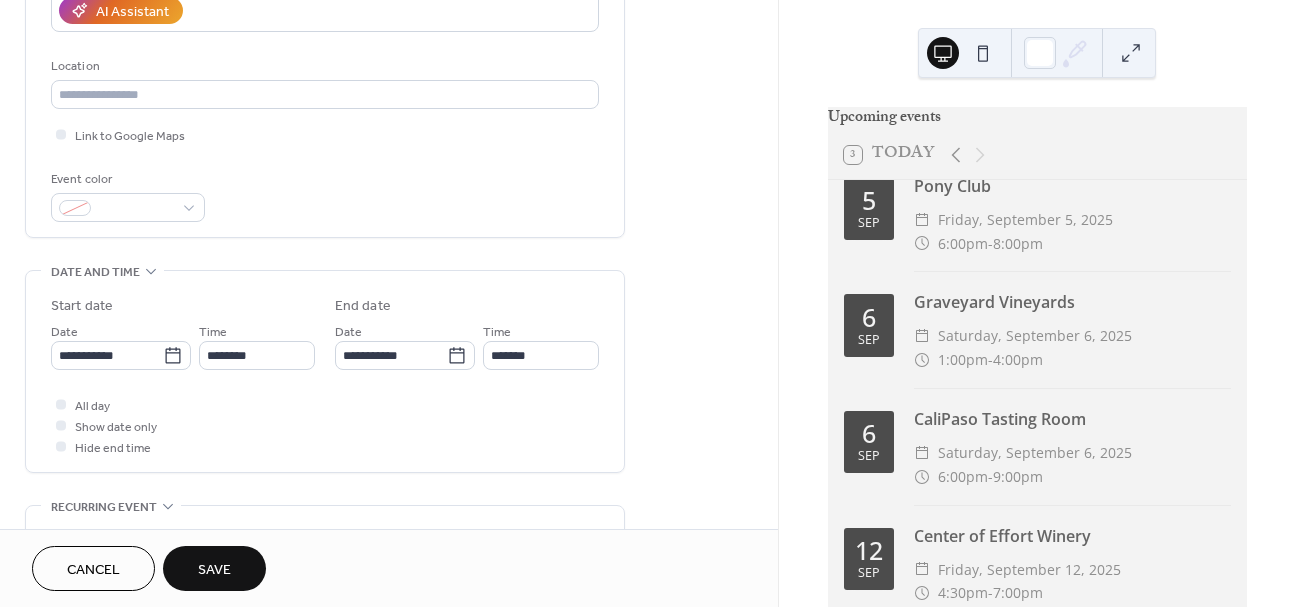 scroll, scrollTop: 384, scrollLeft: 0, axis: vertical 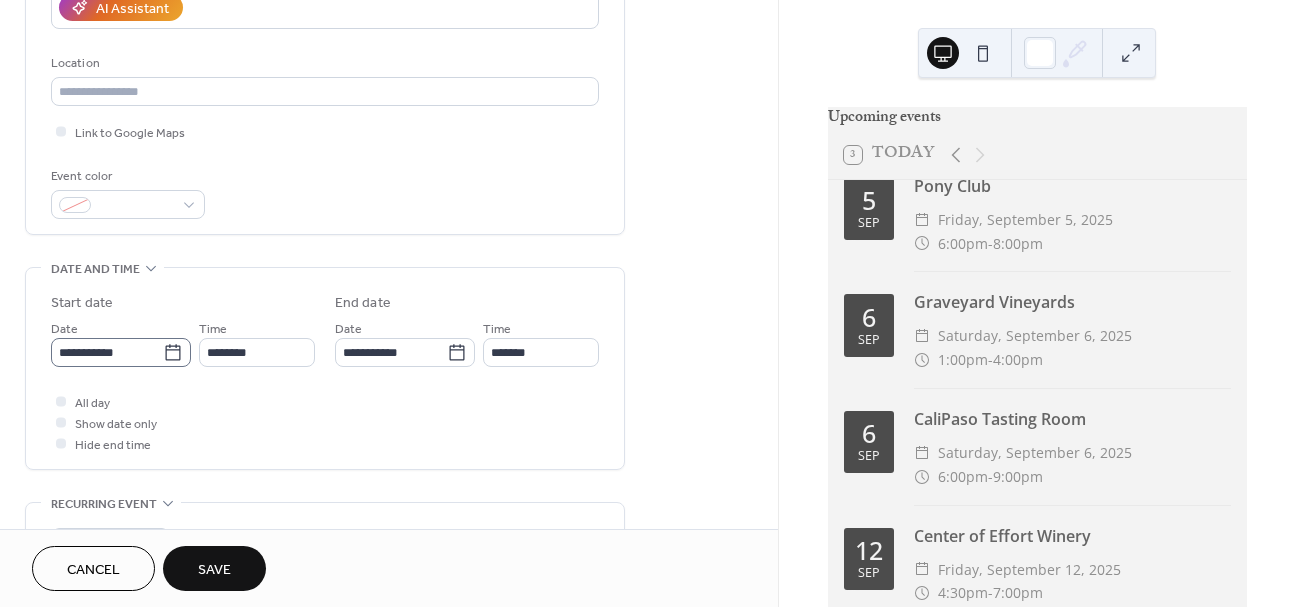 type on "**********" 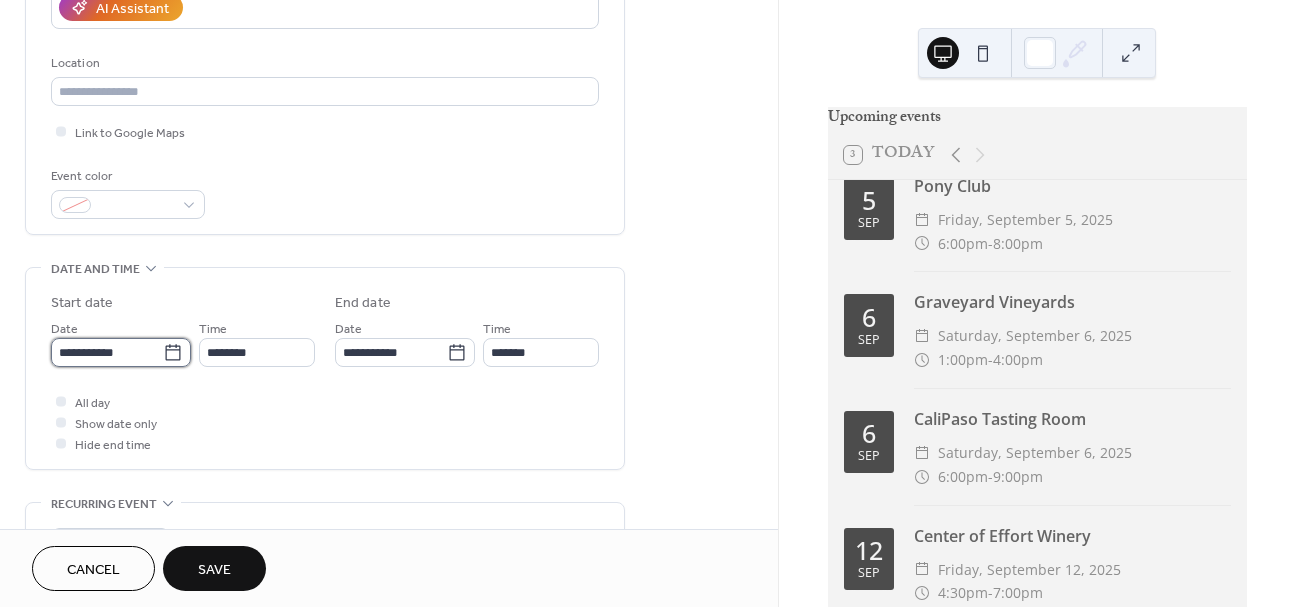 click on "**********" at bounding box center [107, 352] 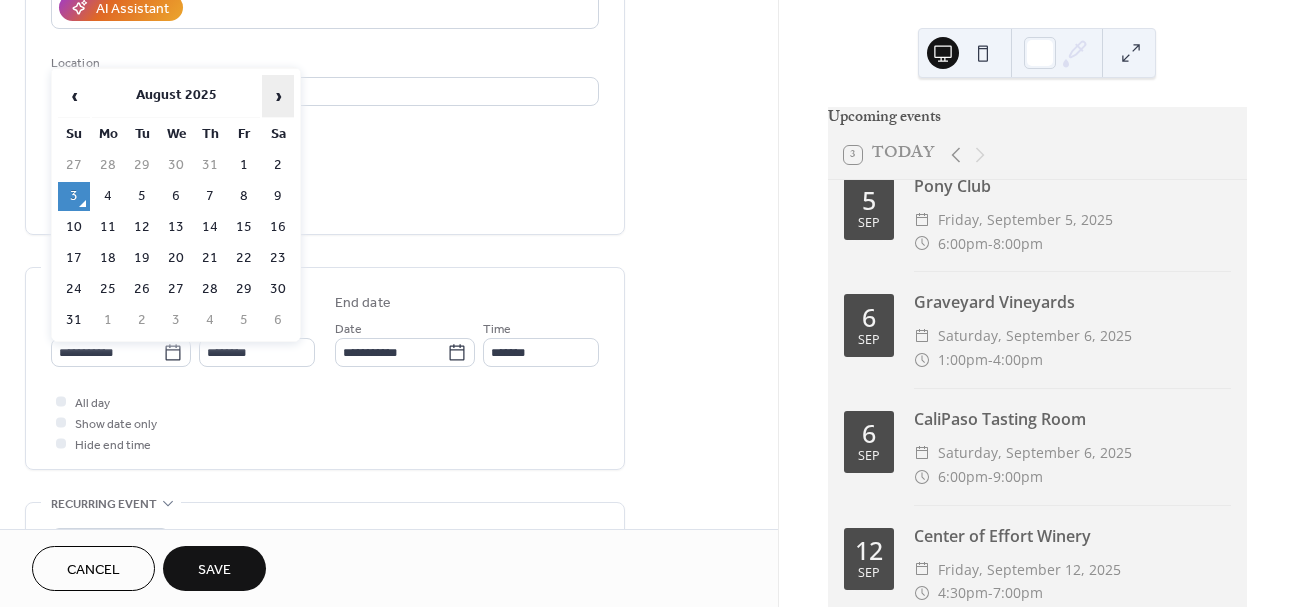 click on "›" at bounding box center (278, 96) 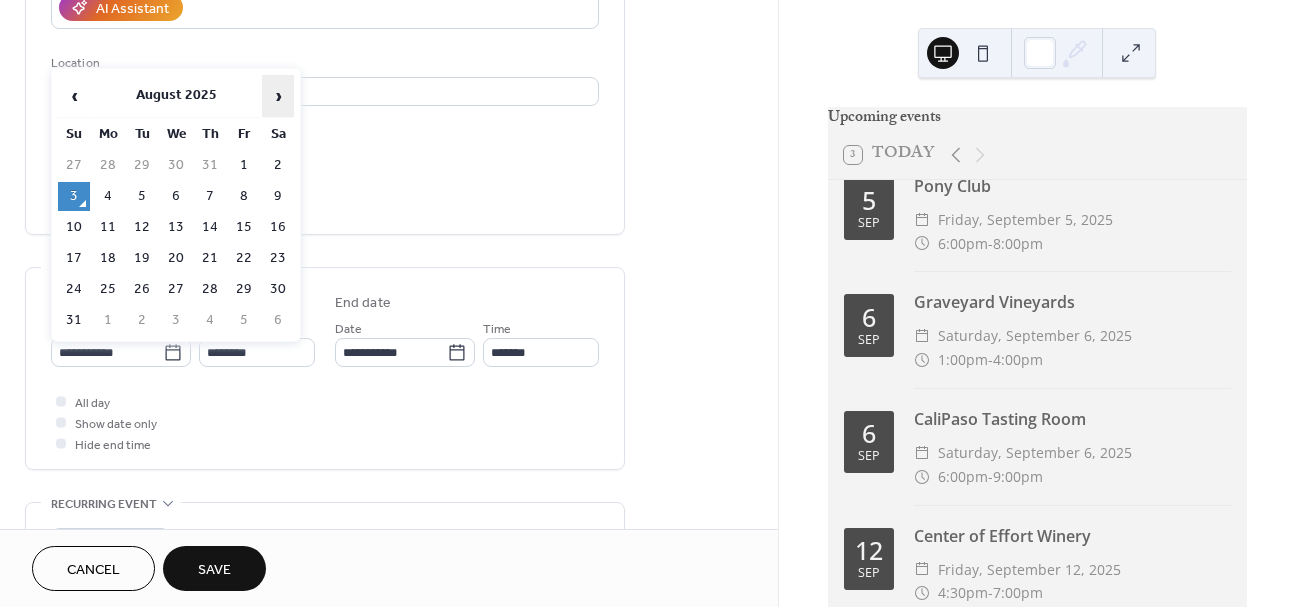 click on "›" at bounding box center (278, 96) 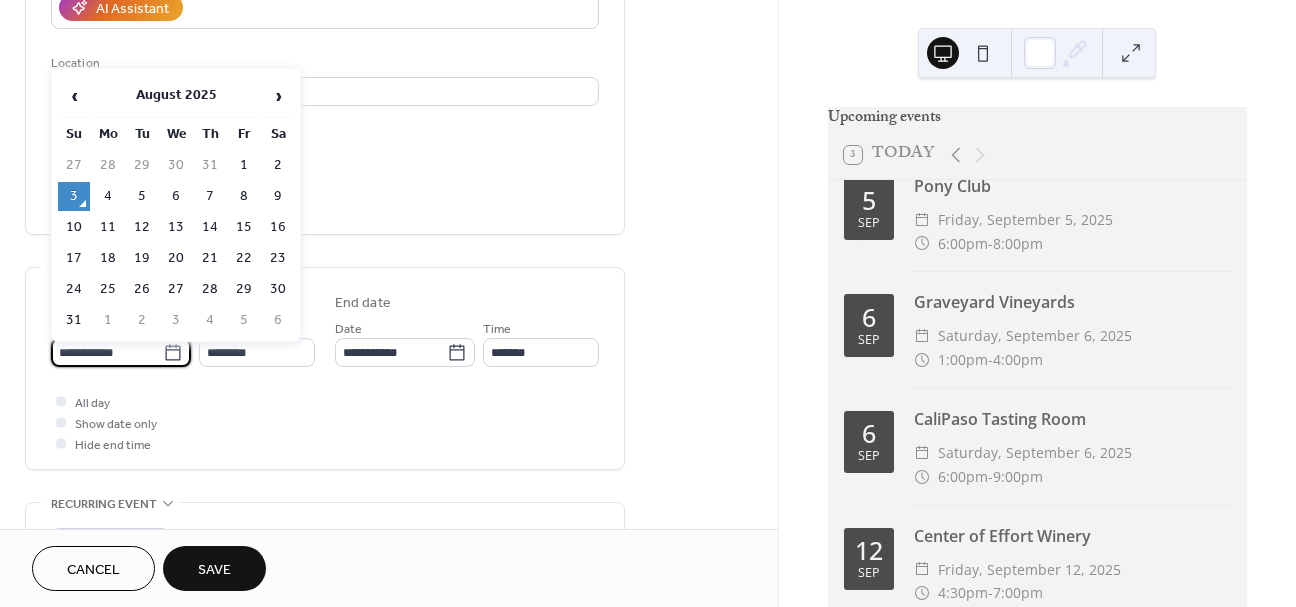 click on "**********" at bounding box center [107, 352] 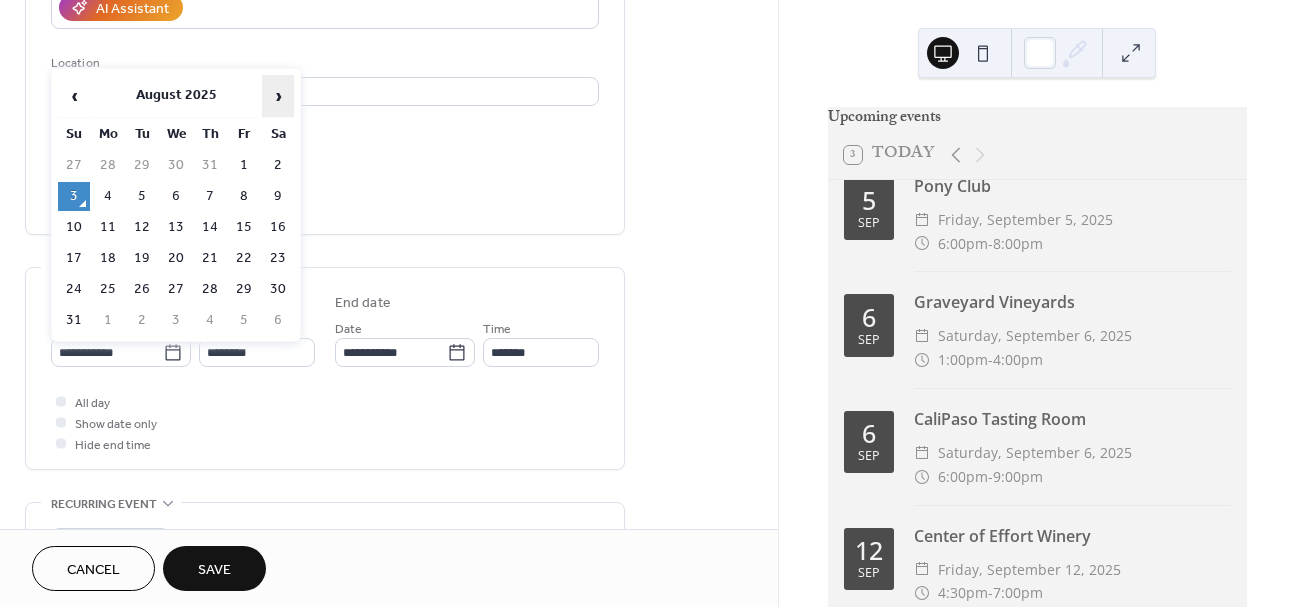 click on "›" at bounding box center (278, 96) 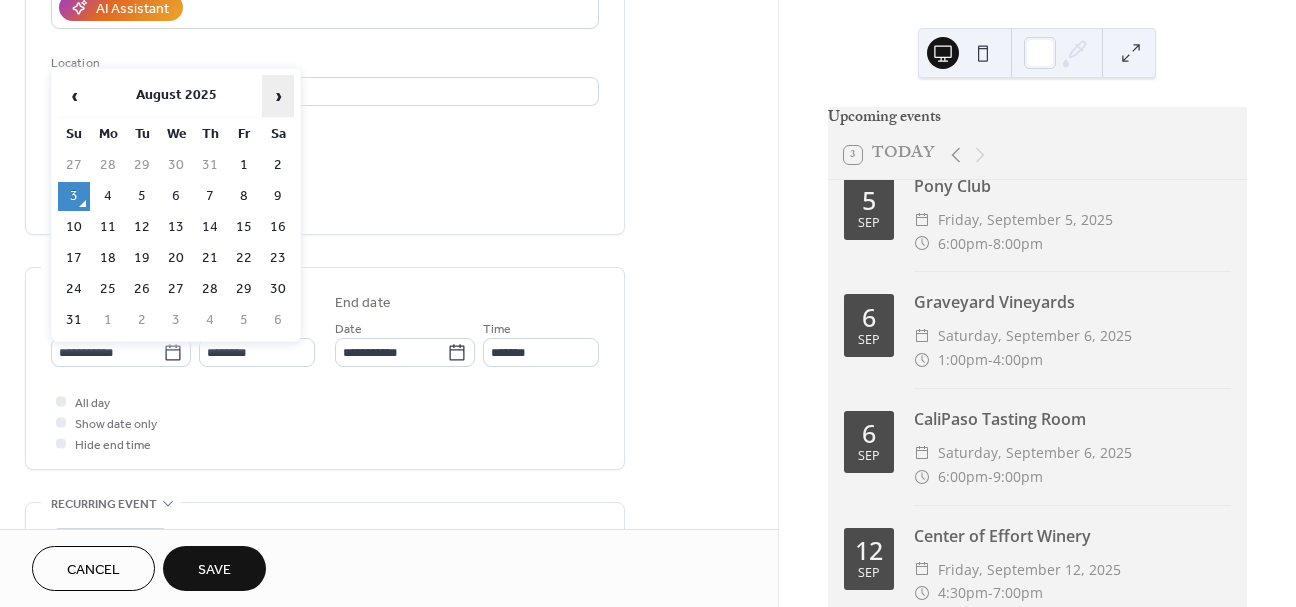 click on "›" at bounding box center (278, 96) 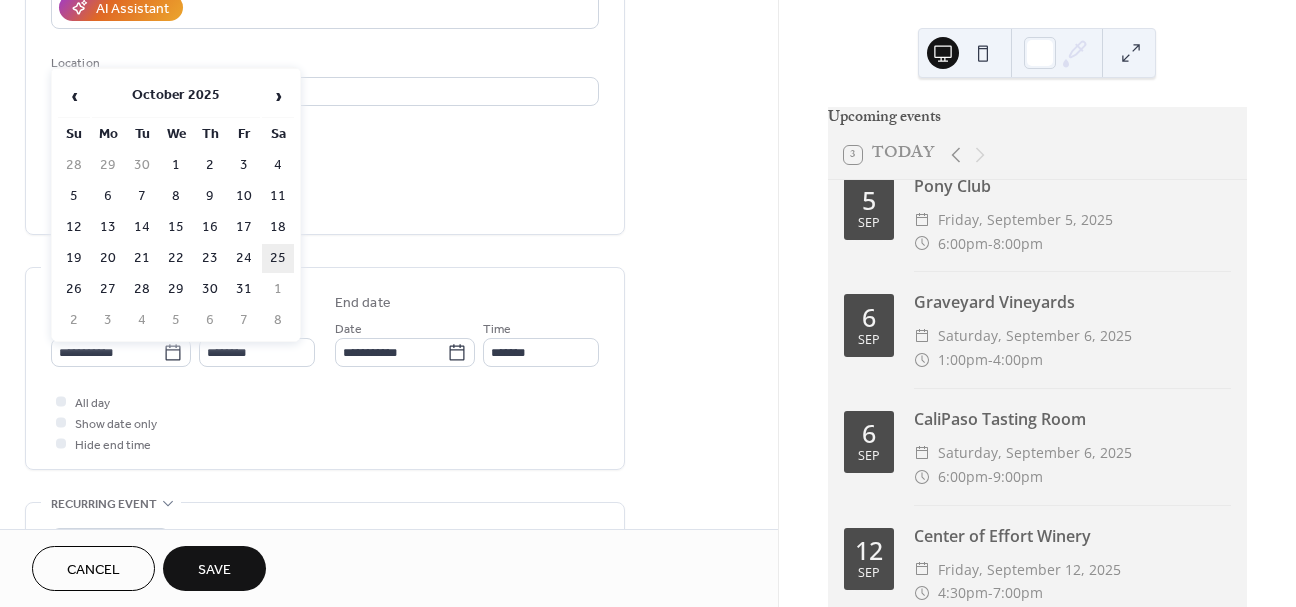 click on "25" at bounding box center (278, 258) 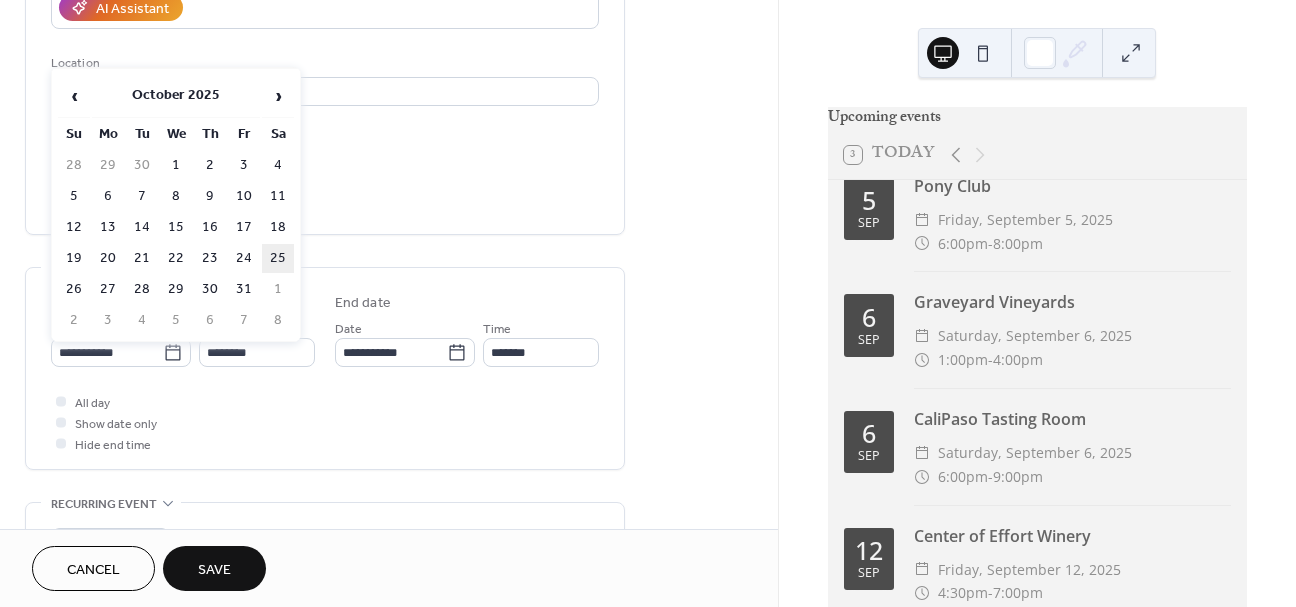 type on "**********" 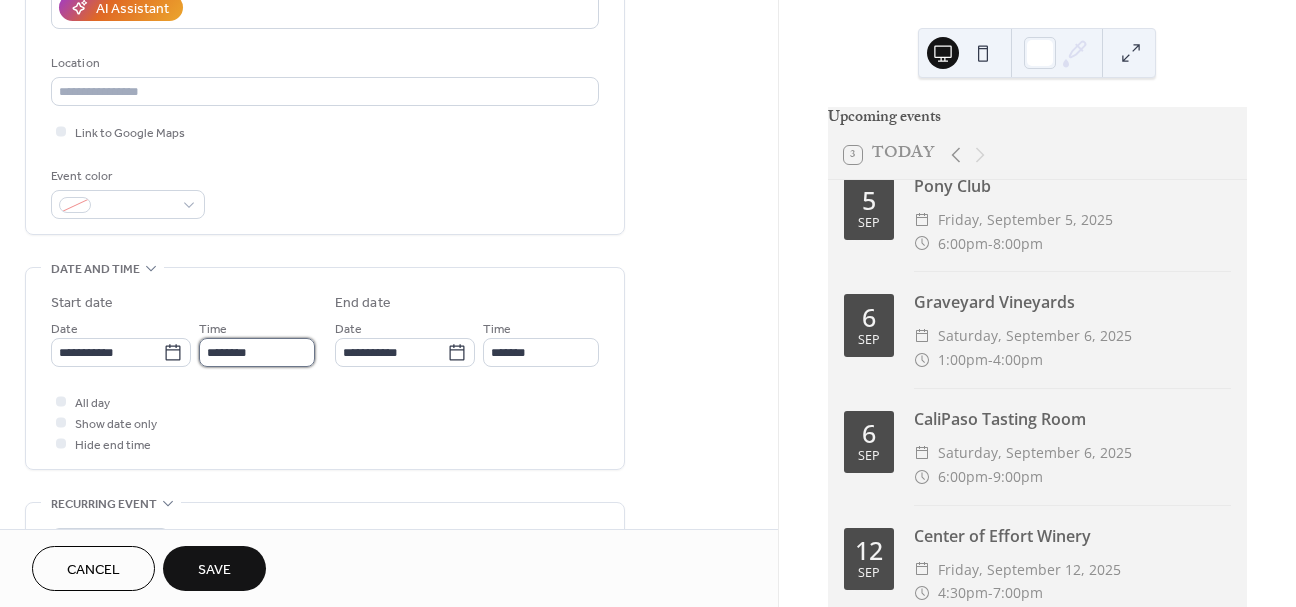 click on "********" at bounding box center (257, 352) 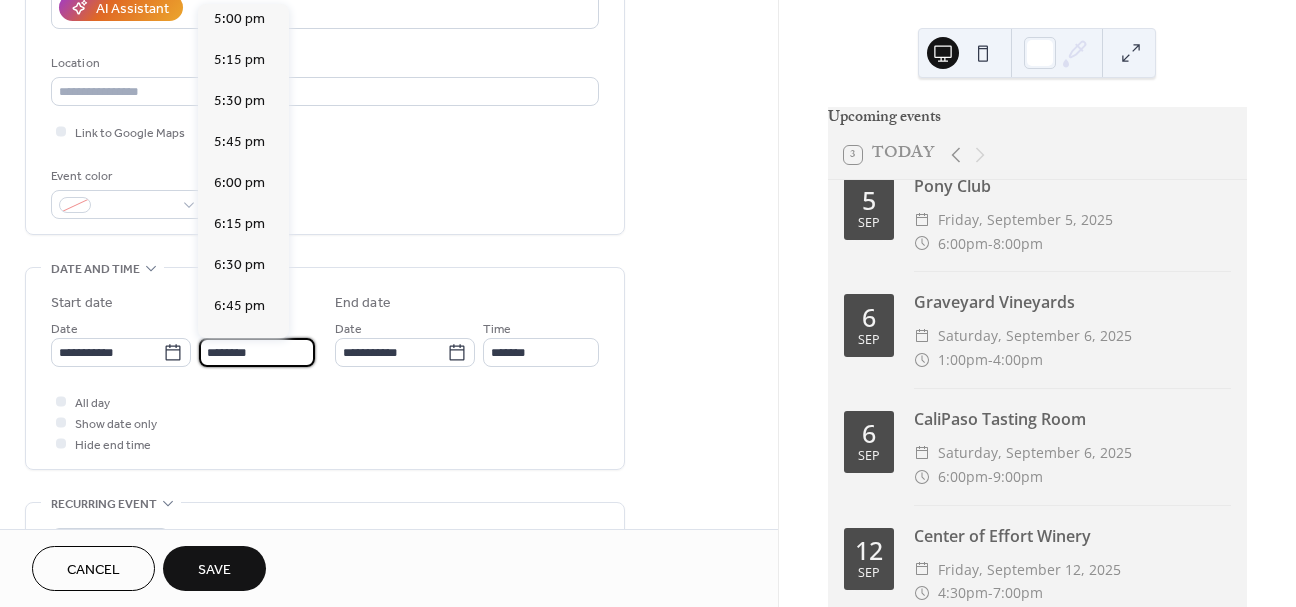 scroll, scrollTop: 2823, scrollLeft: 0, axis: vertical 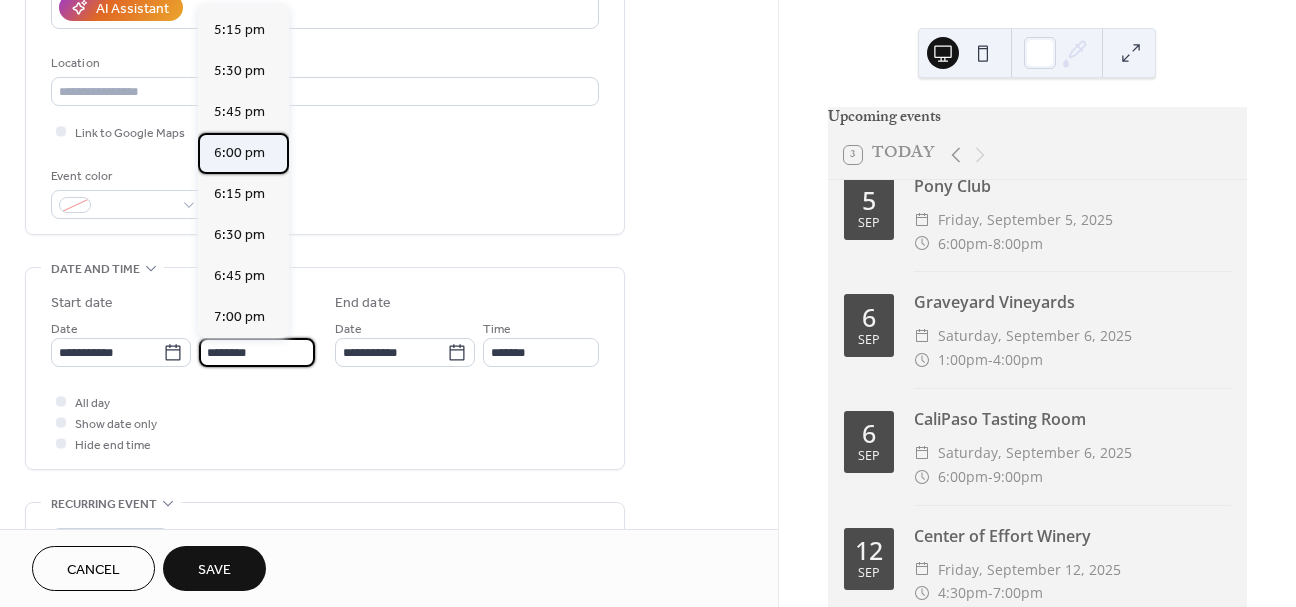 click on "6:00 pm" at bounding box center [239, 153] 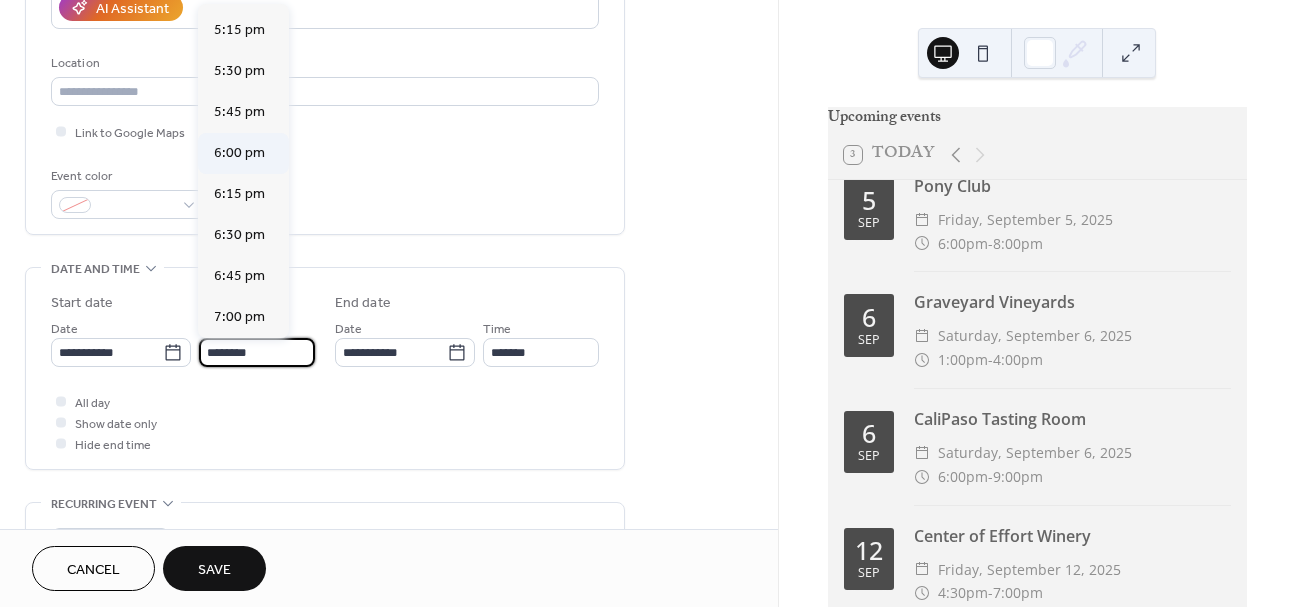 type on "*******" 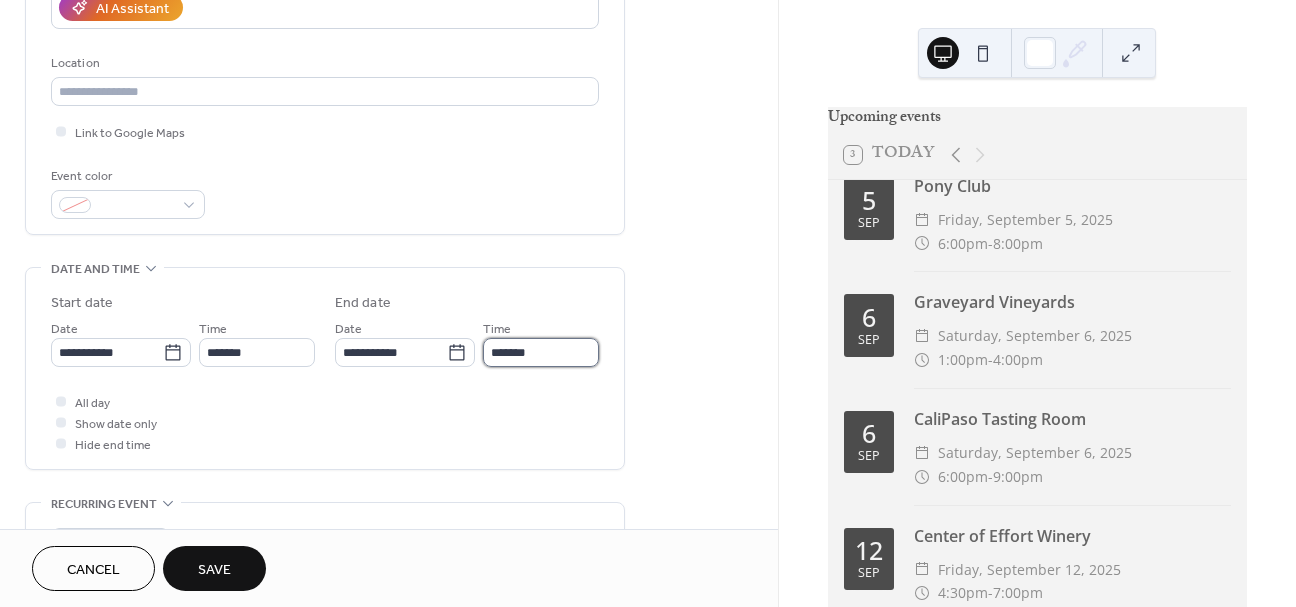 click on "*******" at bounding box center [541, 352] 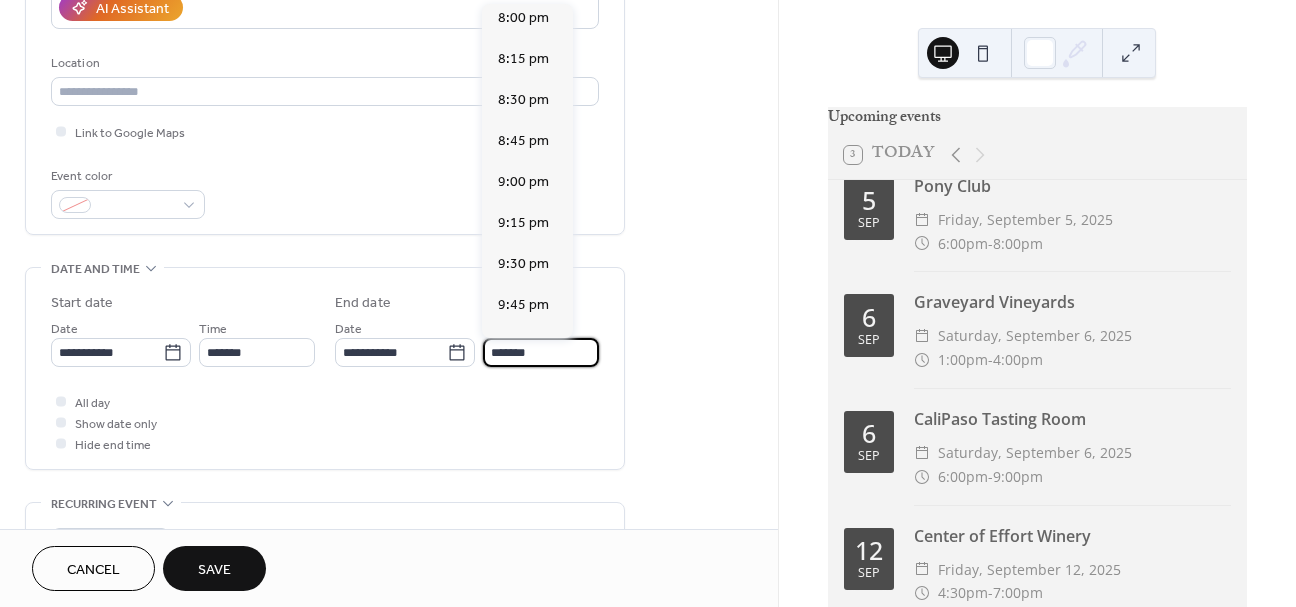 scroll, scrollTop: 294, scrollLeft: 0, axis: vertical 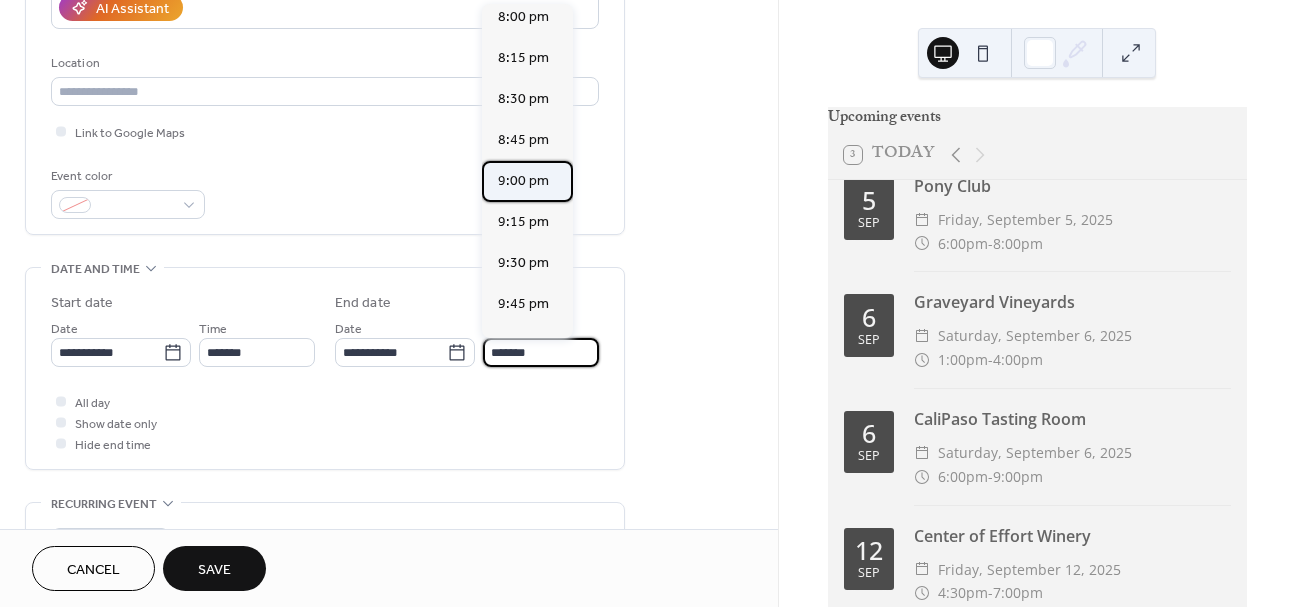 click on "9:00 pm" at bounding box center [527, 181] 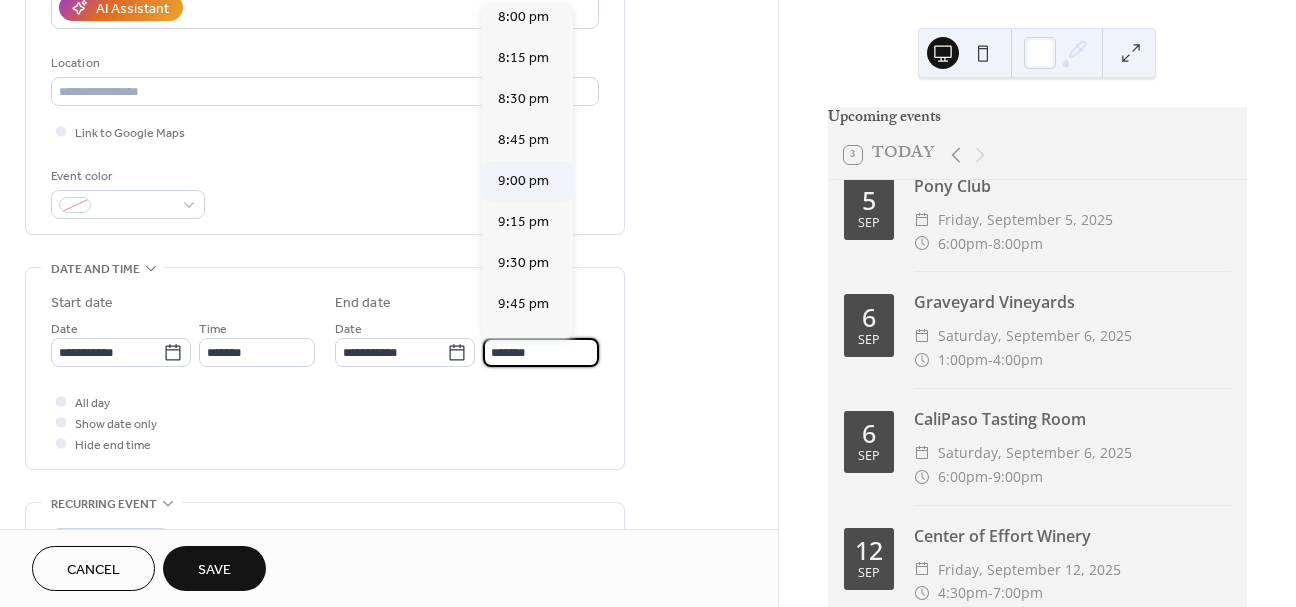 type on "*******" 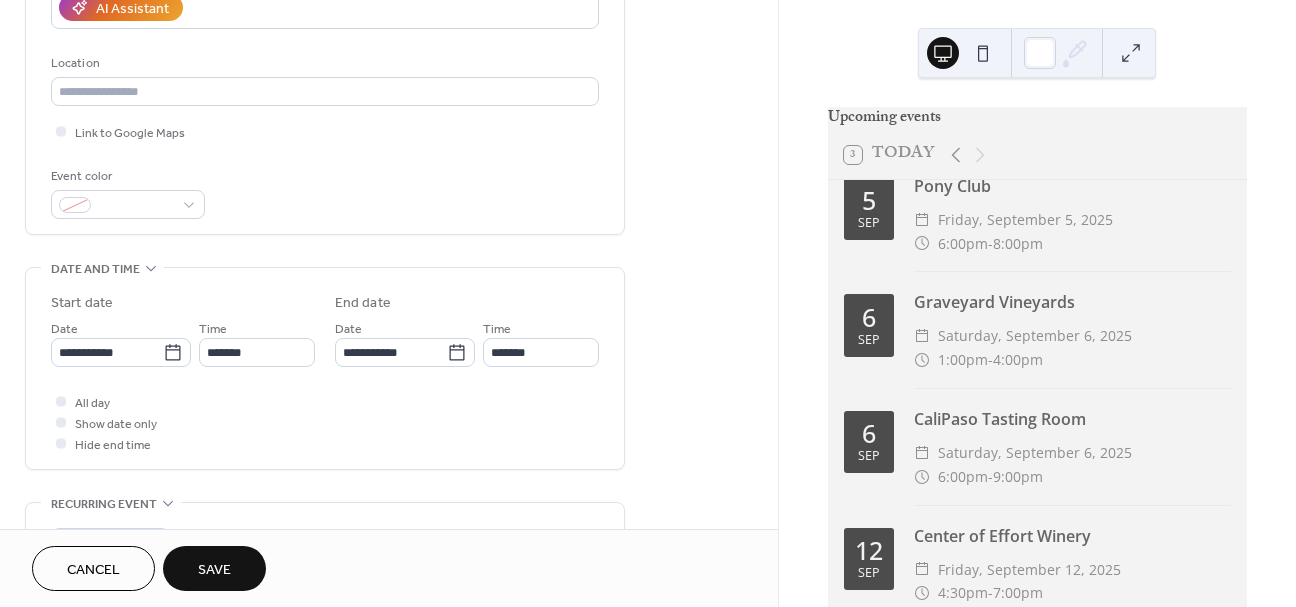 click on "Save" at bounding box center (214, 570) 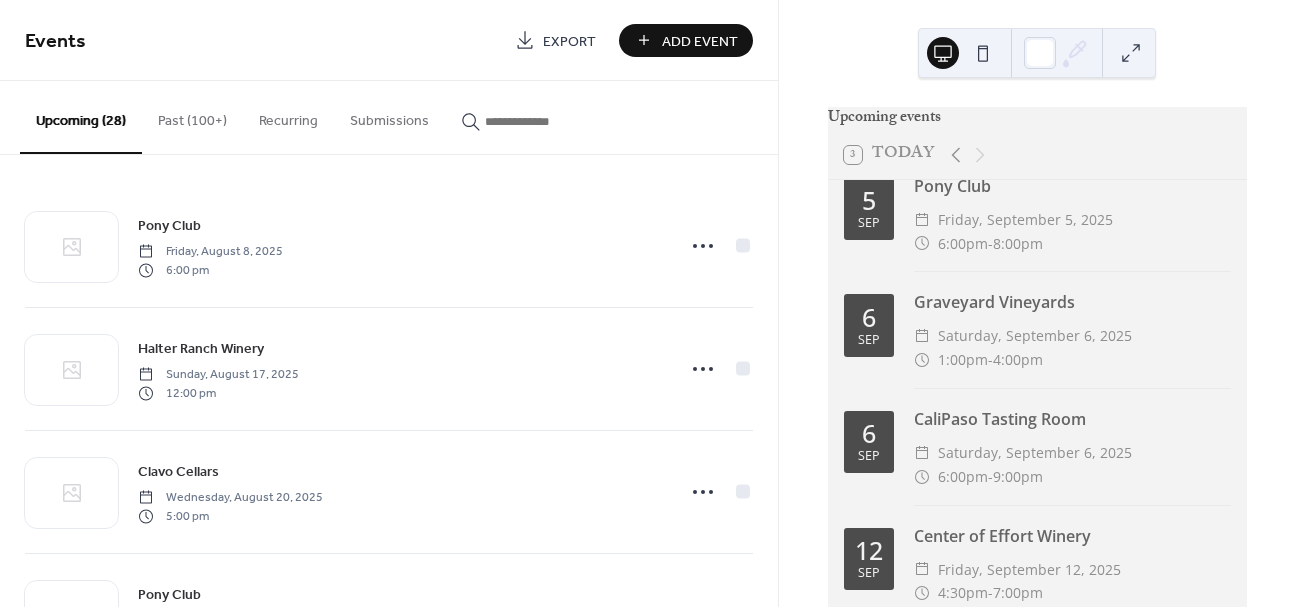 click on "Add Event" at bounding box center [700, 41] 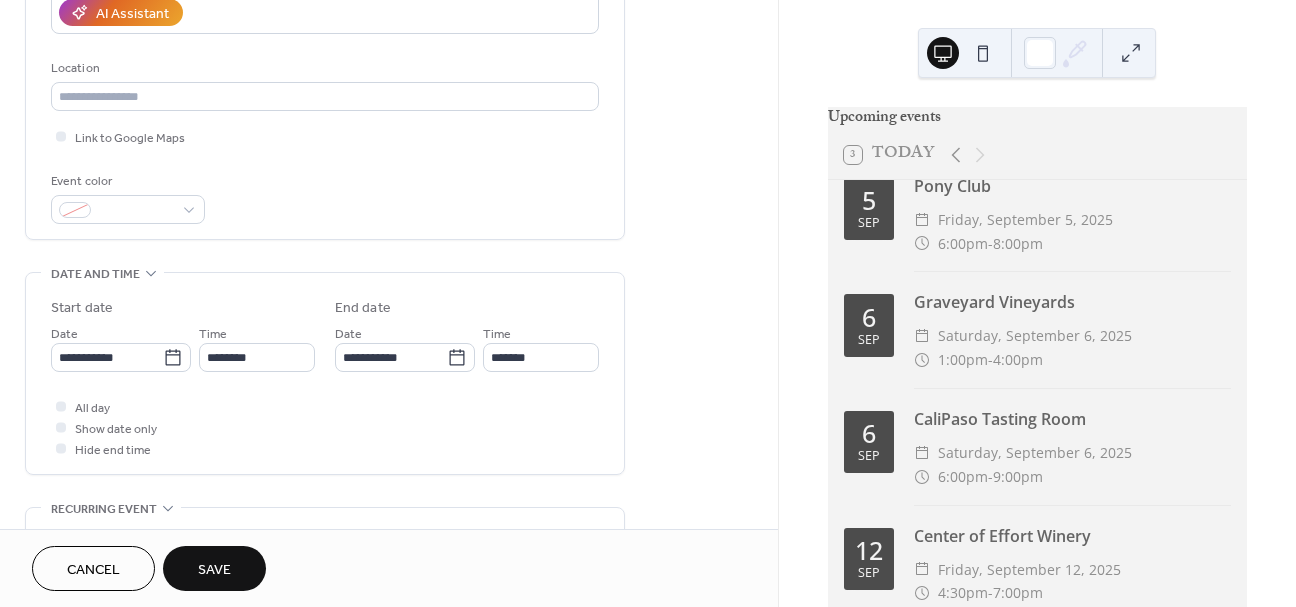 scroll, scrollTop: 445, scrollLeft: 0, axis: vertical 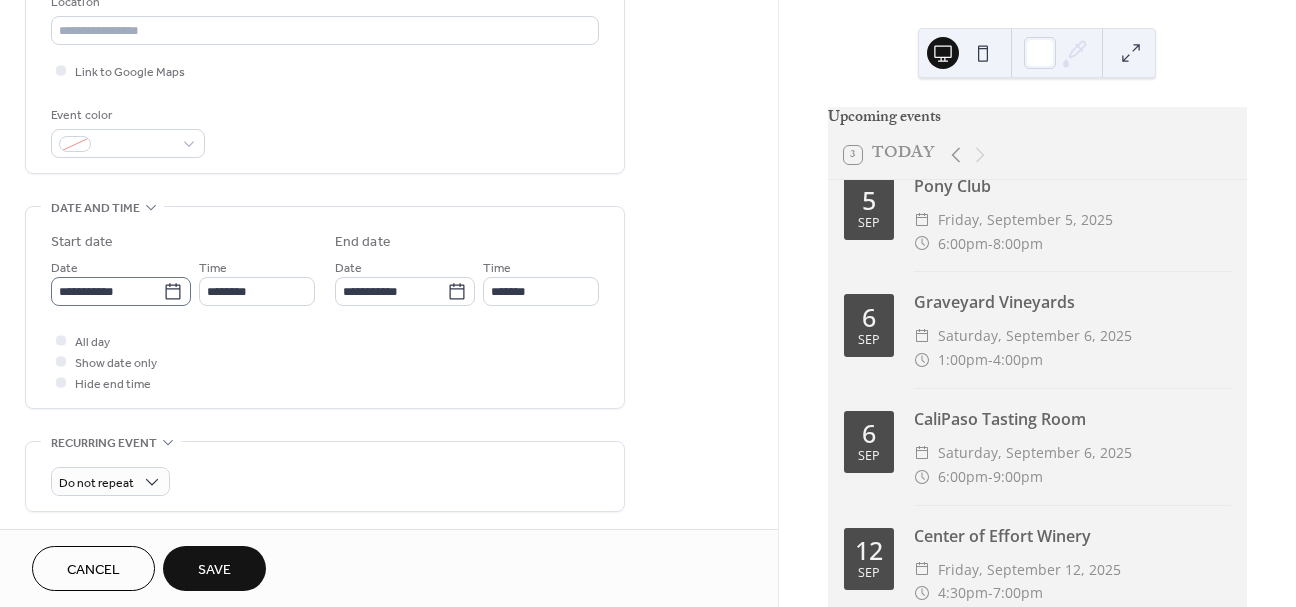 type on "**********" 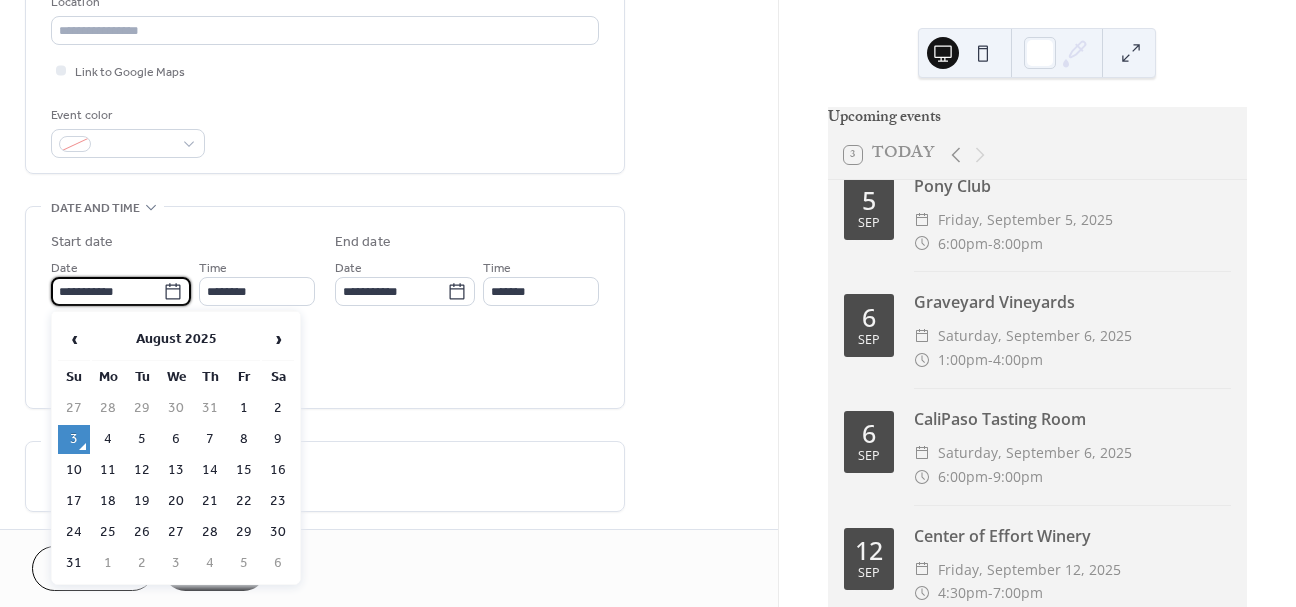 click on "**********" at bounding box center (107, 291) 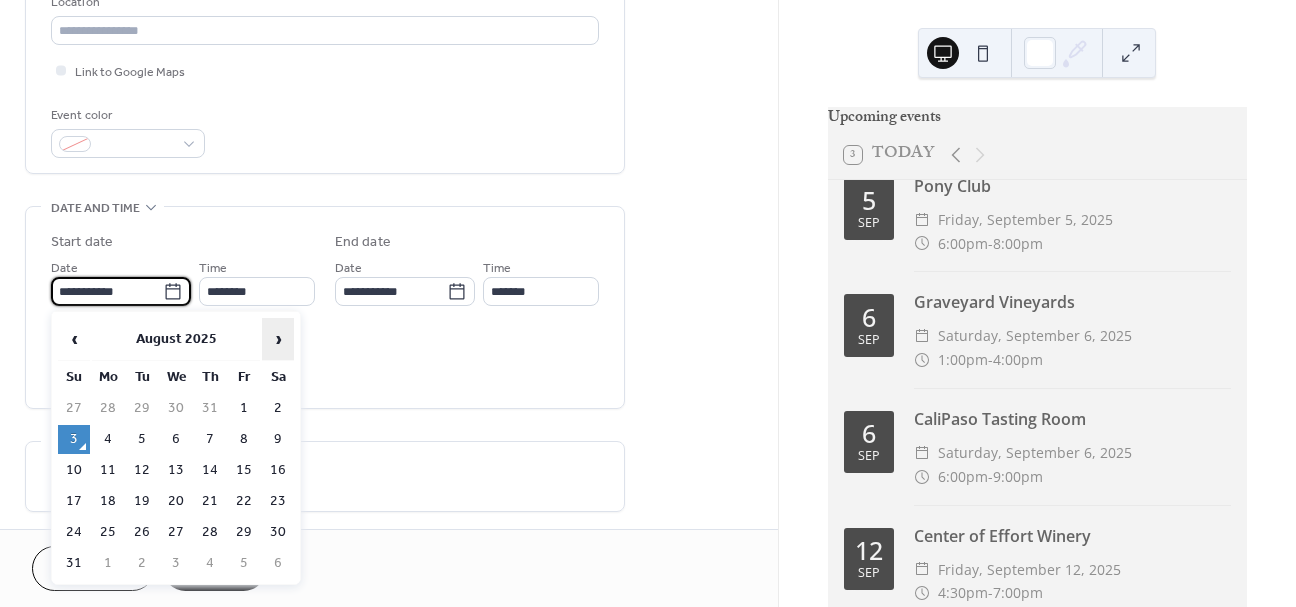 click on "›" at bounding box center (278, 339) 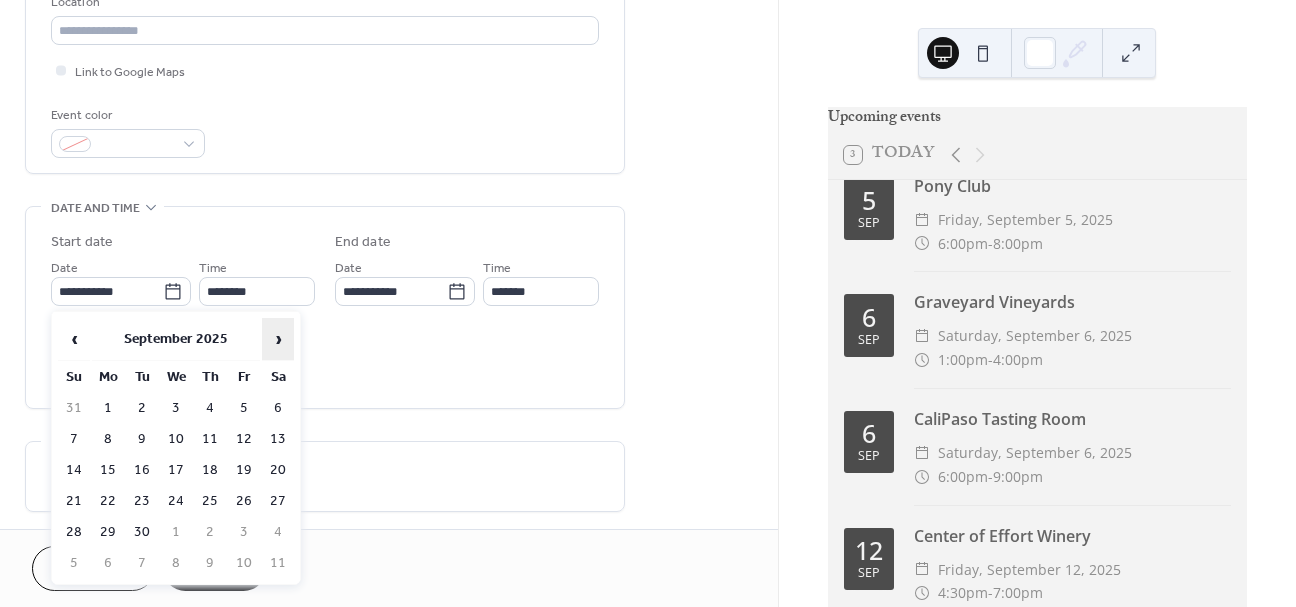 click on "›" at bounding box center [278, 339] 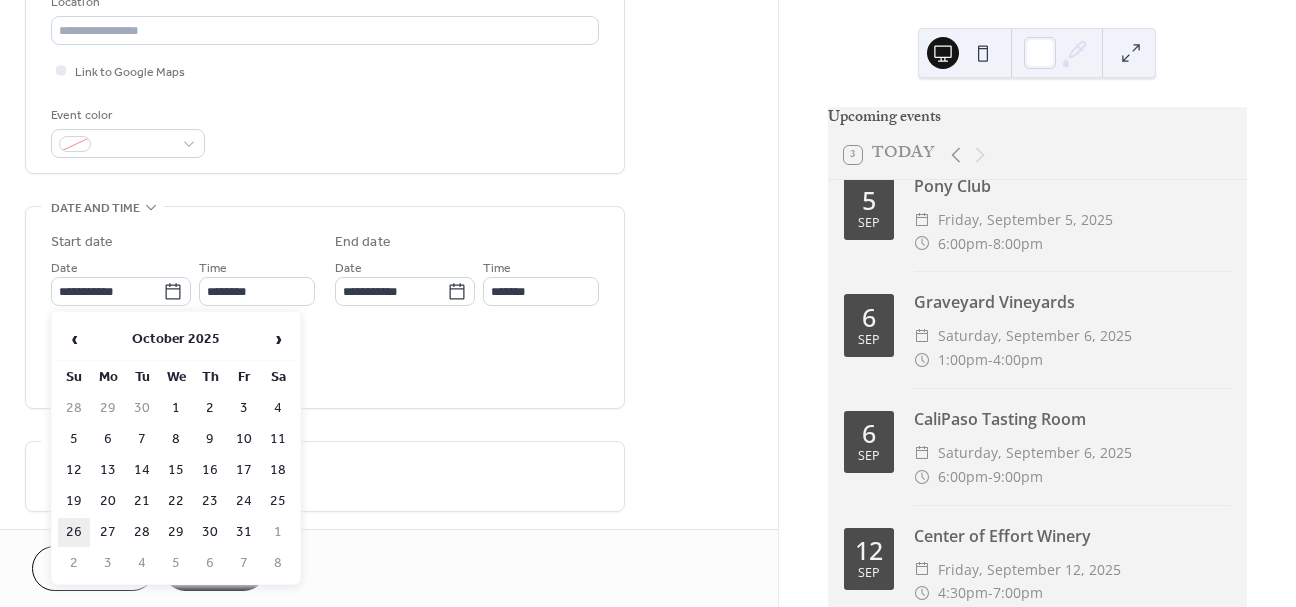 click on "26" at bounding box center (74, 532) 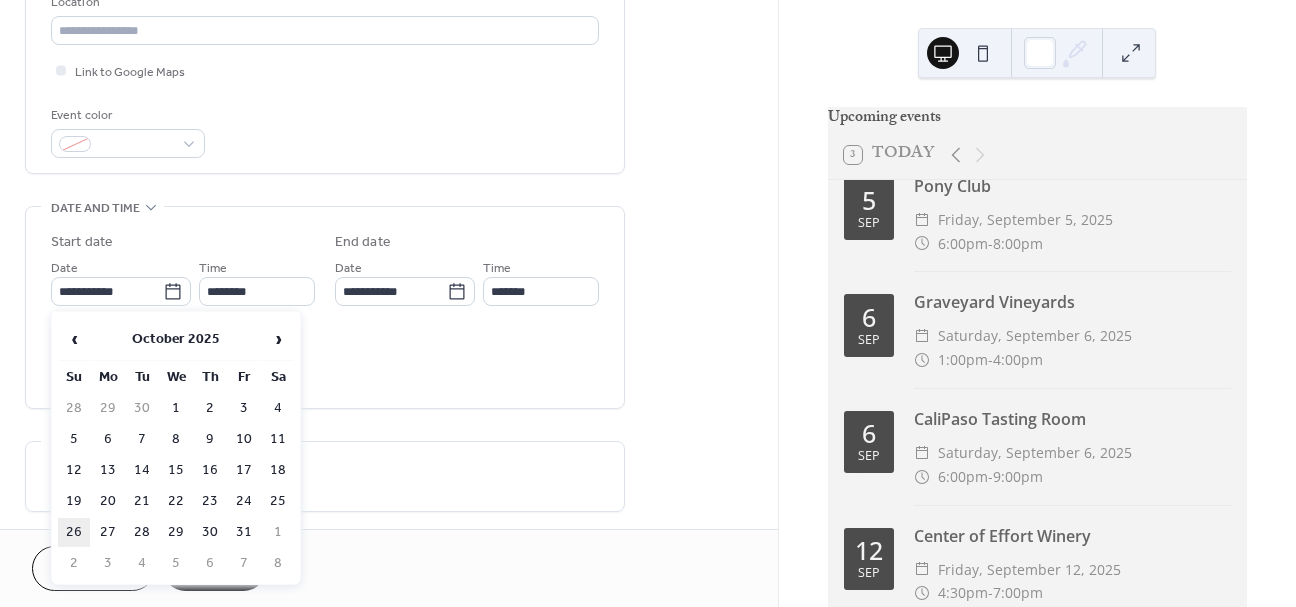 type on "**********" 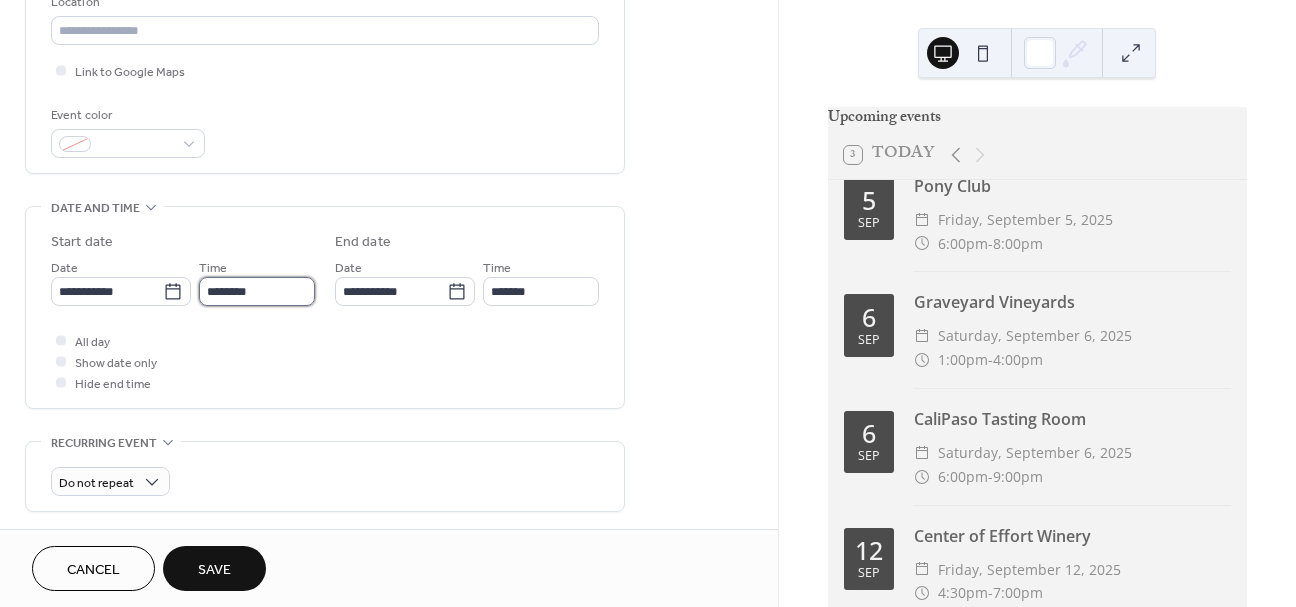 click on "********" at bounding box center (257, 291) 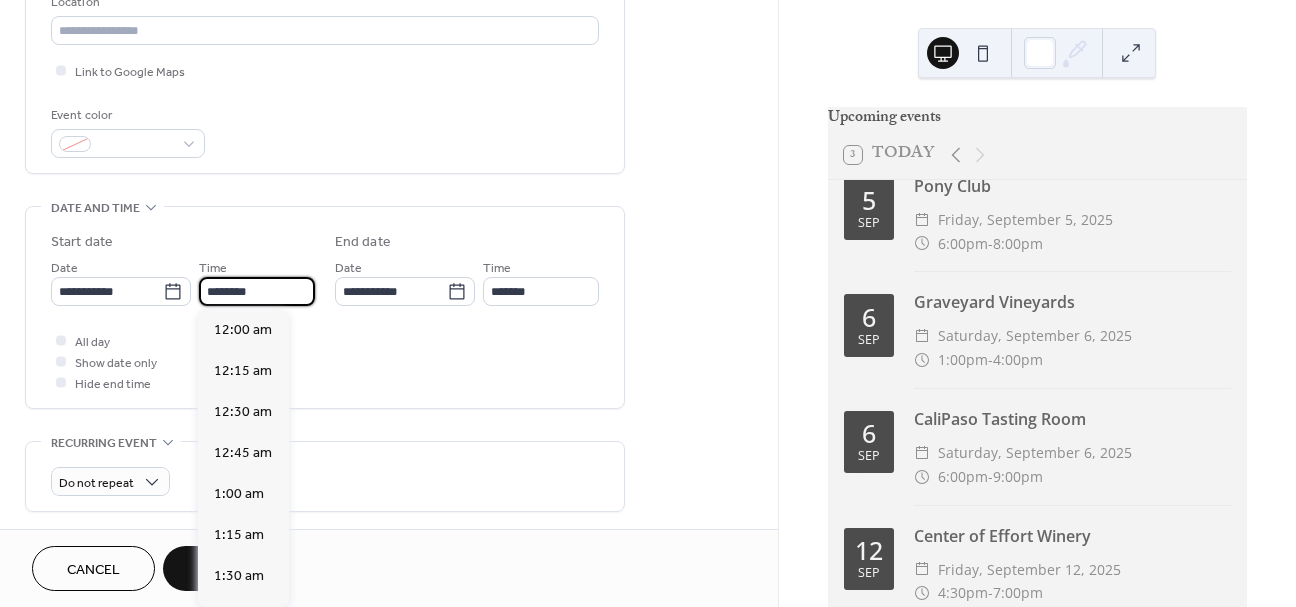 scroll, scrollTop: 1944, scrollLeft: 0, axis: vertical 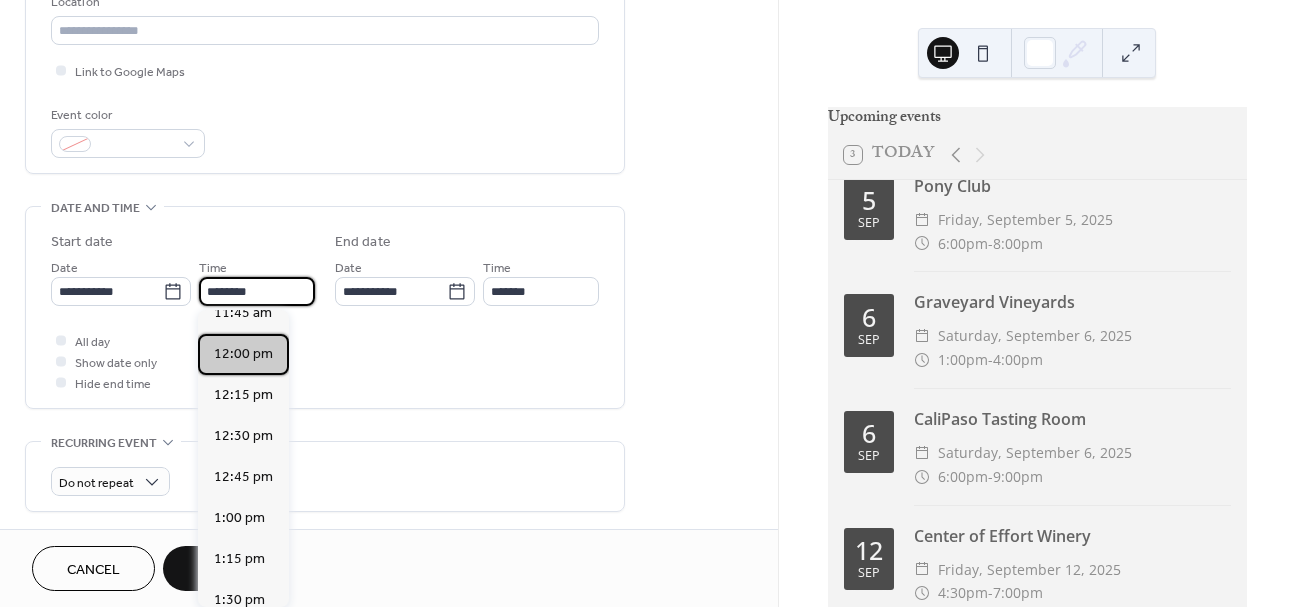 click on "12:00 pm" at bounding box center (243, 354) 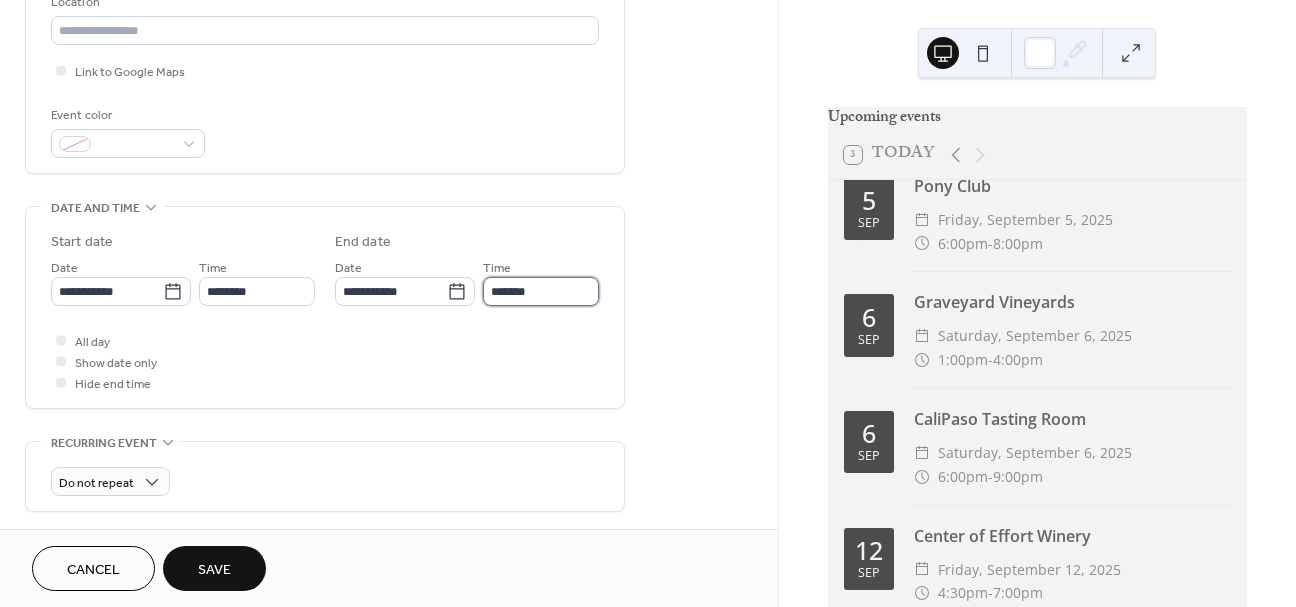 click on "*******" at bounding box center [541, 291] 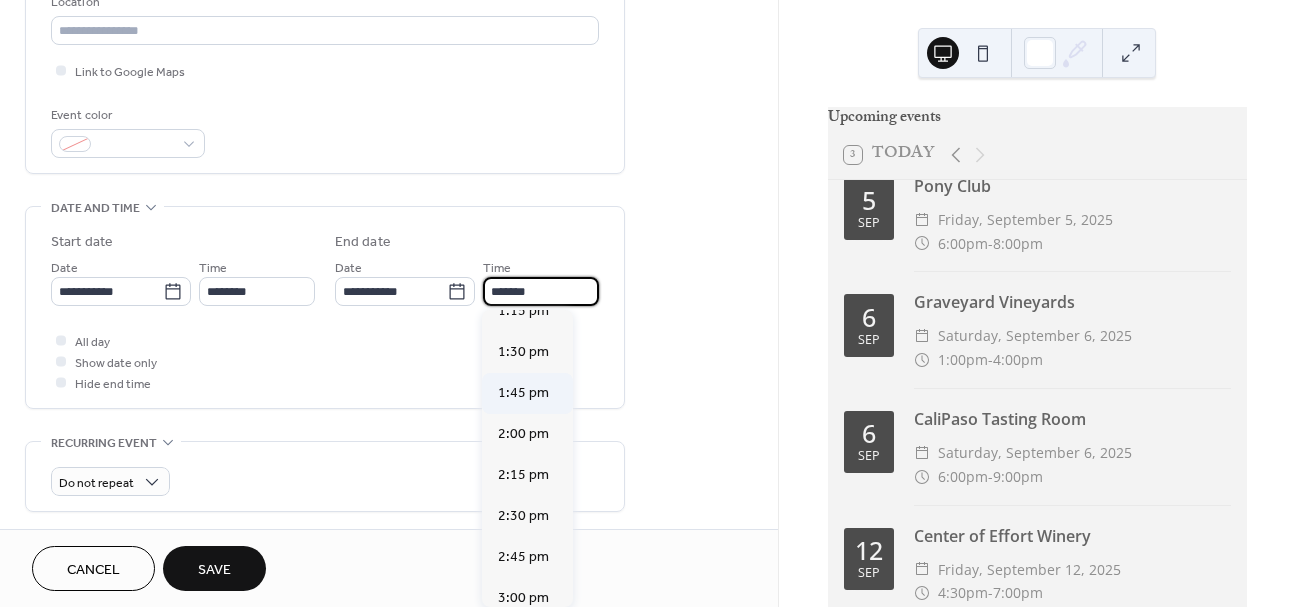 scroll, scrollTop: 200, scrollLeft: 0, axis: vertical 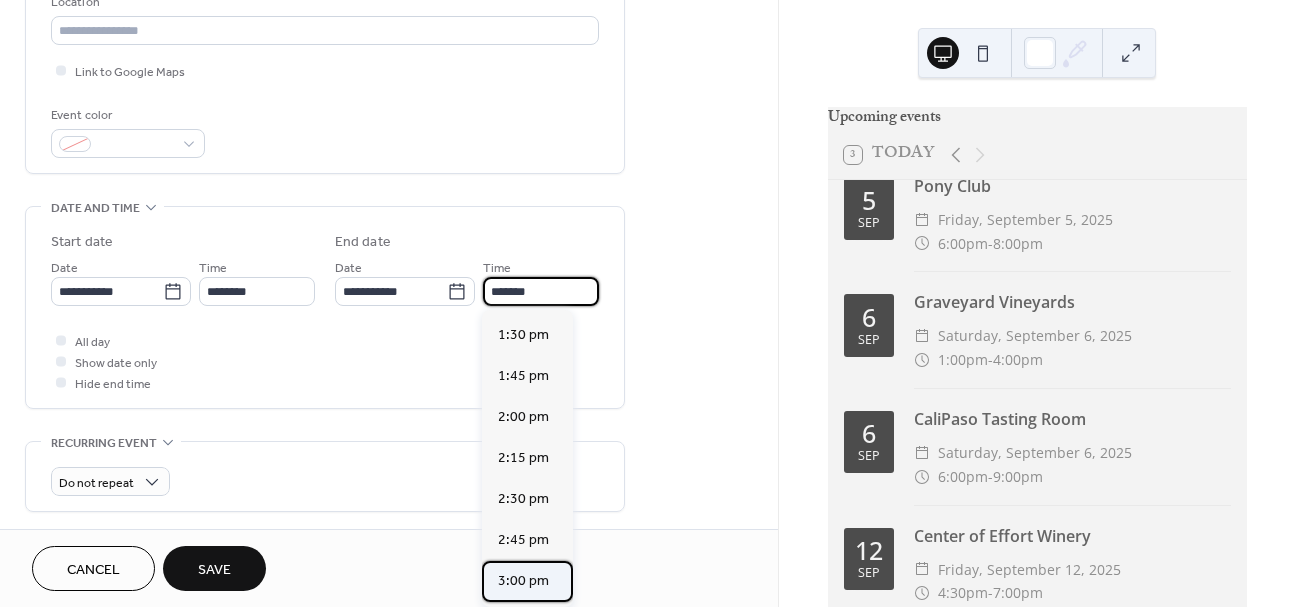 click on "3:00 pm" at bounding box center [523, 581] 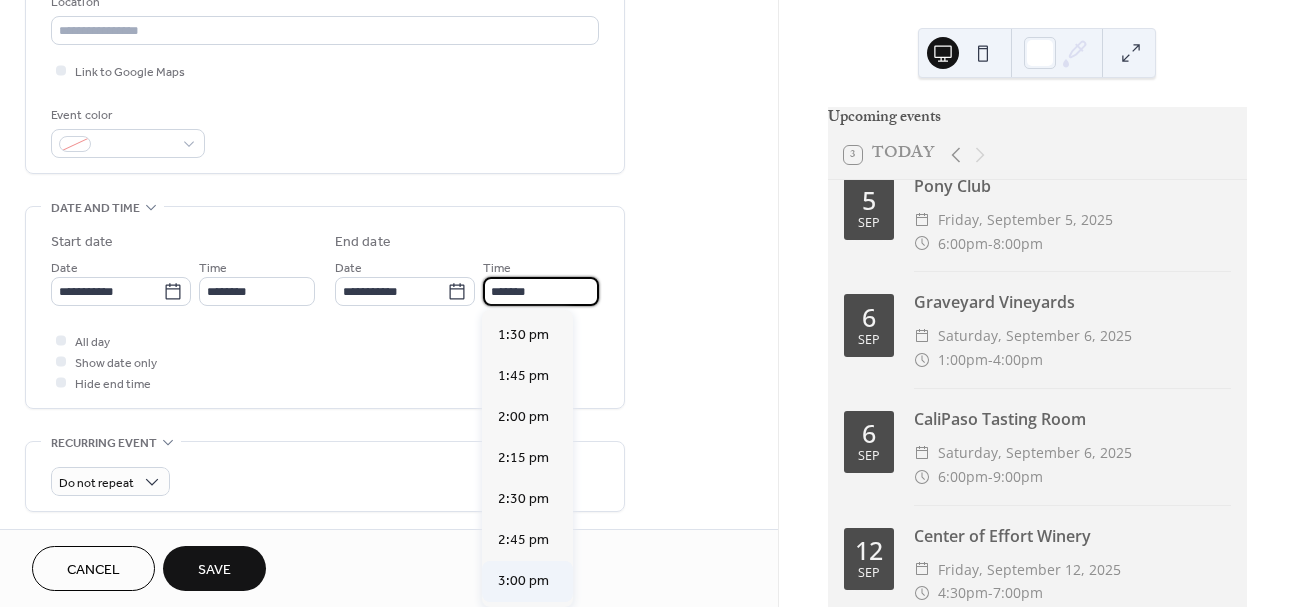 type on "*******" 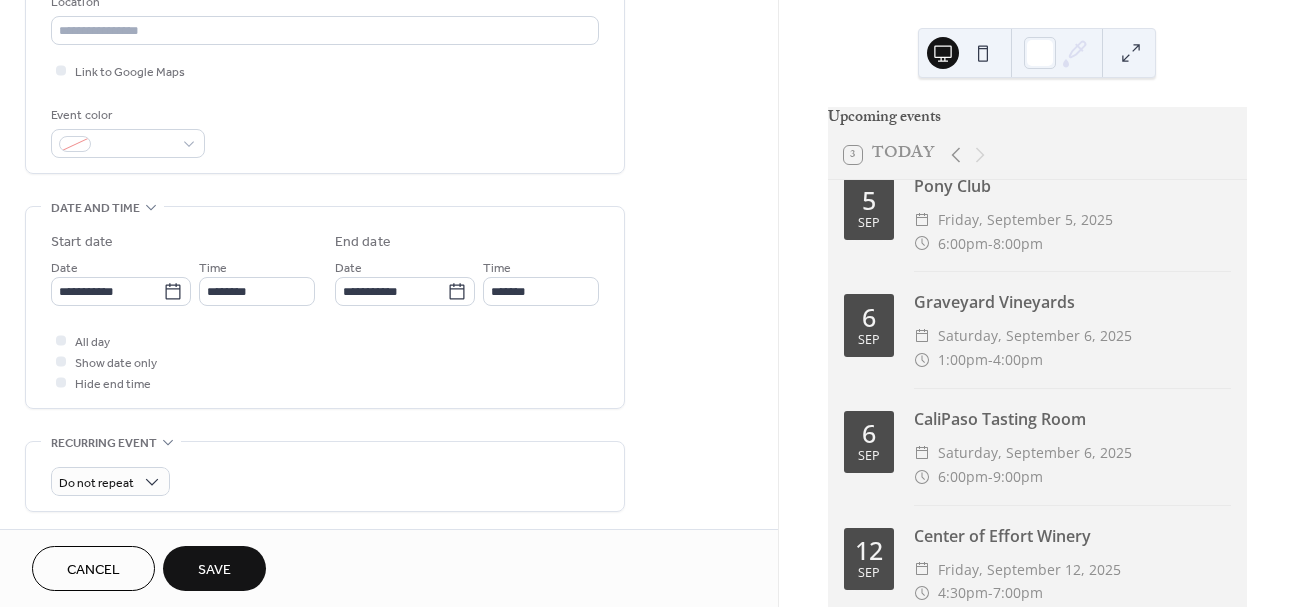 click on "Save" at bounding box center (214, 568) 